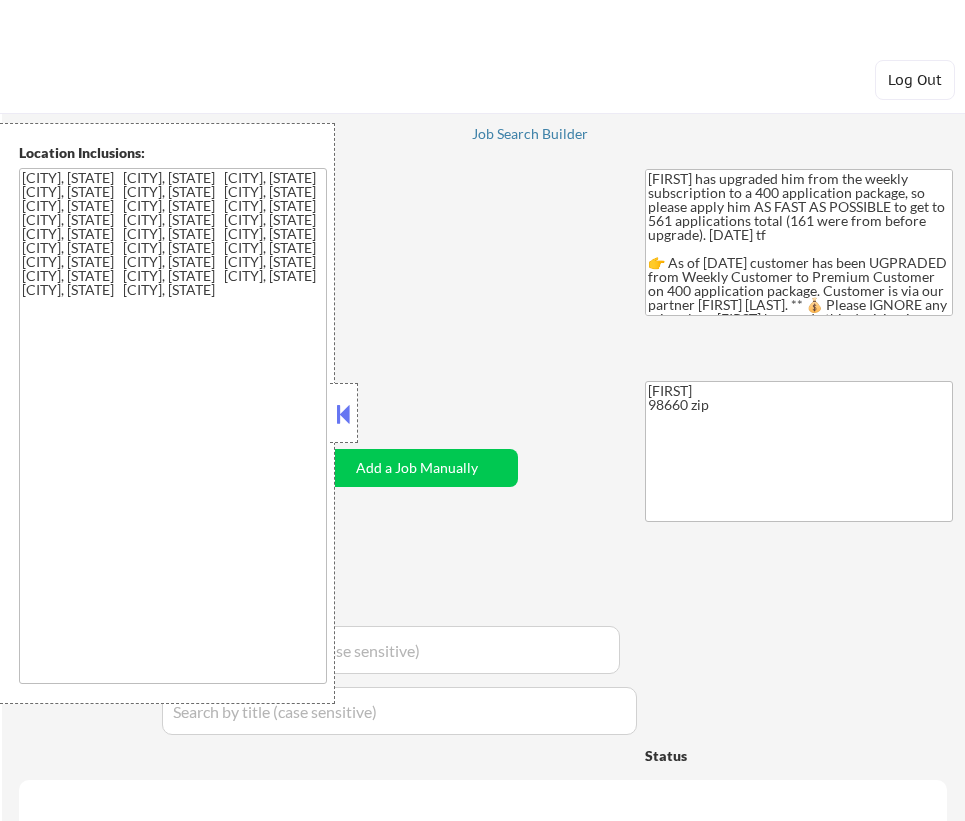 select on ""applied"" 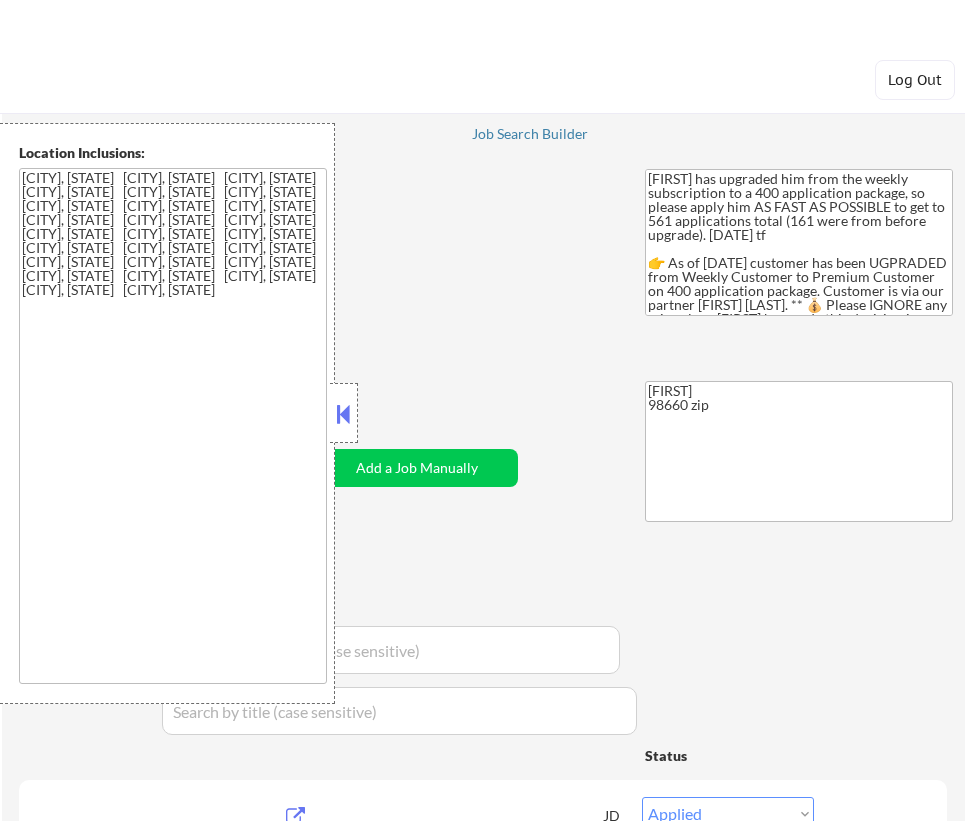 scroll, scrollTop: 0, scrollLeft: 0, axis: both 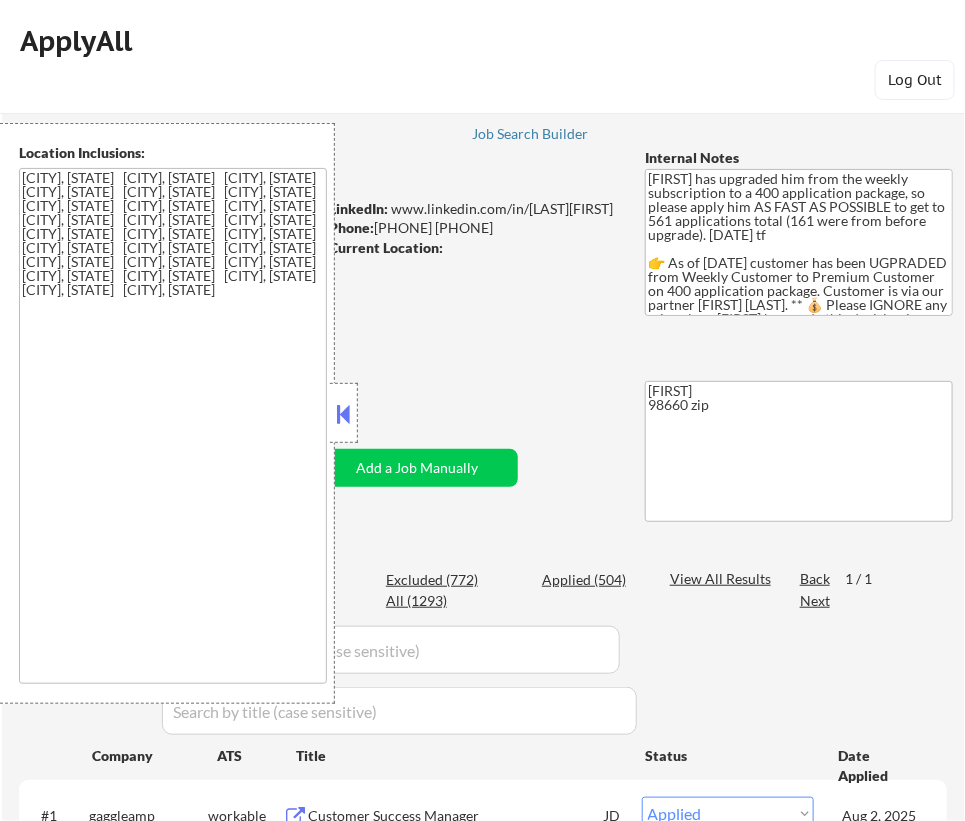 select on ""pending"" 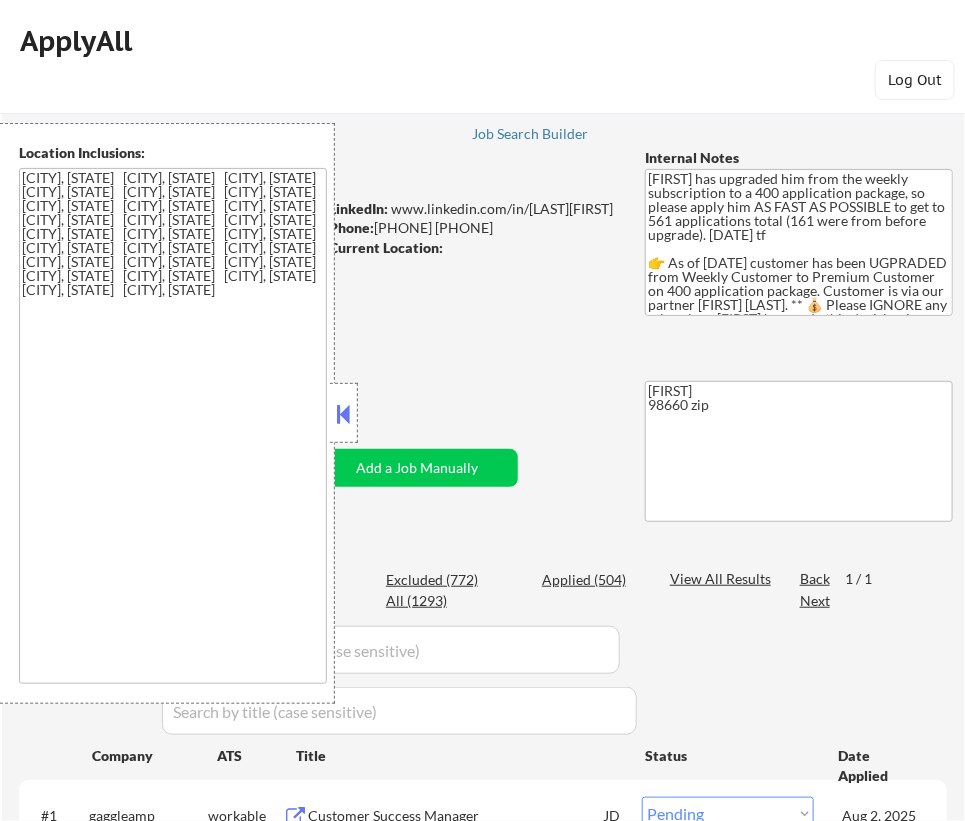 select on ""pending"" 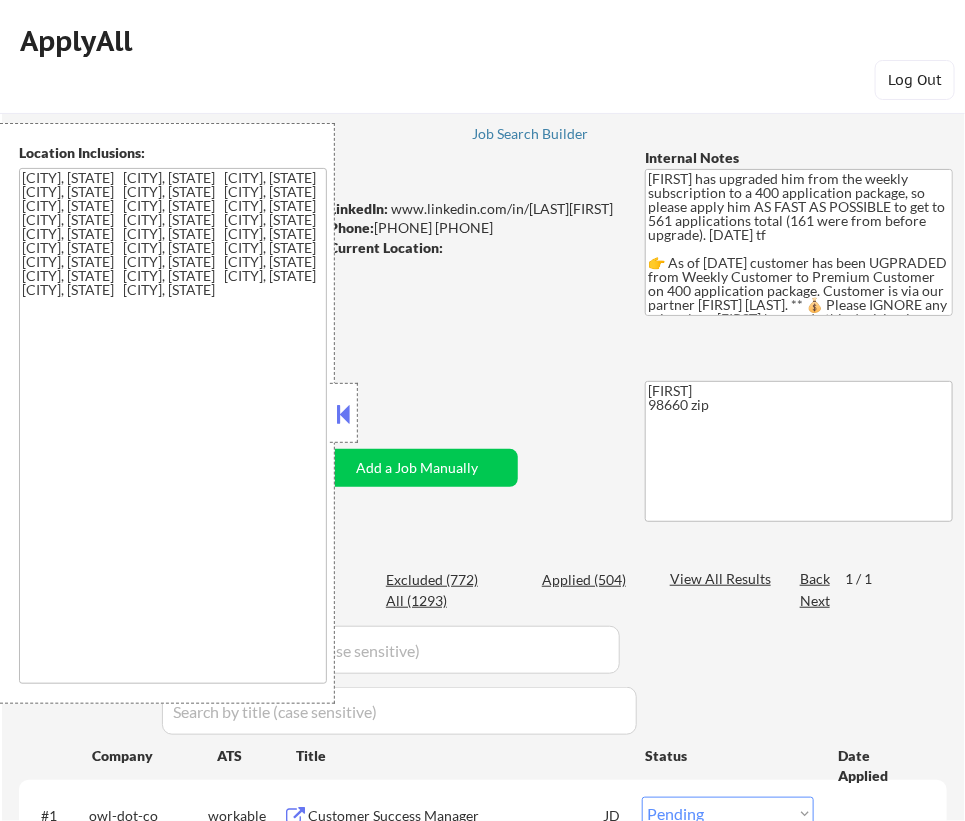 click at bounding box center (344, 414) 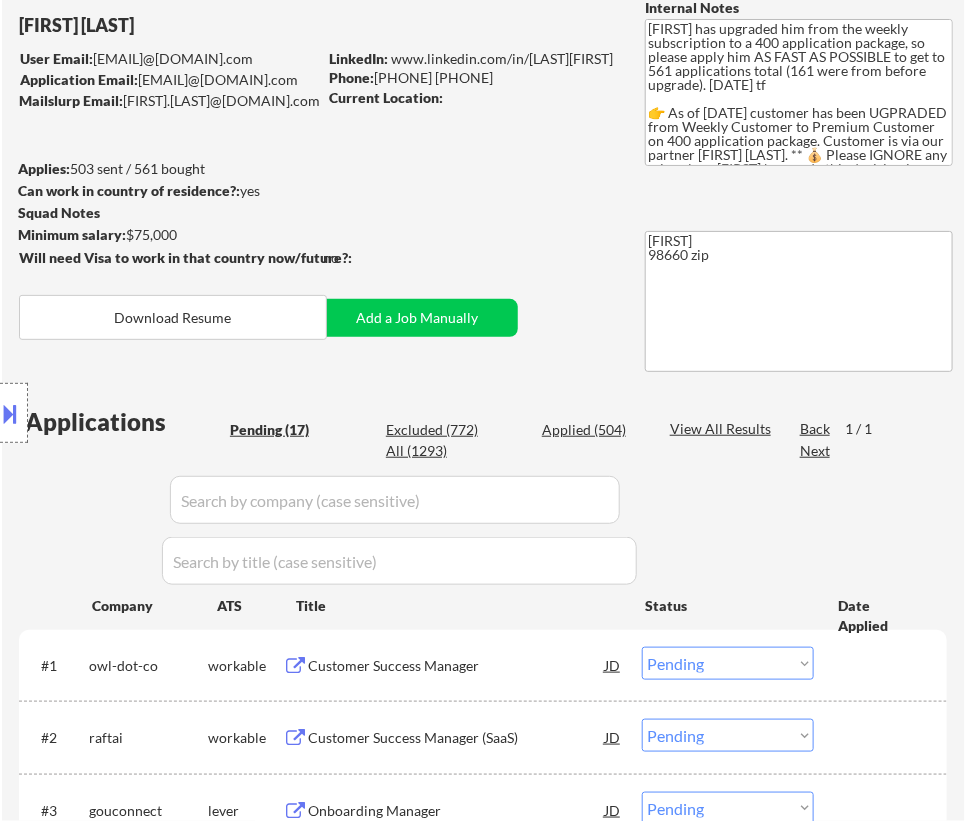 scroll, scrollTop: 181, scrollLeft: 0, axis: vertical 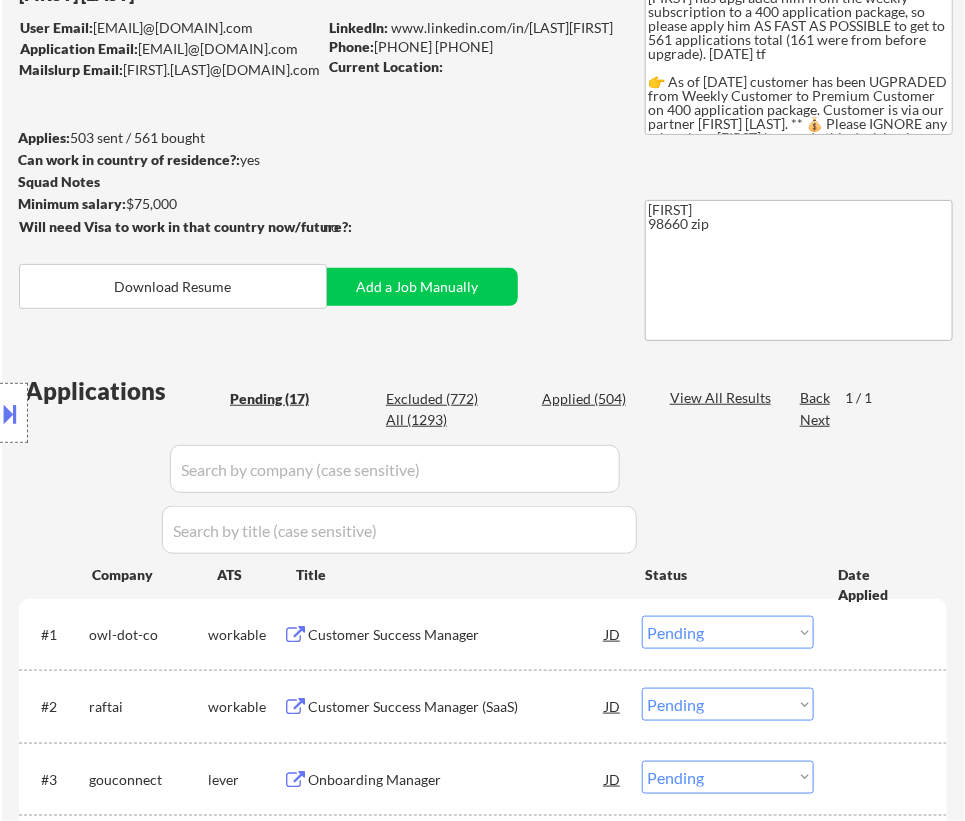 click on "Customer Success Manager" at bounding box center (456, 635) 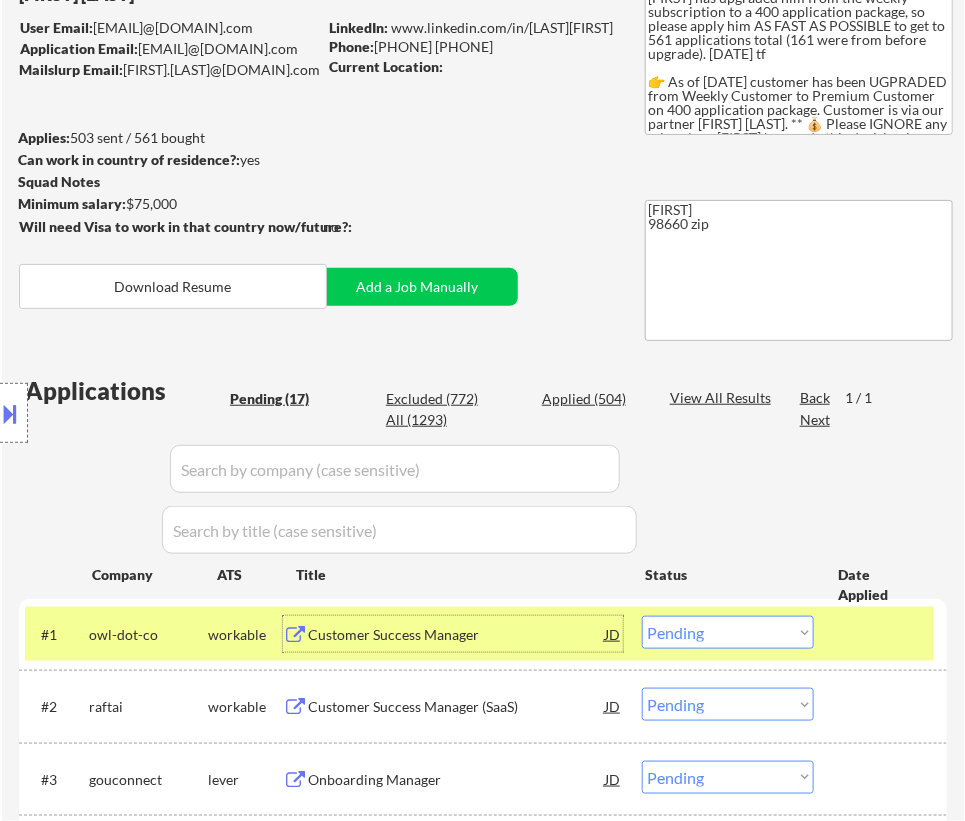 click at bounding box center (14, 413) 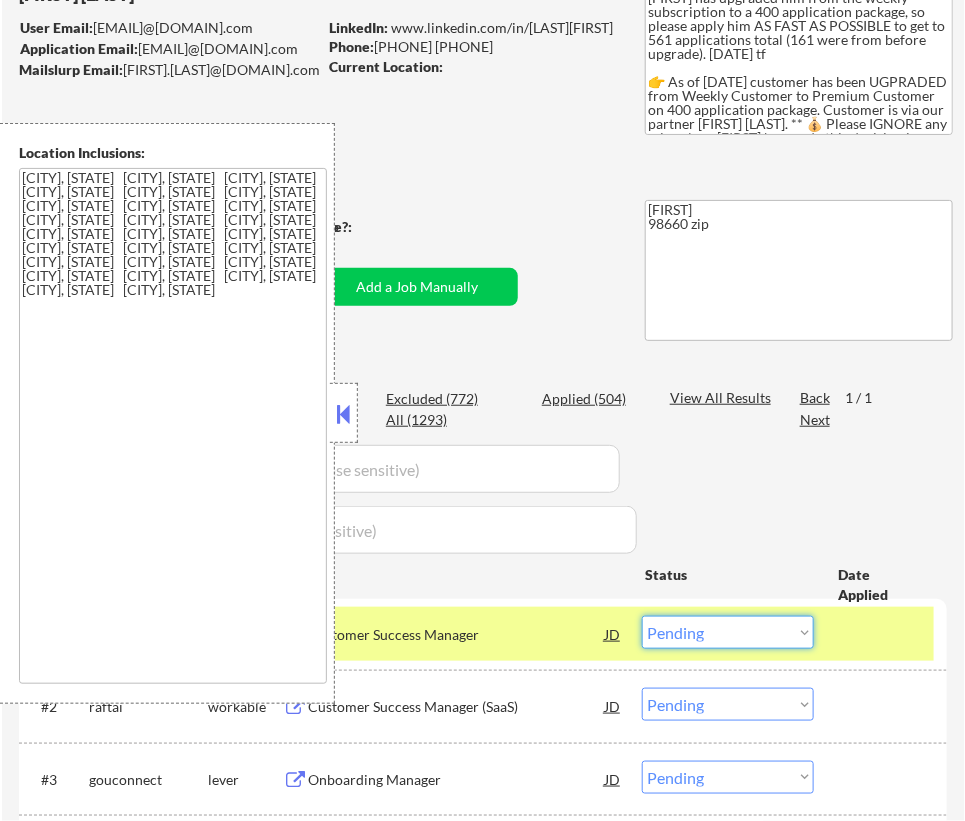 click on "Choose an option... Pending Applied Excluded (Questions) Excluded (Expired) Excluded (Location) Excluded (Bad Match) Excluded (Blocklist) Excluded (Salary) Excluded (Other)" at bounding box center [728, 632] 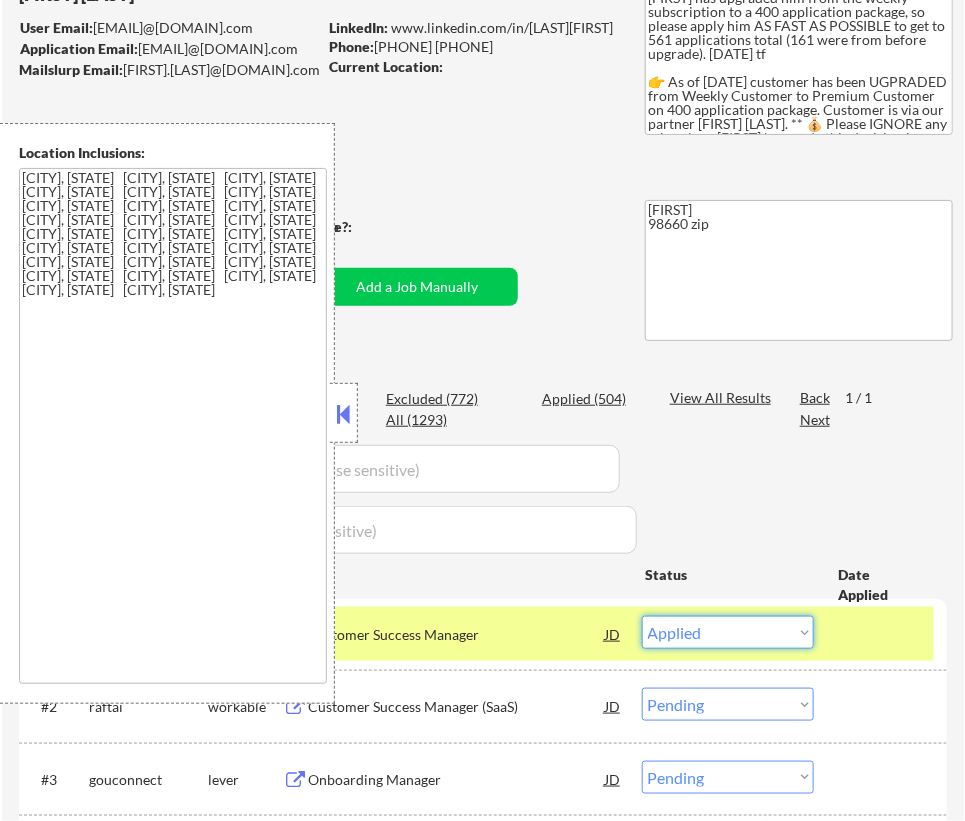 click on "Choose an option... Pending Applied Excluded (Questions) Excluded (Expired) Excluded (Location) Excluded (Bad Match) Excluded (Blocklist) Excluded (Salary) Excluded (Other)" at bounding box center [728, 632] 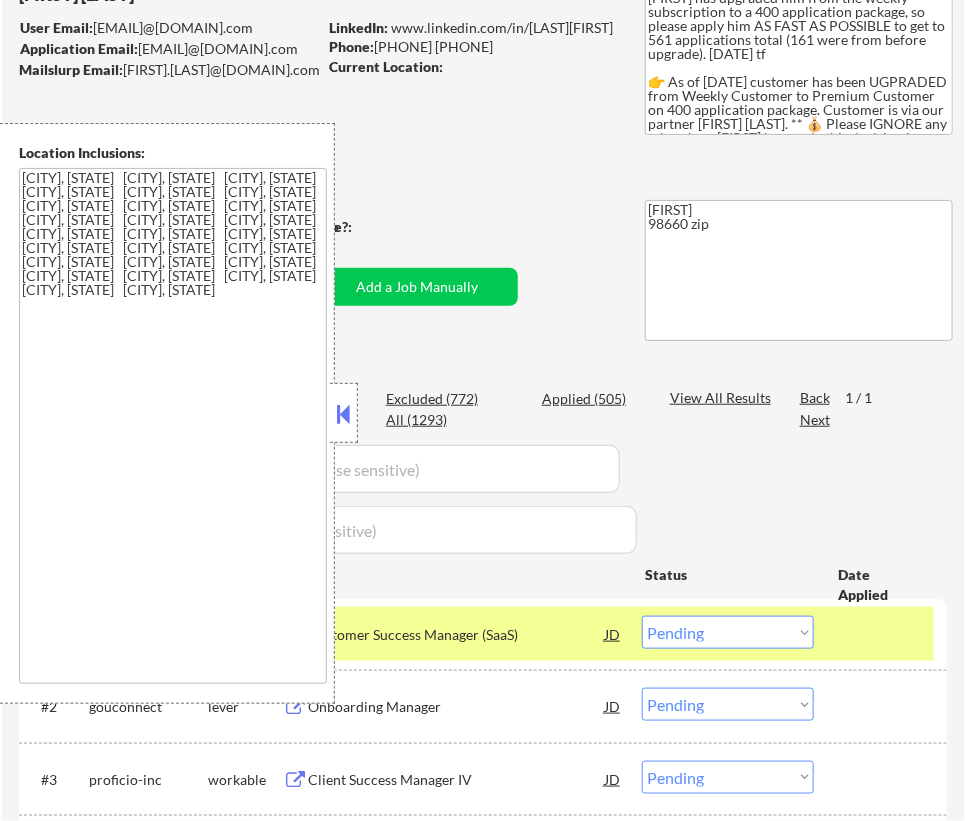 click at bounding box center [344, 414] 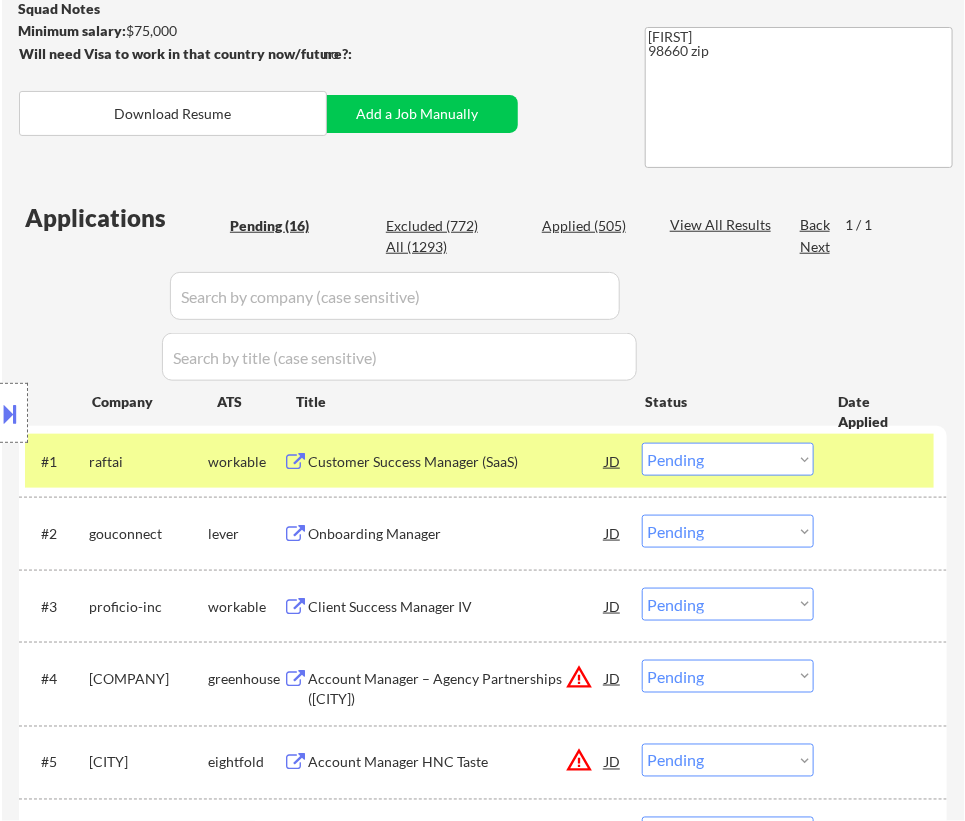 scroll, scrollTop: 363, scrollLeft: 0, axis: vertical 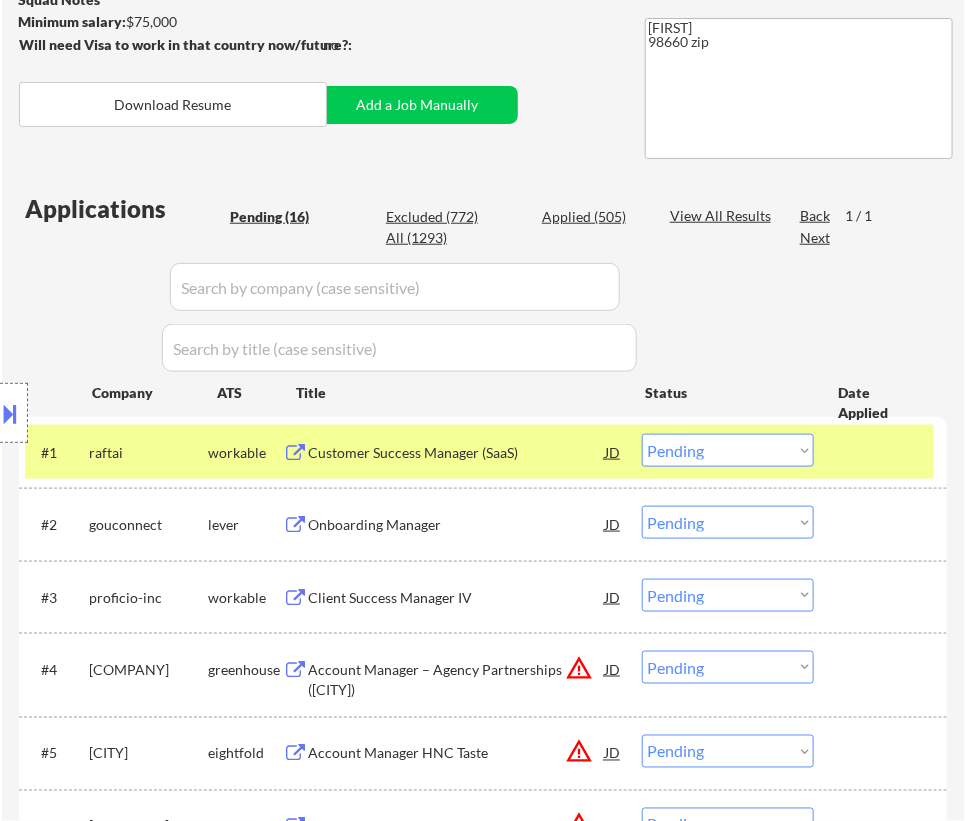 click on "Customer Success Manager (SaaS)" at bounding box center [456, 453] 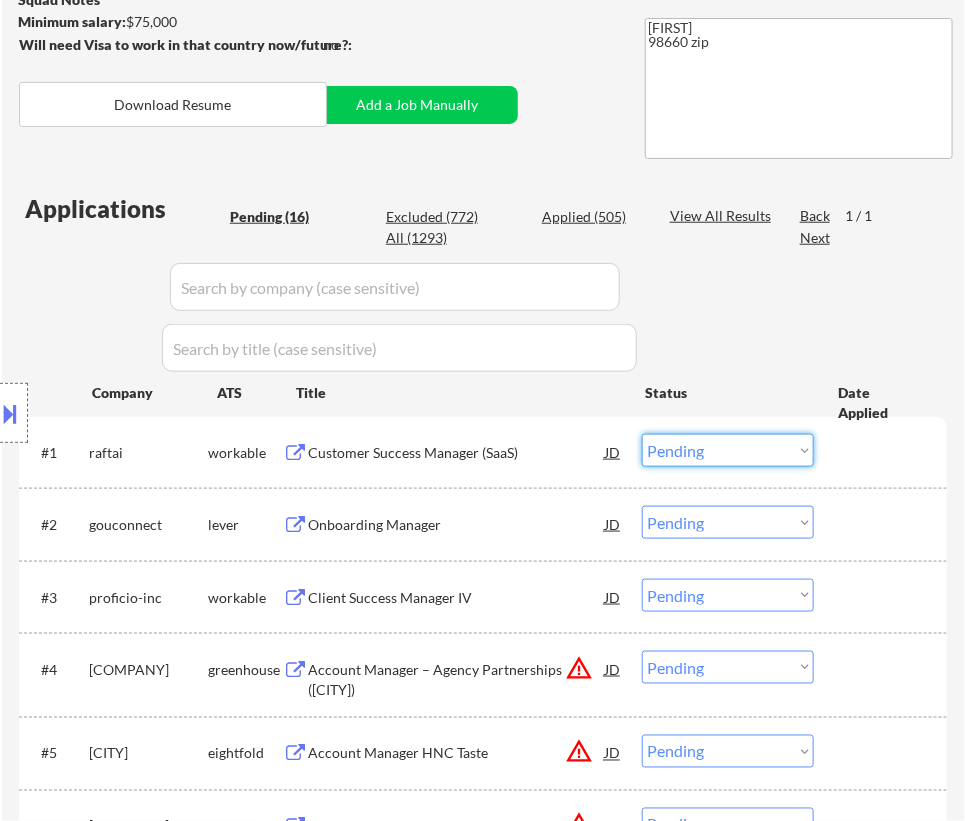 click on "Choose an option... Pending Applied Excluded (Questions) Excluded (Expired) Excluded (Location) Excluded (Bad Match) Excluded (Blocklist) Excluded (Salary) Excluded (Other)" at bounding box center [728, 450] 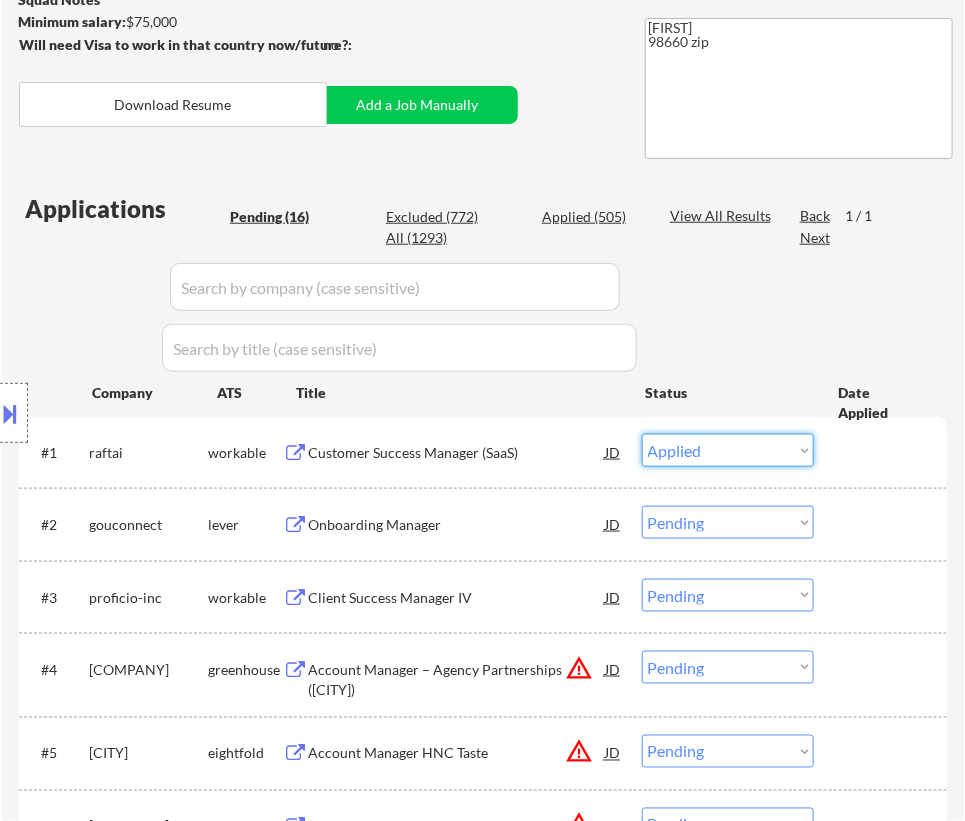 click on "Choose an option... Pending Applied Excluded (Questions) Excluded (Expired) Excluded (Location) Excluded (Bad Match) Excluded (Blocklist) Excluded (Salary) Excluded (Other)" at bounding box center (728, 450) 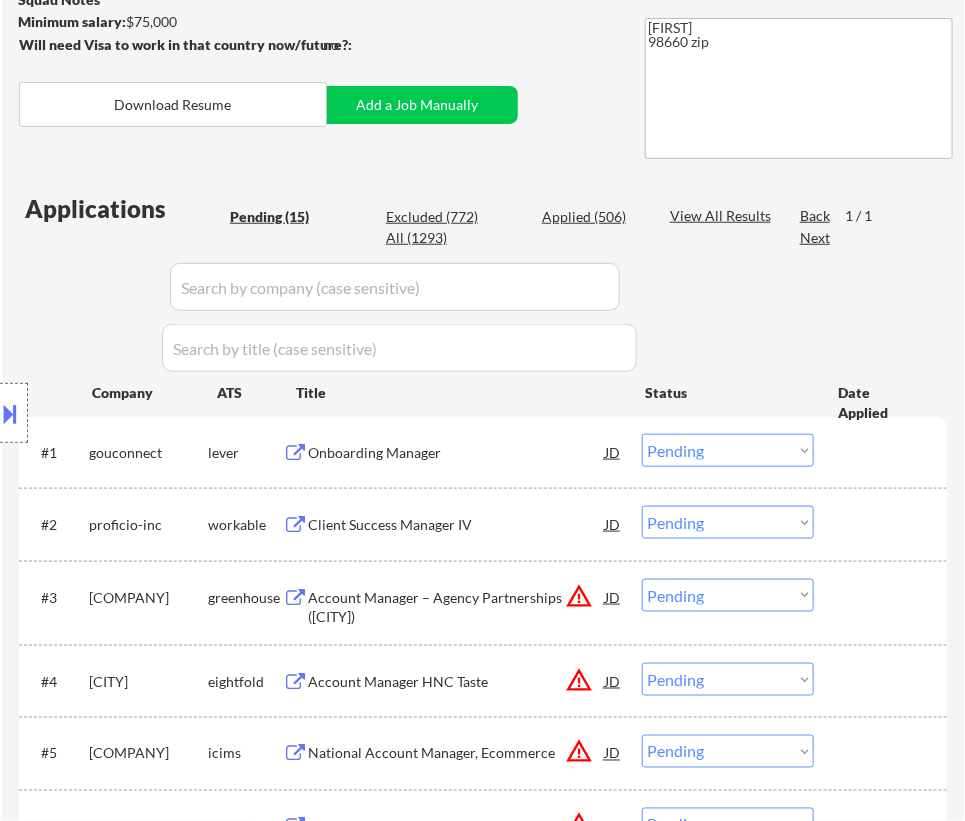 click on "Onboarding Manager" at bounding box center (456, 453) 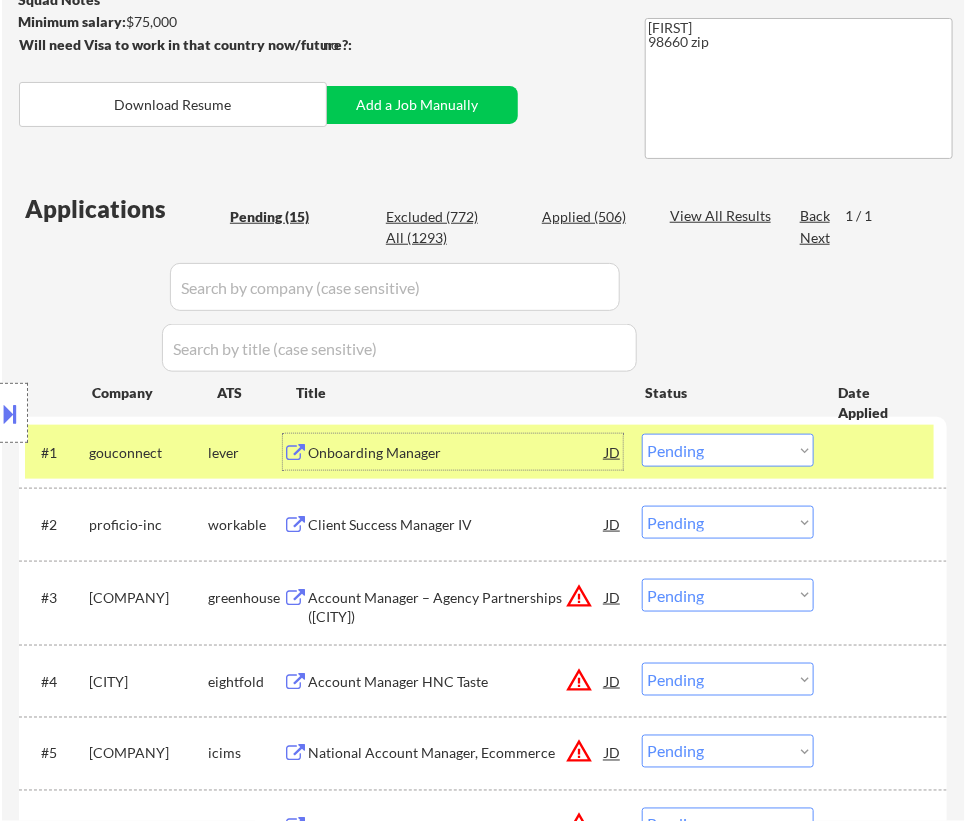click on "Choose an option... Pending Applied Excluded (Questions) Excluded (Expired) Excluded (Location) Excluded (Bad Match) Excluded (Blocklist) Excluded (Salary) Excluded (Other)" at bounding box center [728, 450] 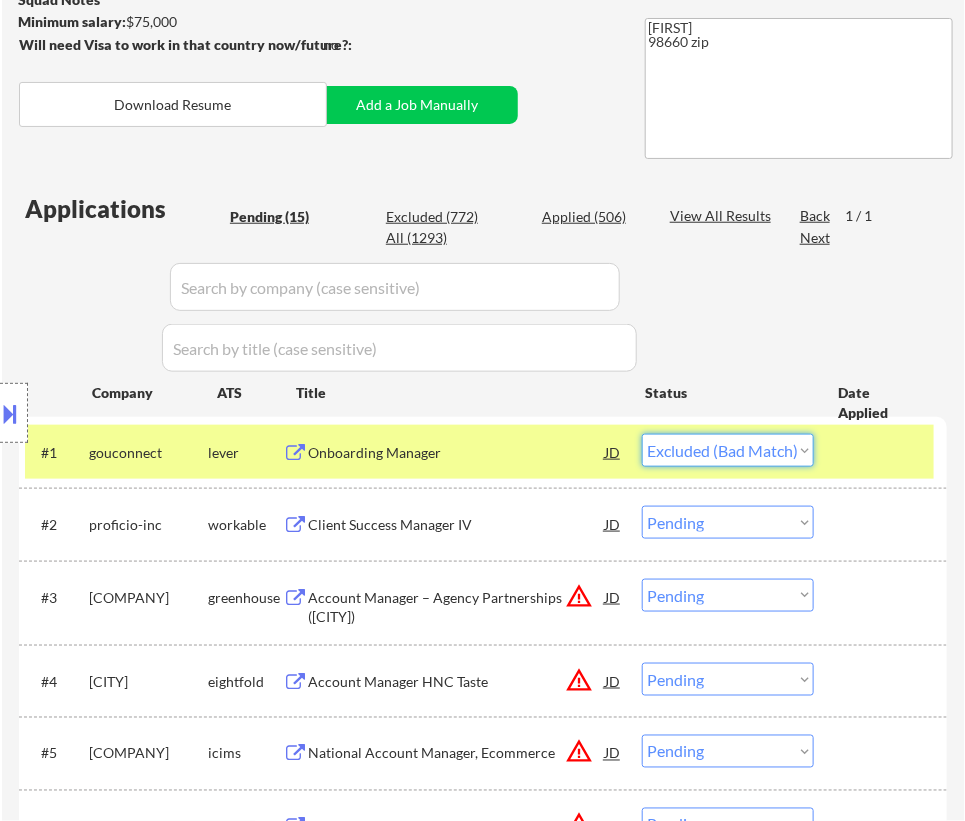 click on "Choose an option... Pending Applied Excluded (Questions) Excluded (Expired) Excluded (Location) Excluded (Bad Match) Excluded (Blocklist) Excluded (Salary) Excluded (Other)" at bounding box center (728, 450) 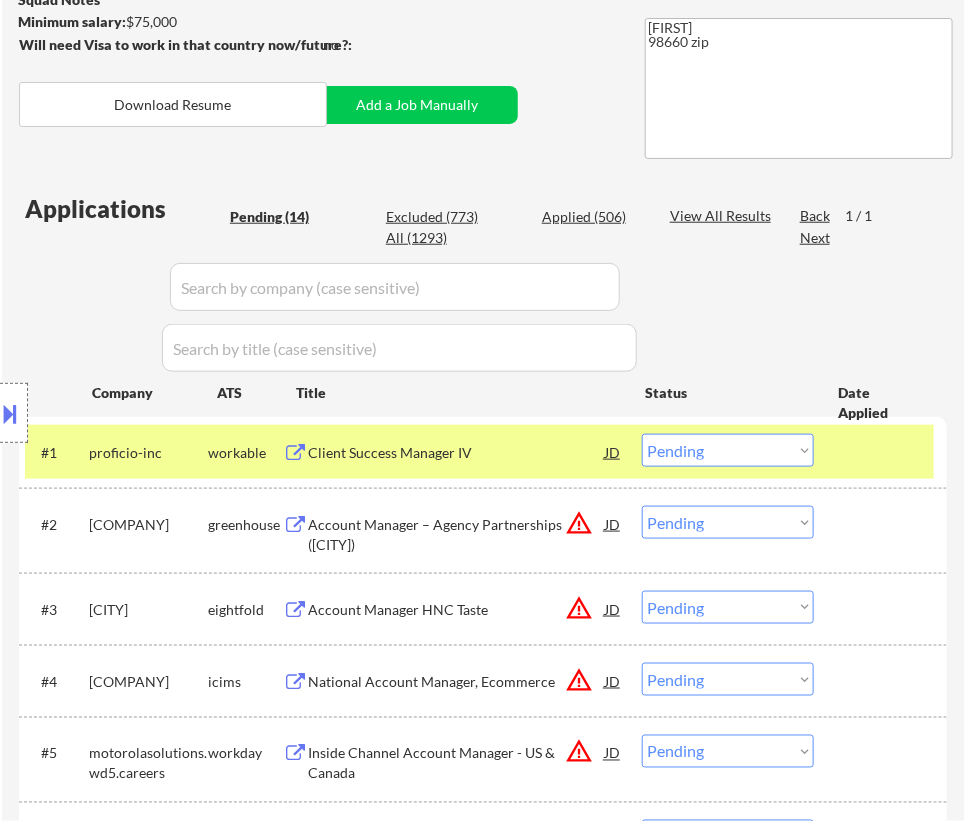 click on "Client Success Manager IV" at bounding box center (456, 453) 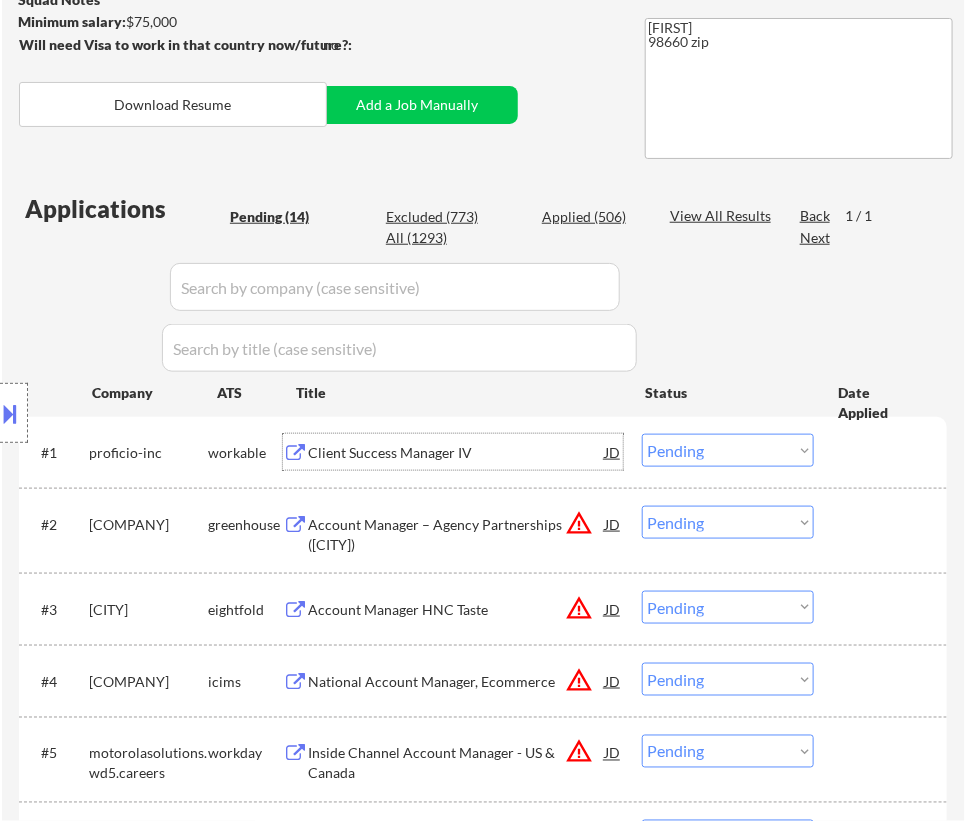 click on "Choose an option... Pending Applied Excluded (Questions) Excluded (Expired) Excluded (Location) Excluded (Bad Match) Excluded (Blocklist) Excluded (Salary) Excluded (Other)" at bounding box center (728, 450) 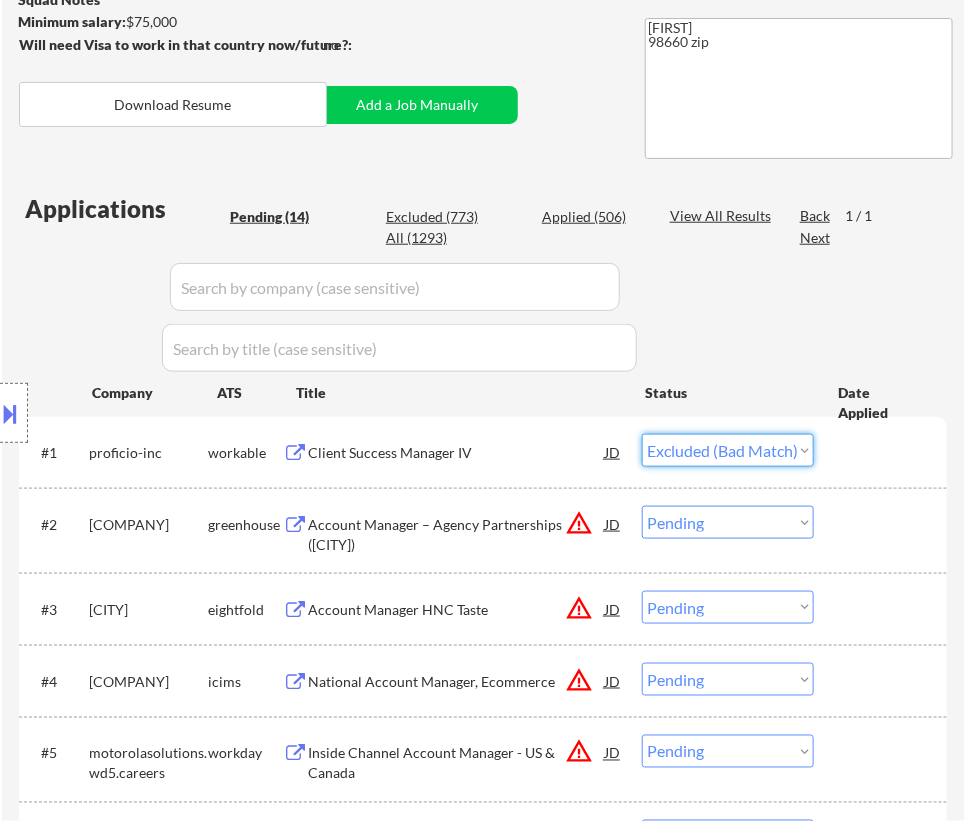 click on "Choose an option... Pending Applied Excluded (Questions) Excluded (Expired) Excluded (Location) Excluded (Bad Match) Excluded (Blocklist) Excluded (Salary) Excluded (Other)" at bounding box center [728, 450] 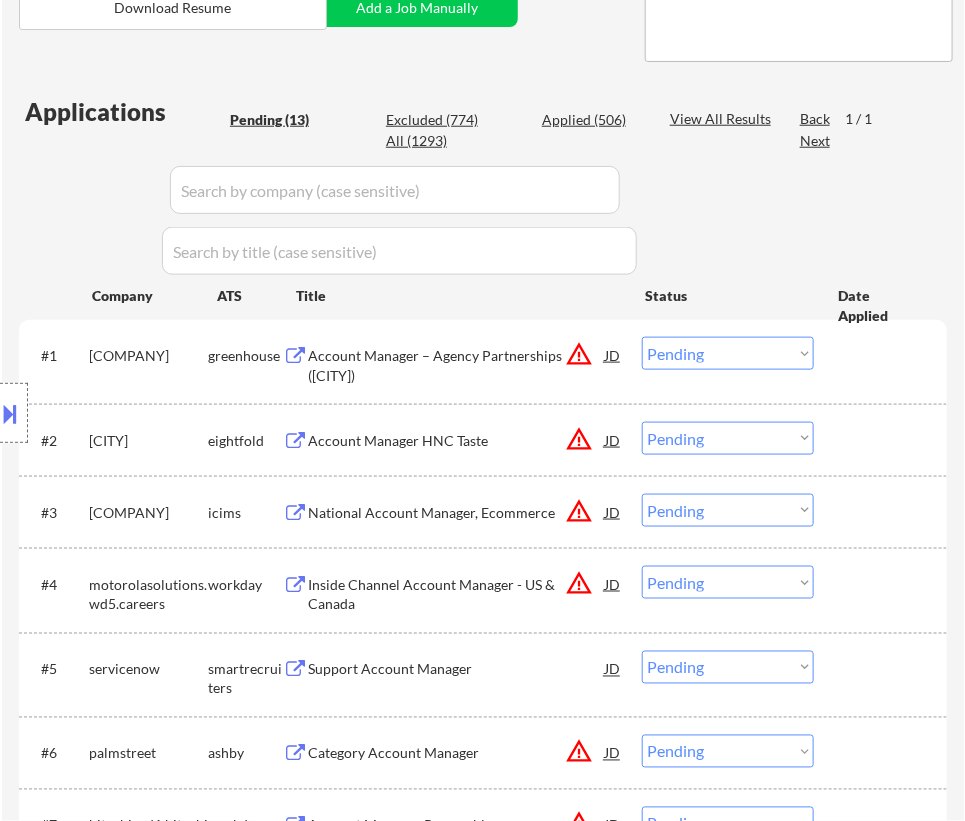 scroll, scrollTop: 454, scrollLeft: 0, axis: vertical 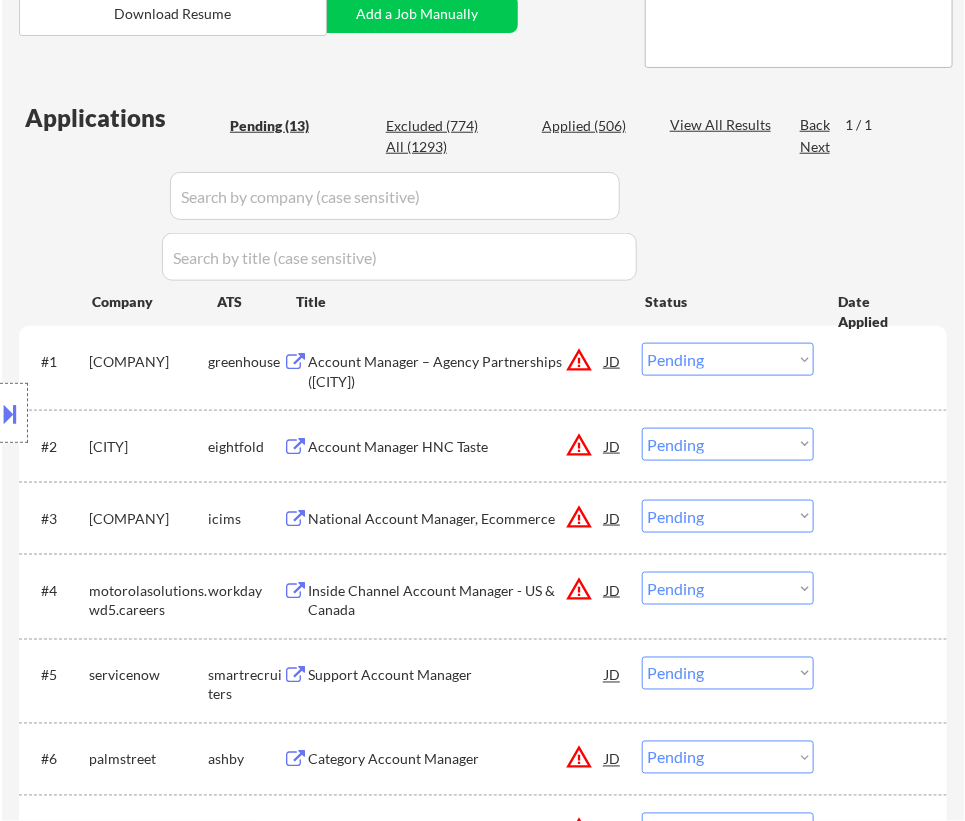 click on "Account Manager – Agency Partnerships (Singapore)" at bounding box center [456, 371] 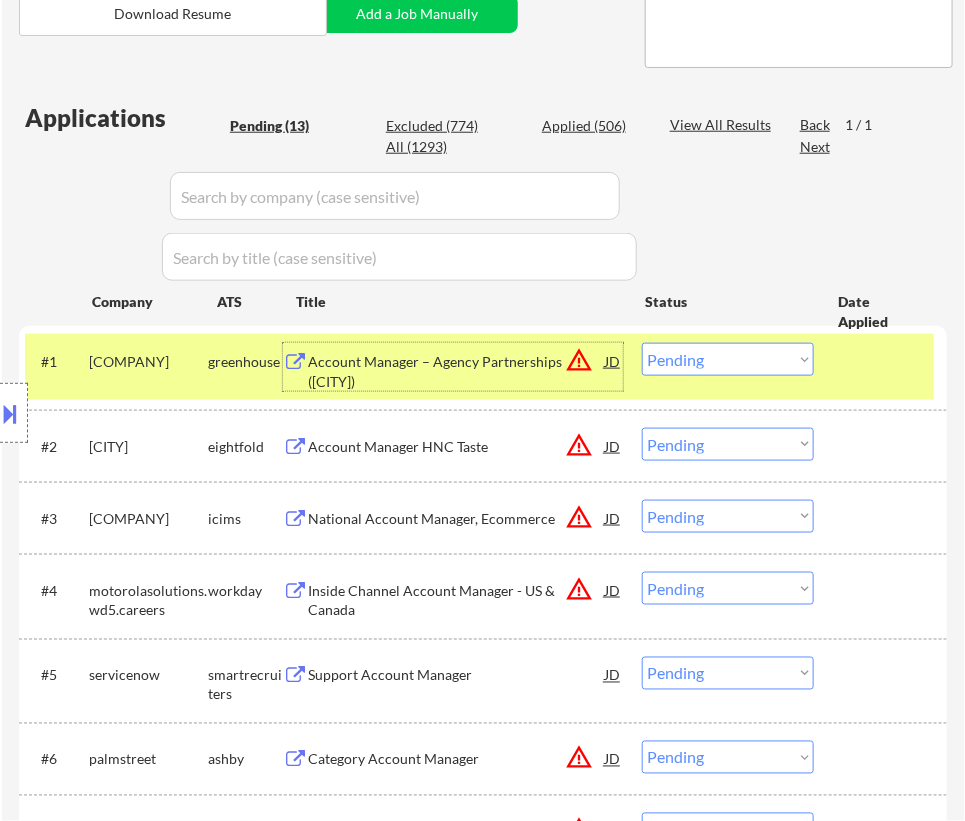 click on "Choose an option... Pending Applied Excluded (Questions) Excluded (Expired) Excluded (Location) Excluded (Bad Match) Excluded (Blocklist) Excluded (Salary) Excluded (Other)" at bounding box center (728, 359) 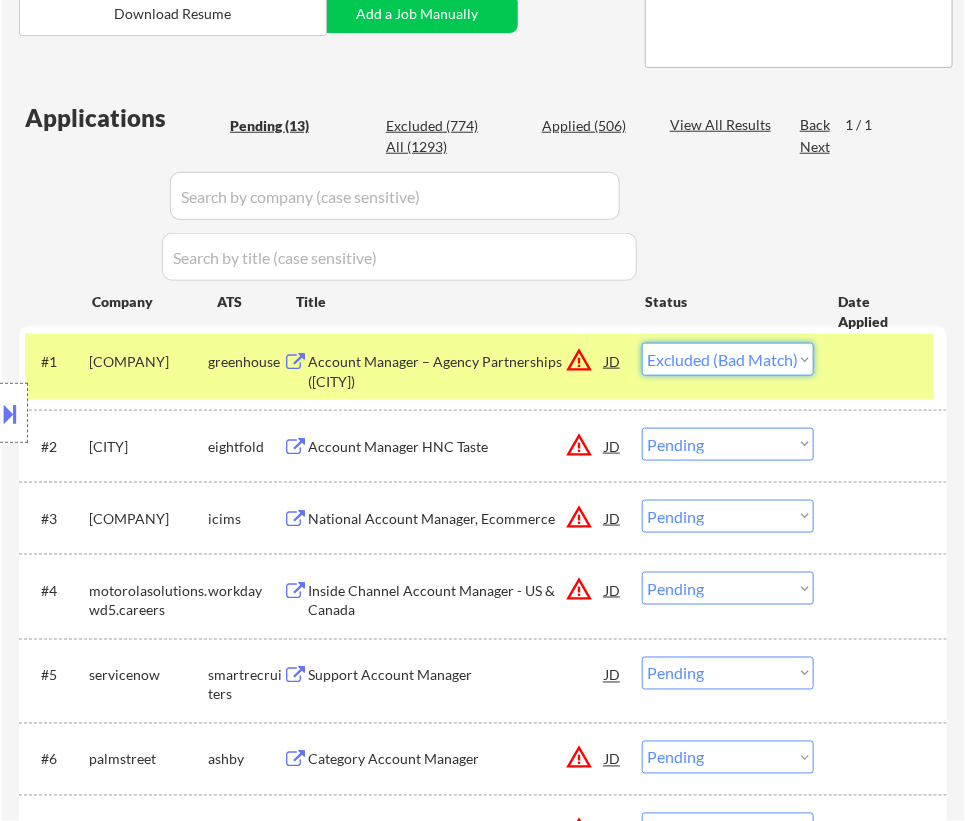 click on "Choose an option... Pending Applied Excluded (Questions) Excluded (Expired) Excluded (Location) Excluded (Bad Match) Excluded (Blocklist) Excluded (Salary) Excluded (Other)" at bounding box center [728, 359] 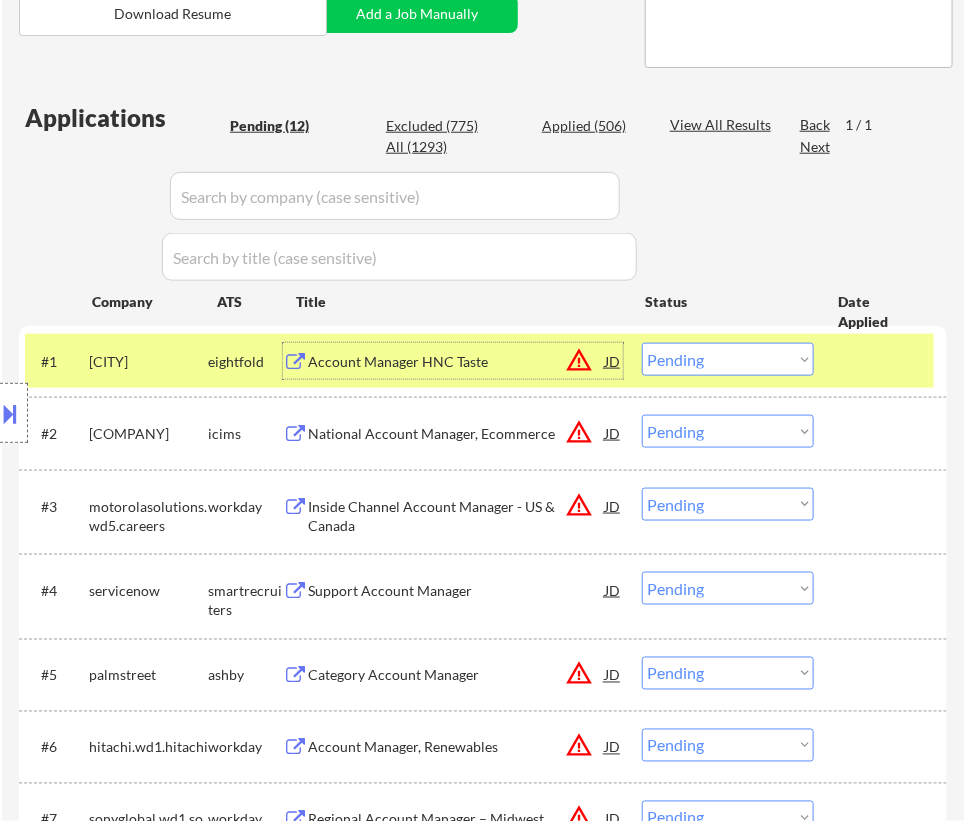 click on "Account Manager HNC Taste" at bounding box center (456, 362) 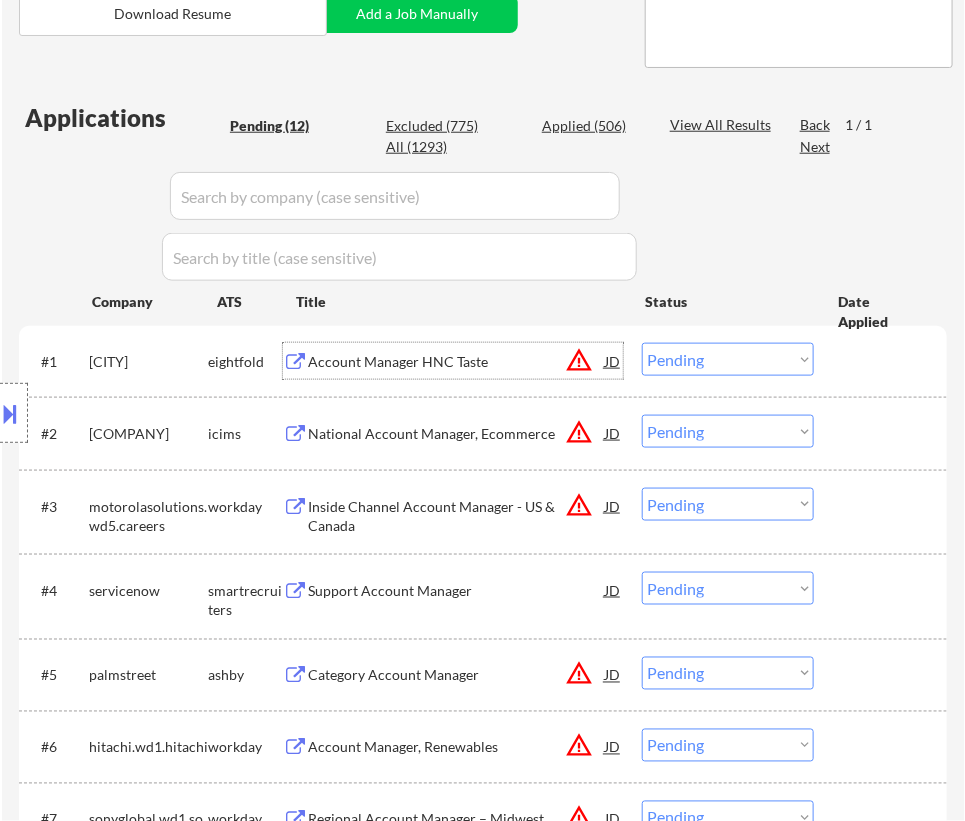 click on "Choose an option... Pending Applied Excluded (Questions) Excluded (Expired) Excluded (Location) Excluded (Bad Match) Excluded (Blocklist) Excluded (Salary) Excluded (Other)" at bounding box center [728, 359] 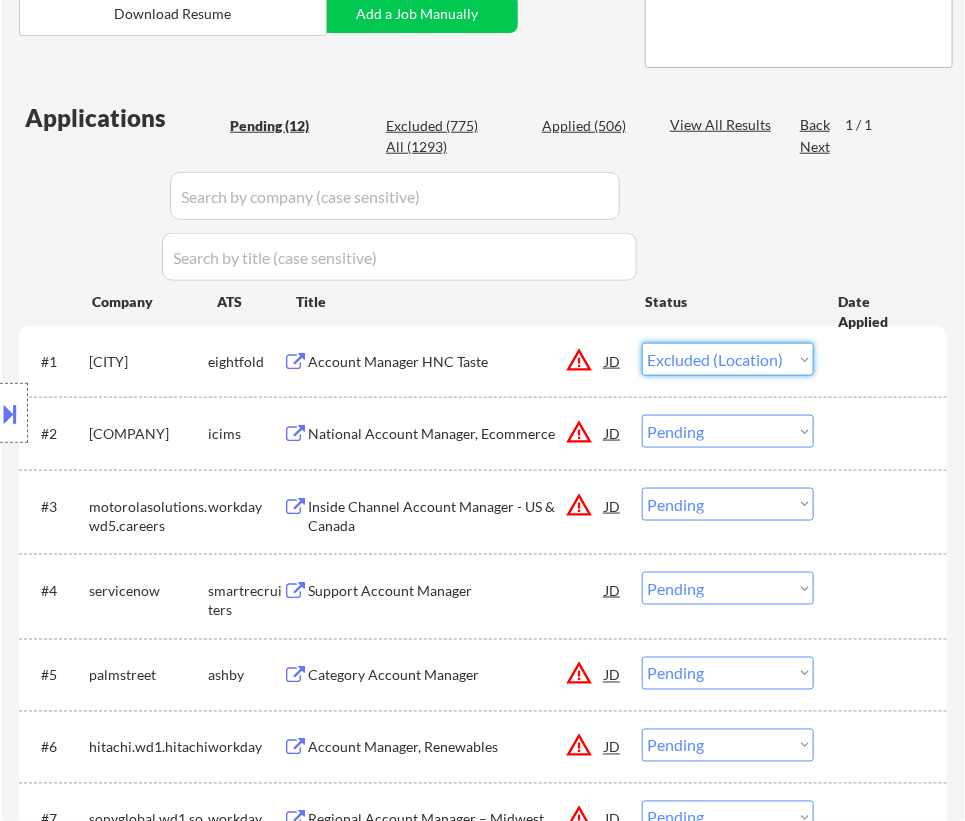 click on "Choose an option... Pending Applied Excluded (Questions) Excluded (Expired) Excluded (Location) Excluded (Bad Match) Excluded (Blocklist) Excluded (Salary) Excluded (Other)" at bounding box center (728, 359) 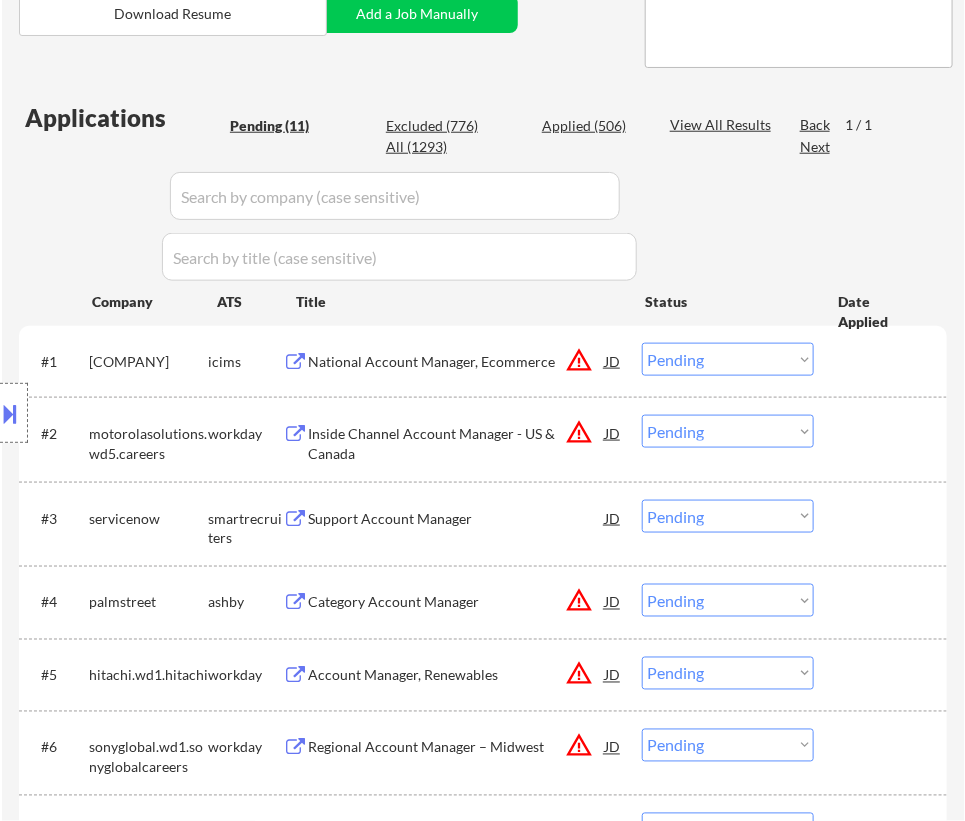click on "#1 careers-dole icims National Account Manager, Ecommerce JD warning_amber Choose an option... Pending Applied Excluded (Questions) Excluded (Expired) Excluded (Location) Excluded (Bad Match) Excluded (Blocklist) Excluded (Salary) Excluded (Other)" at bounding box center (479, 361) 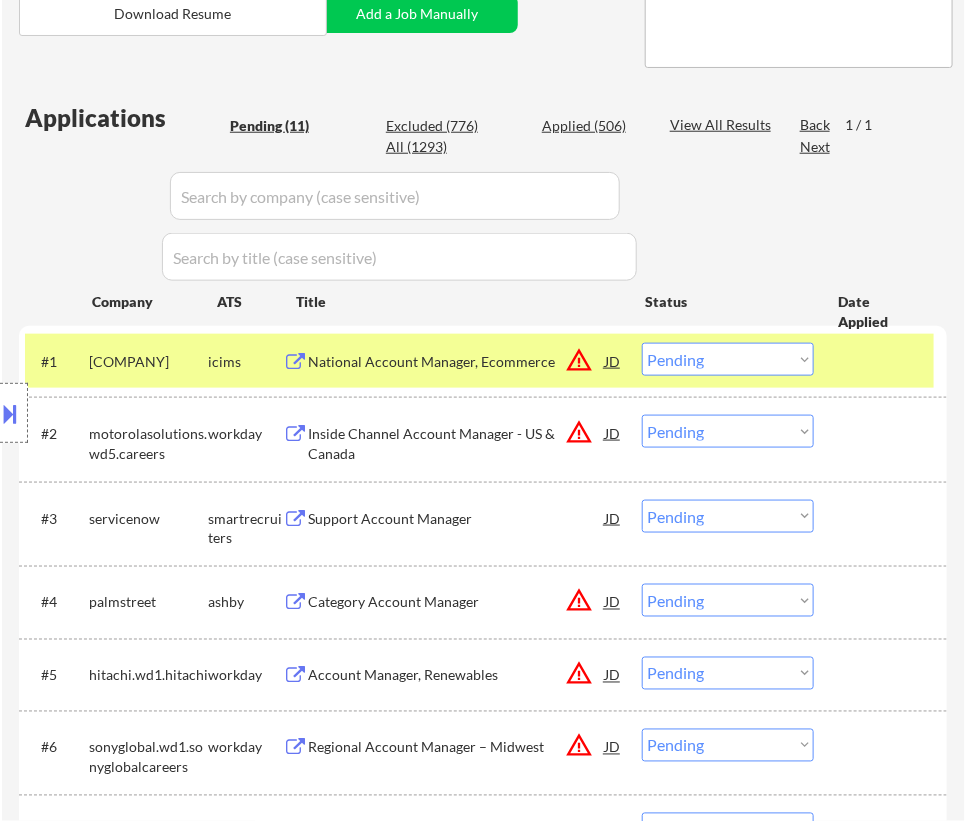 click on "#1 careers-dole icims National Account Manager, Ecommerce JD warning_amber Choose an option... Pending Applied Excluded (Questions) Excluded (Expired) Excluded (Location) Excluded (Bad Match) Excluded (Blocklist) Excluded (Salary) Excluded (Other)" at bounding box center [479, 361] 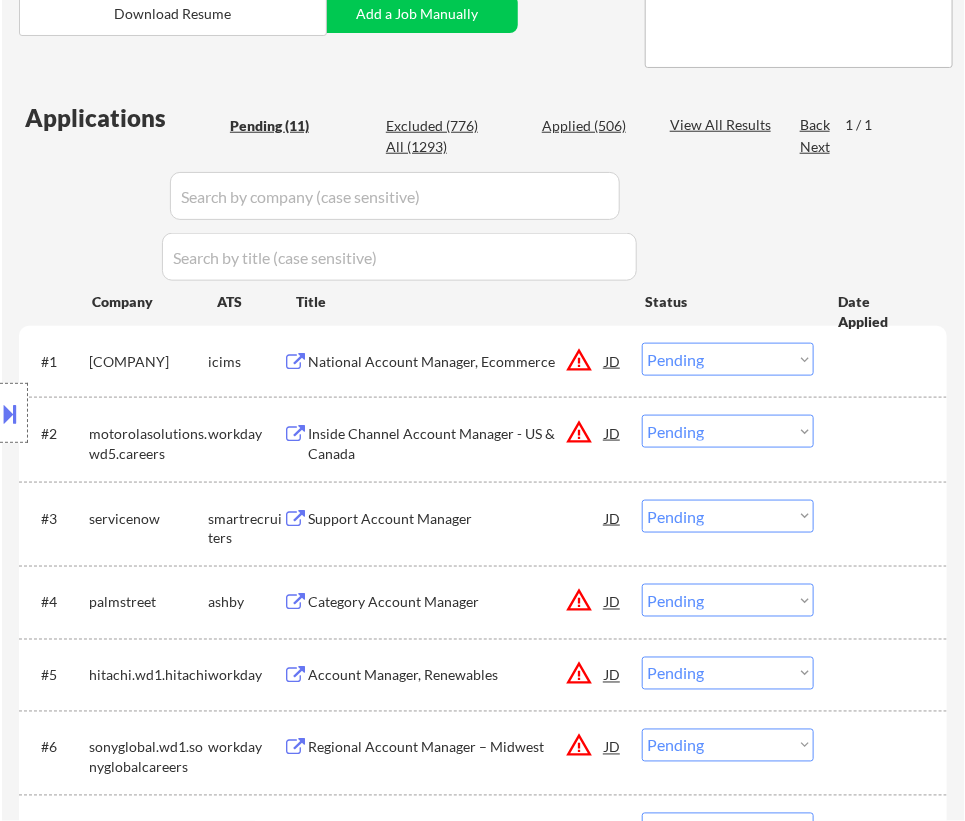 click on "National Account Manager, Ecommerce" at bounding box center [456, 362] 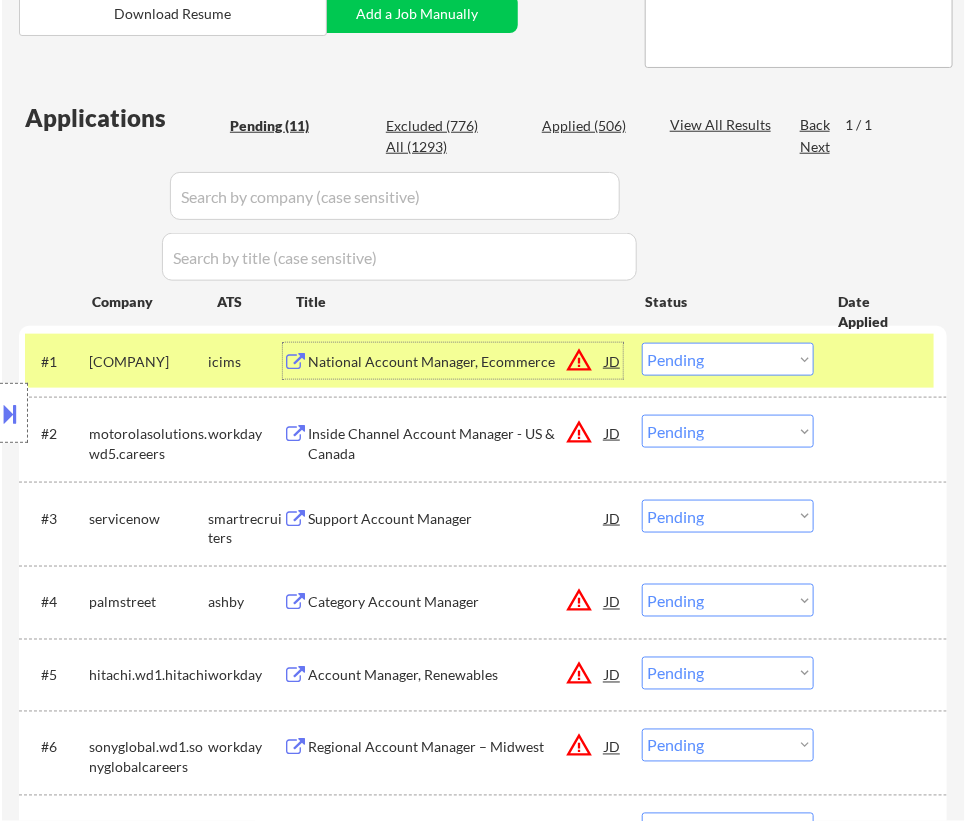 drag, startPoint x: 753, startPoint y: 358, endPoint x: 753, endPoint y: 369, distance: 11 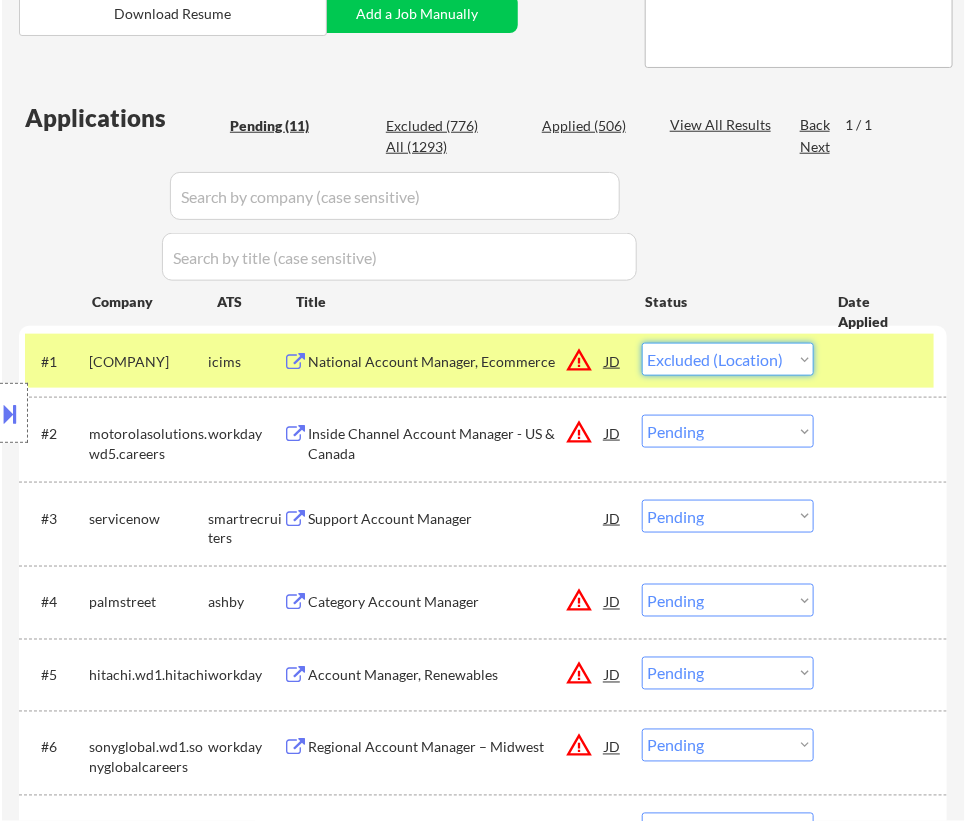 click on "Choose an option... Pending Applied Excluded (Questions) Excluded (Expired) Excluded (Location) Excluded (Bad Match) Excluded (Blocklist) Excluded (Salary) Excluded (Other)" at bounding box center (728, 359) 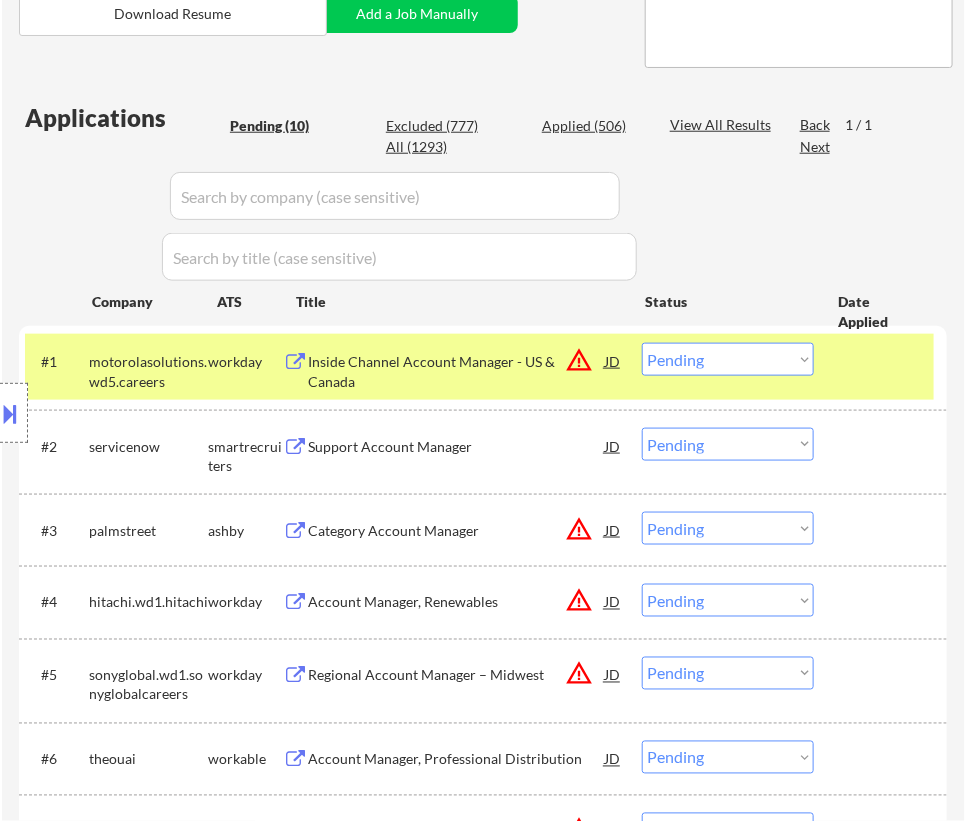 click on "Inside Channel Account Manager - US & Canada" at bounding box center [456, 371] 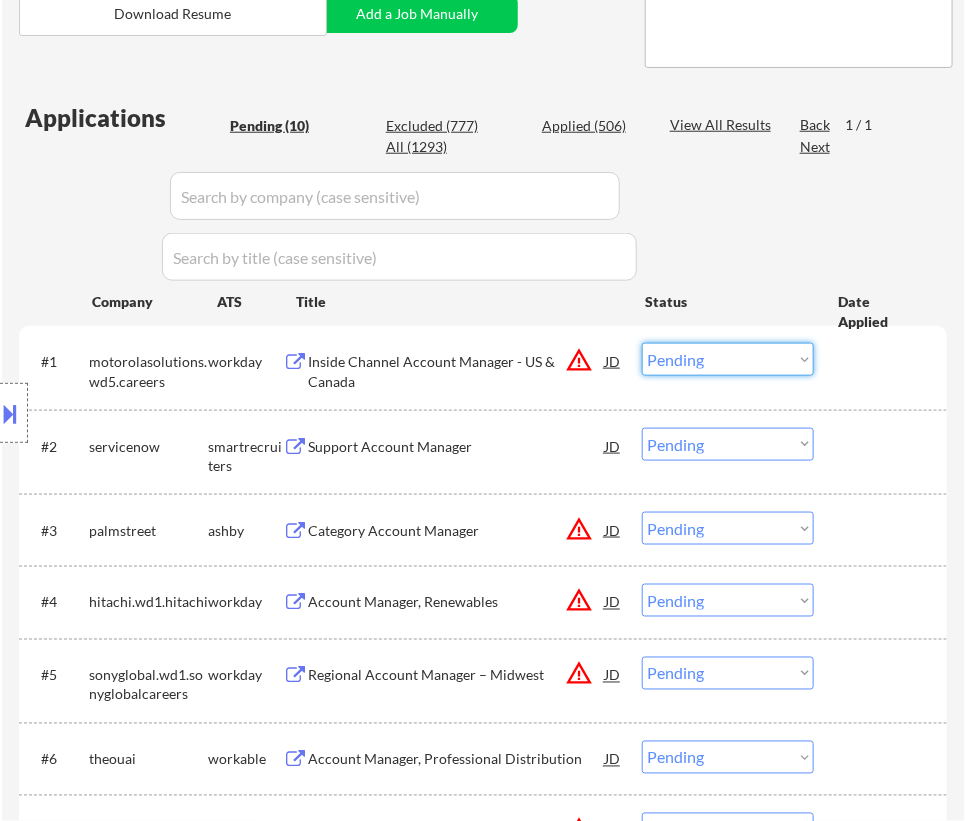 click on "Choose an option... Pending Applied Excluded (Questions) Excluded (Expired) Excluded (Location) Excluded (Bad Match) Excluded (Blocklist) Excluded (Salary) Excluded (Other)" at bounding box center (728, 359) 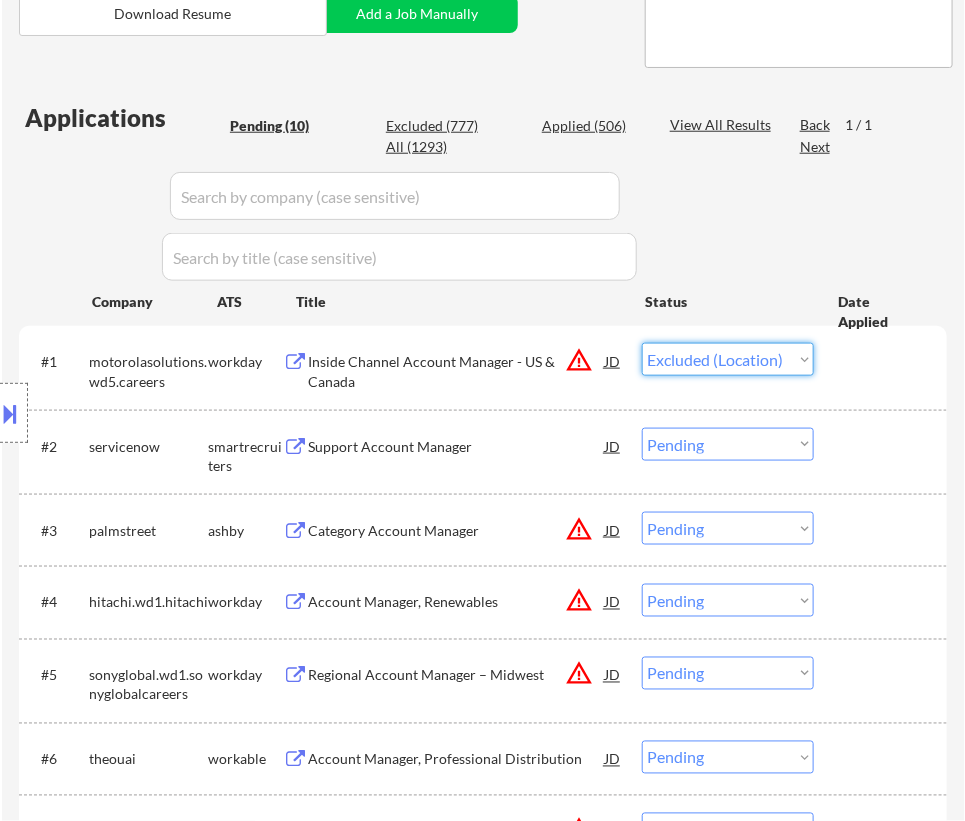 click on "Choose an option... Pending Applied Excluded (Questions) Excluded (Expired) Excluded (Location) Excluded (Bad Match) Excluded (Blocklist) Excluded (Salary) Excluded (Other)" at bounding box center [728, 359] 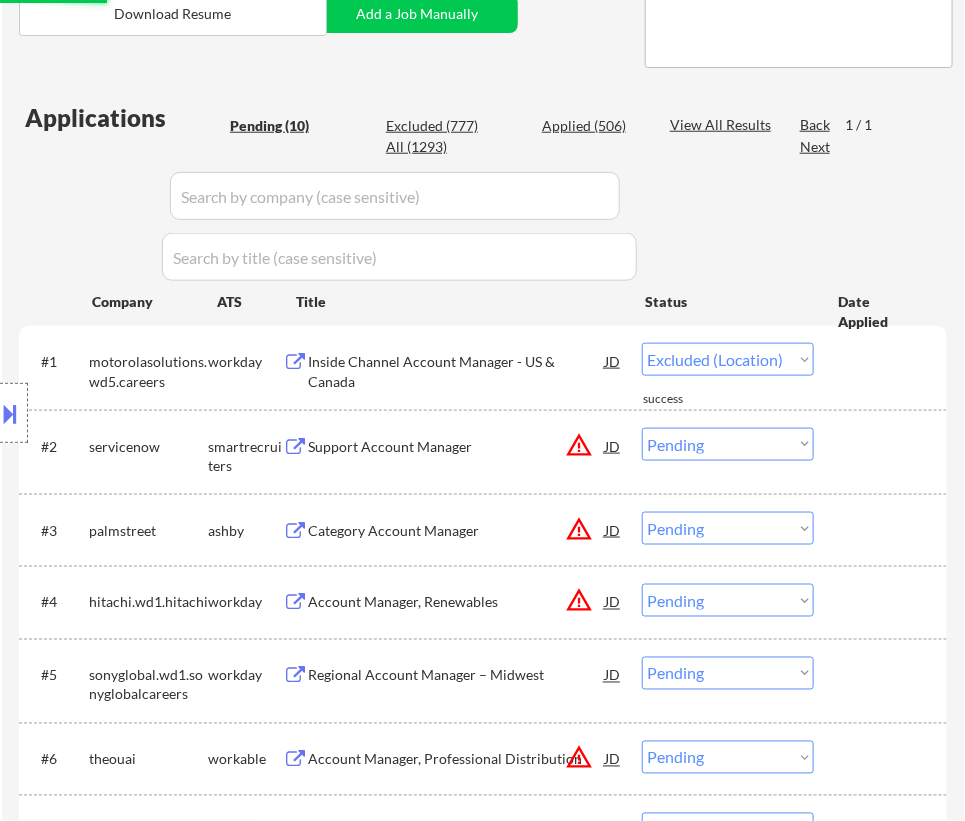 select on ""pending"" 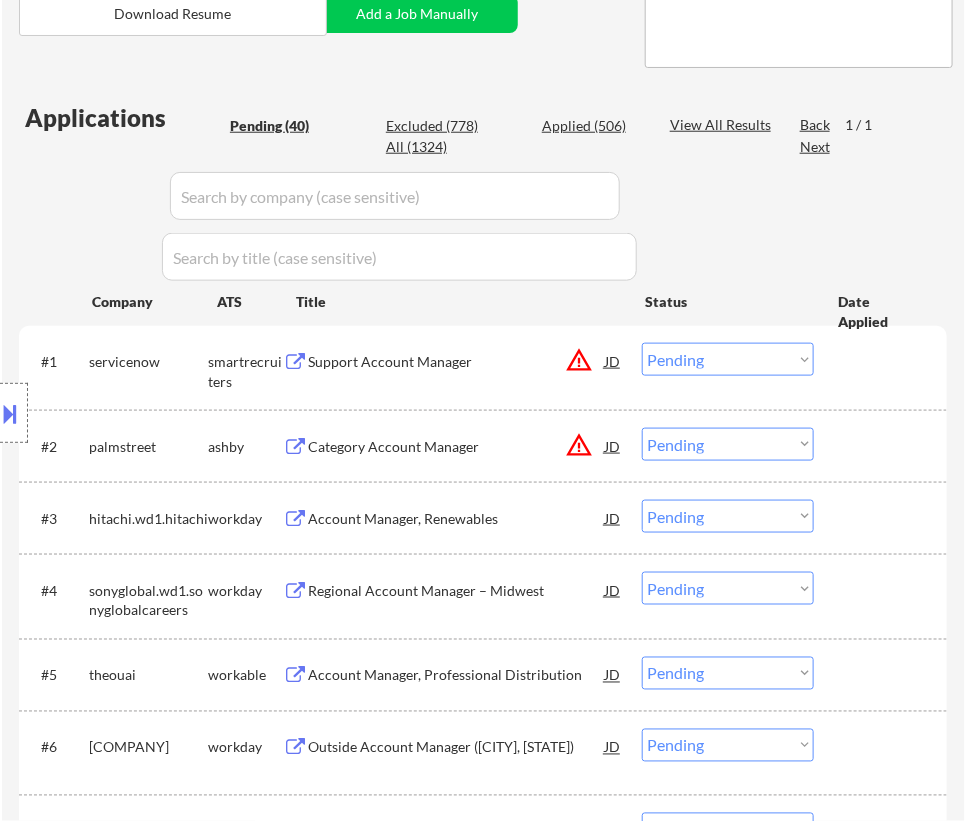 select on ""pending"" 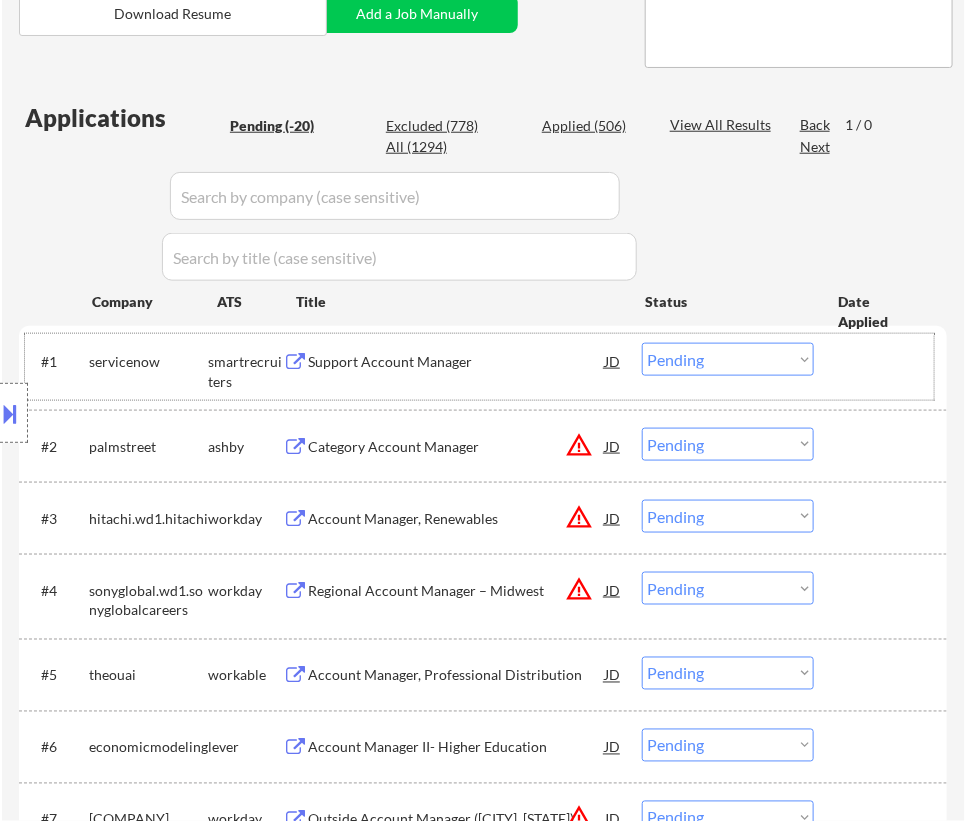 click on "#1 servicenow smartrecruiters Support Account Manager JD warning_amber Choose an option... Pending Applied Excluded (Questions) Excluded (Expired) Excluded (Location) Excluded (Bad Match) Excluded (Blocklist) Excluded (Salary) Excluded (Other)" at bounding box center [479, 367] 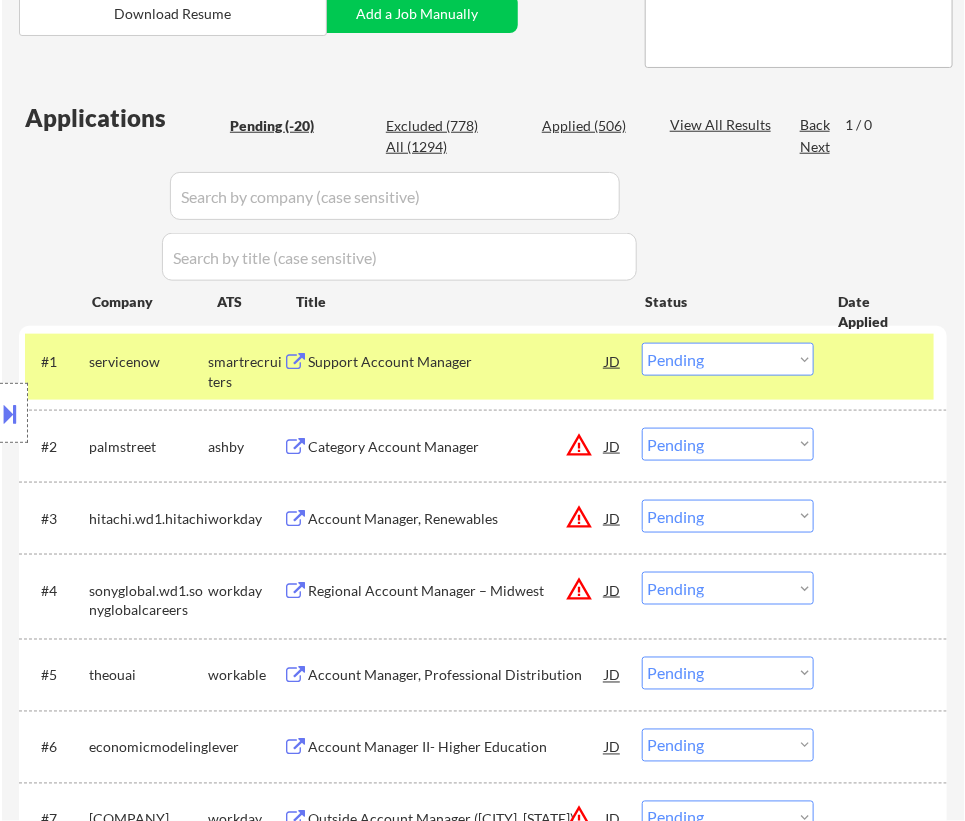 click on "Support Account Manager" at bounding box center (456, 361) 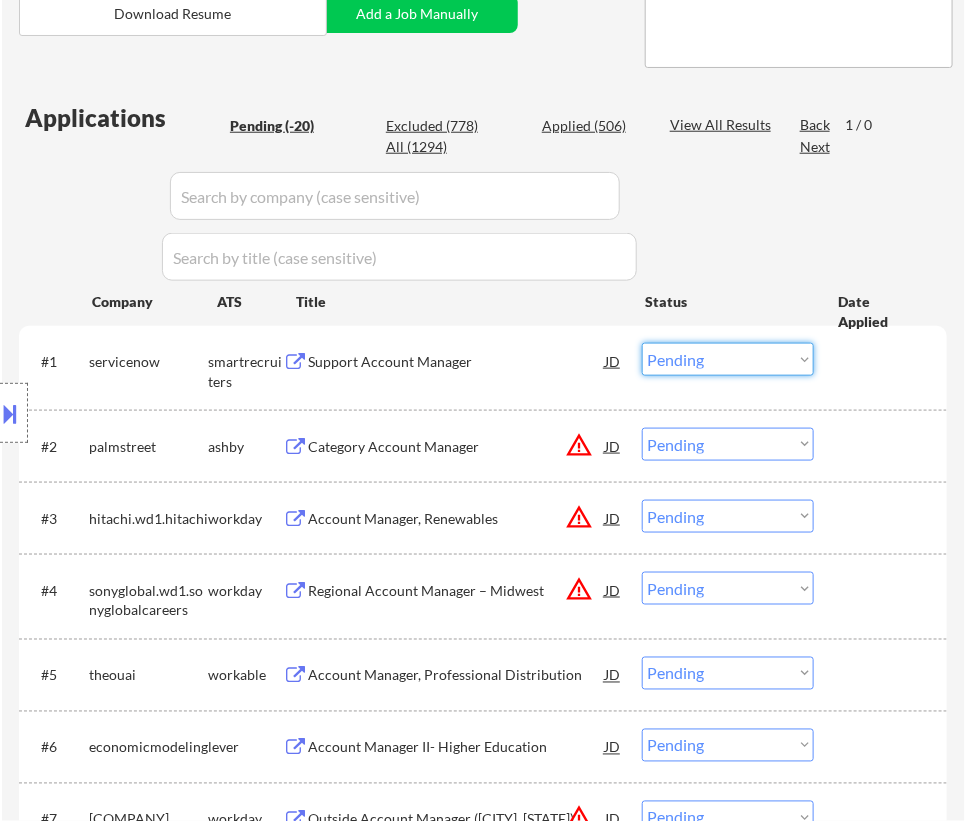 click on "Choose an option... Pending Applied Excluded (Questions) Excluded (Expired) Excluded (Location) Excluded (Bad Match) Excluded (Blocklist) Excluded (Salary) Excluded (Other)" at bounding box center [728, 359] 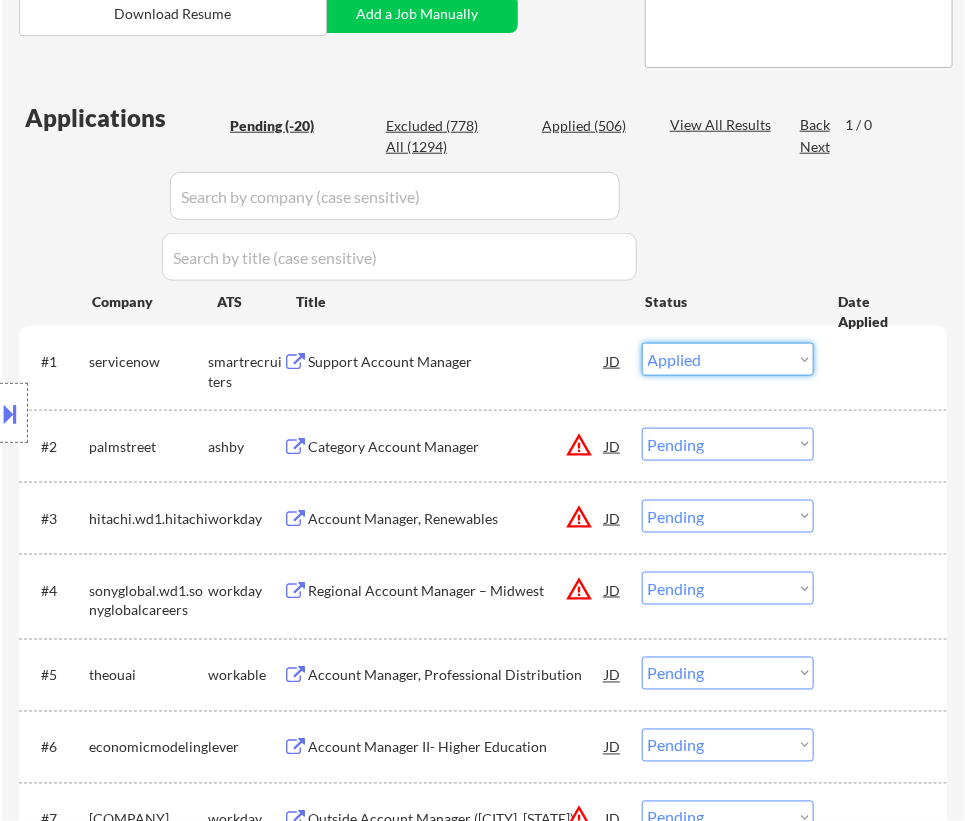 click on "Choose an option... Pending Applied Excluded (Questions) Excluded (Expired) Excluded (Location) Excluded (Bad Match) Excluded (Blocklist) Excluded (Salary) Excluded (Other)" at bounding box center [728, 359] 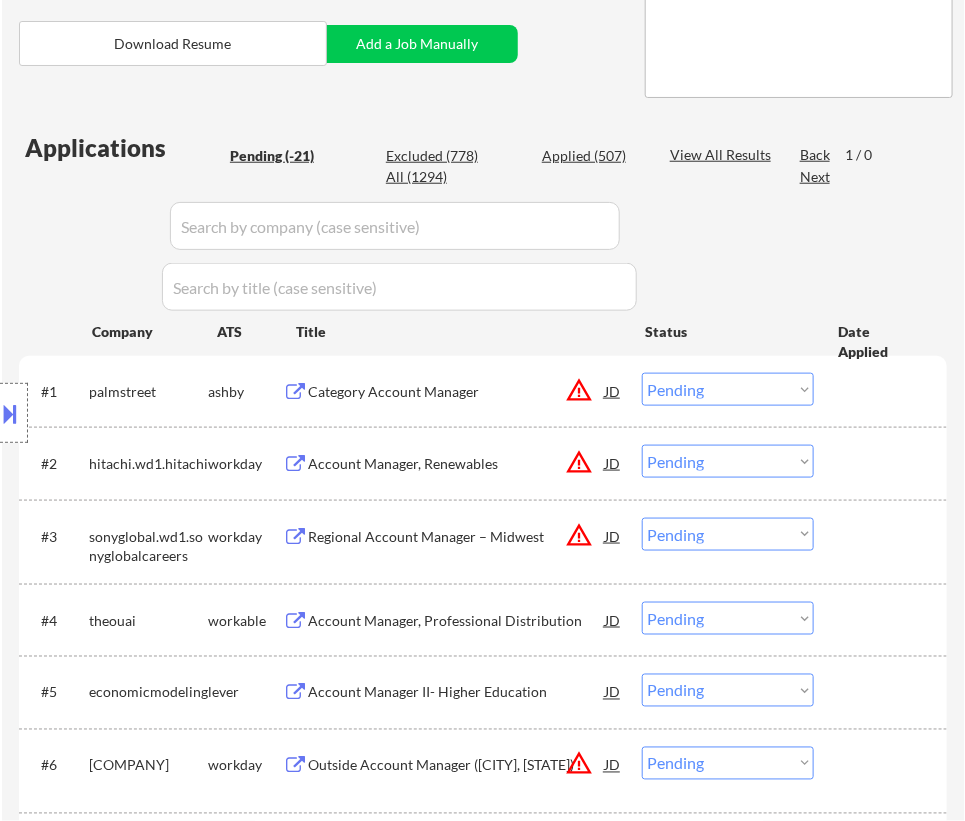 scroll, scrollTop: 454, scrollLeft: 0, axis: vertical 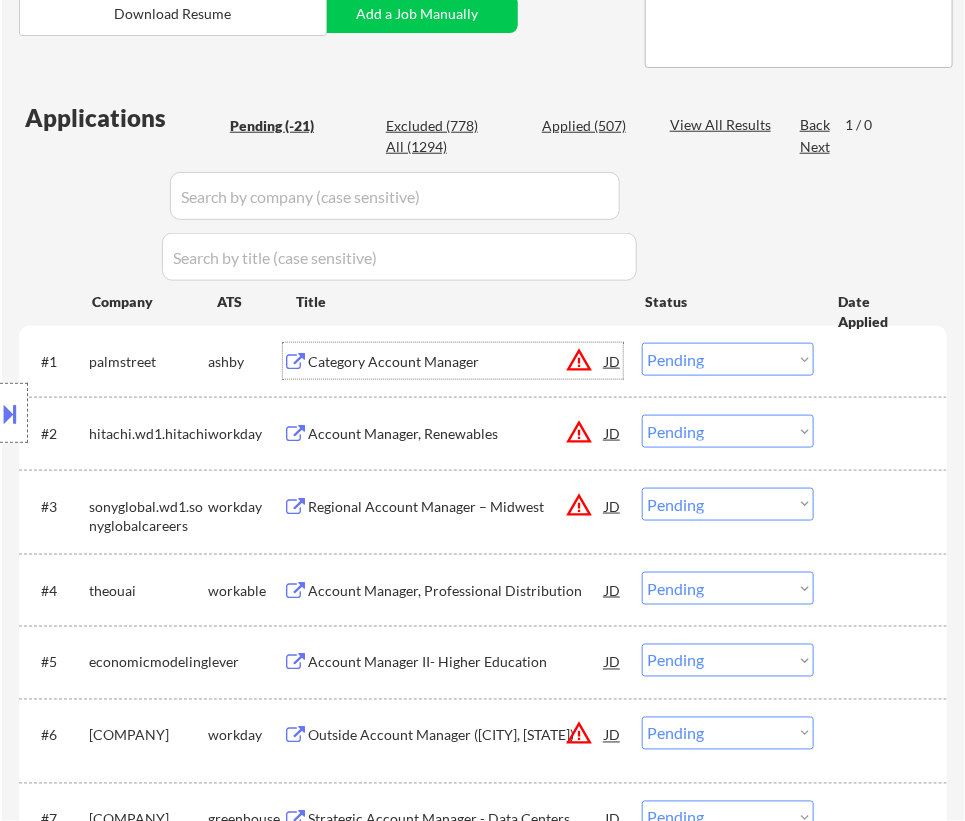 click on "Category Account Manager" at bounding box center [456, 362] 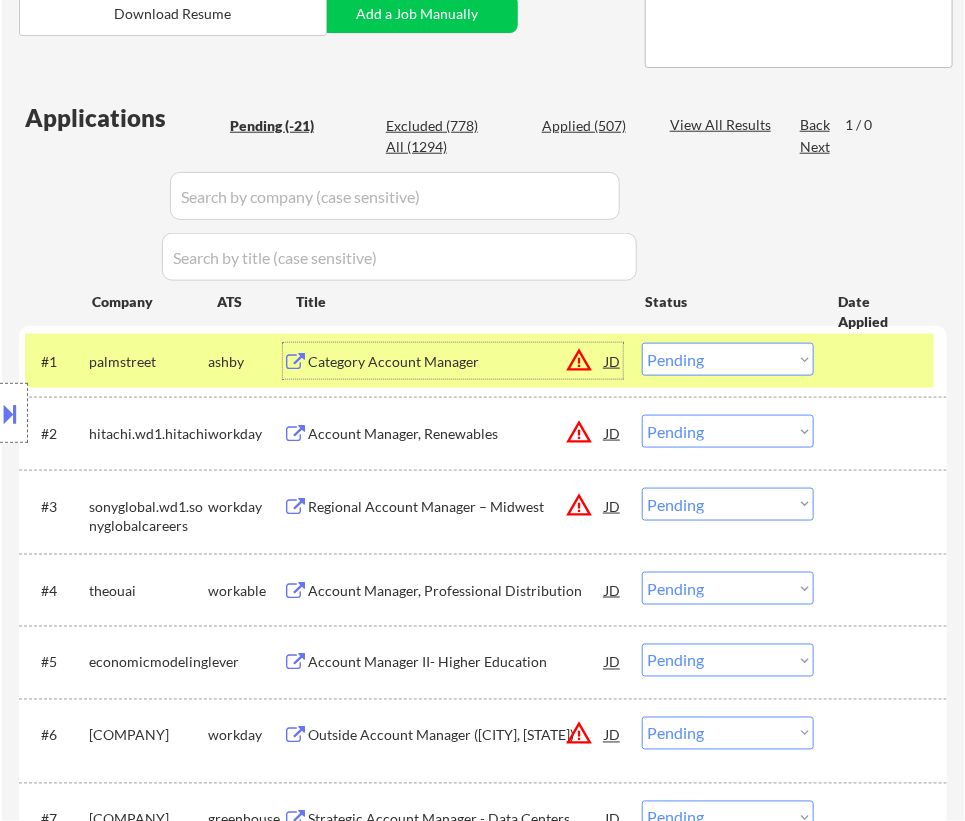 click on "Choose an option... Pending Applied Excluded (Questions) Excluded (Expired) Excluded (Location) Excluded (Bad Match) Excluded (Blocklist) Excluded (Salary) Excluded (Other)" at bounding box center (728, 359) 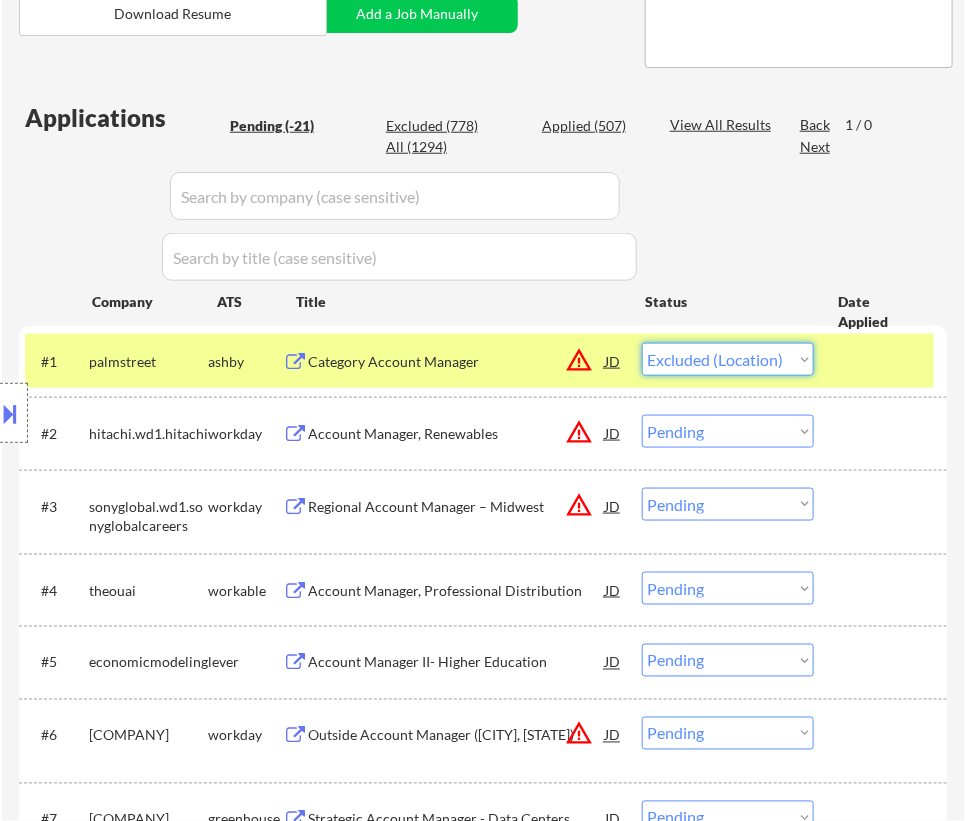 click on "Choose an option... Pending Applied Excluded (Questions) Excluded (Expired) Excluded (Location) Excluded (Bad Match) Excluded (Blocklist) Excluded (Salary) Excluded (Other)" at bounding box center [728, 359] 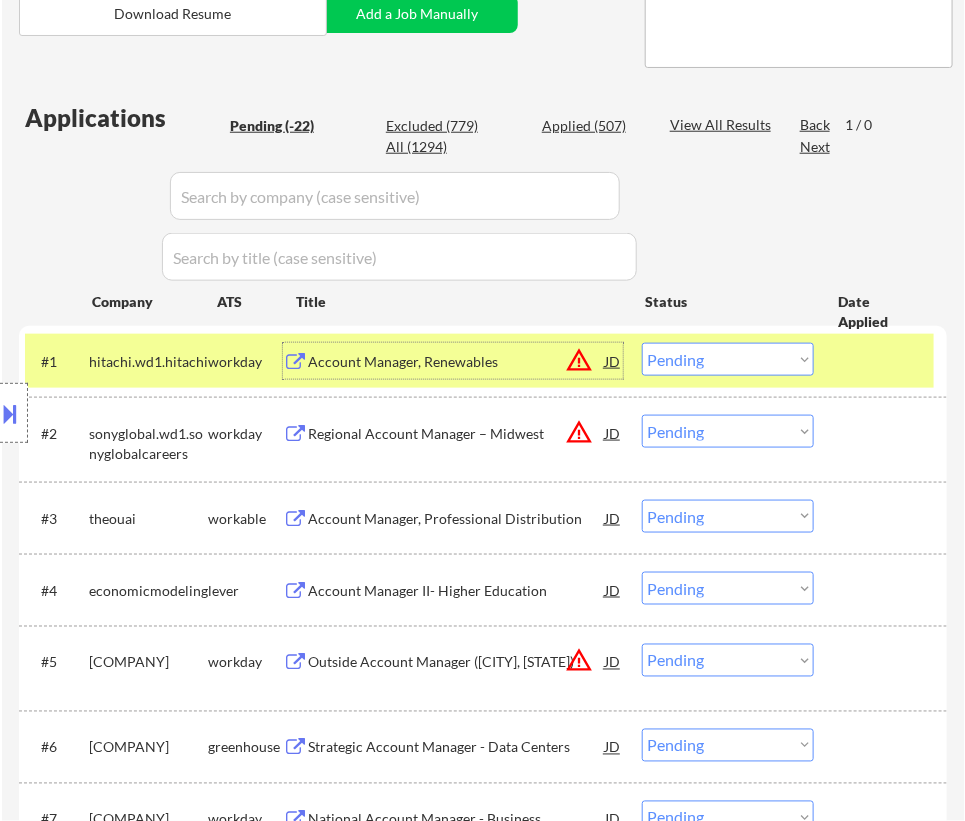 click on "Account Manager, Renewables" at bounding box center (456, 362) 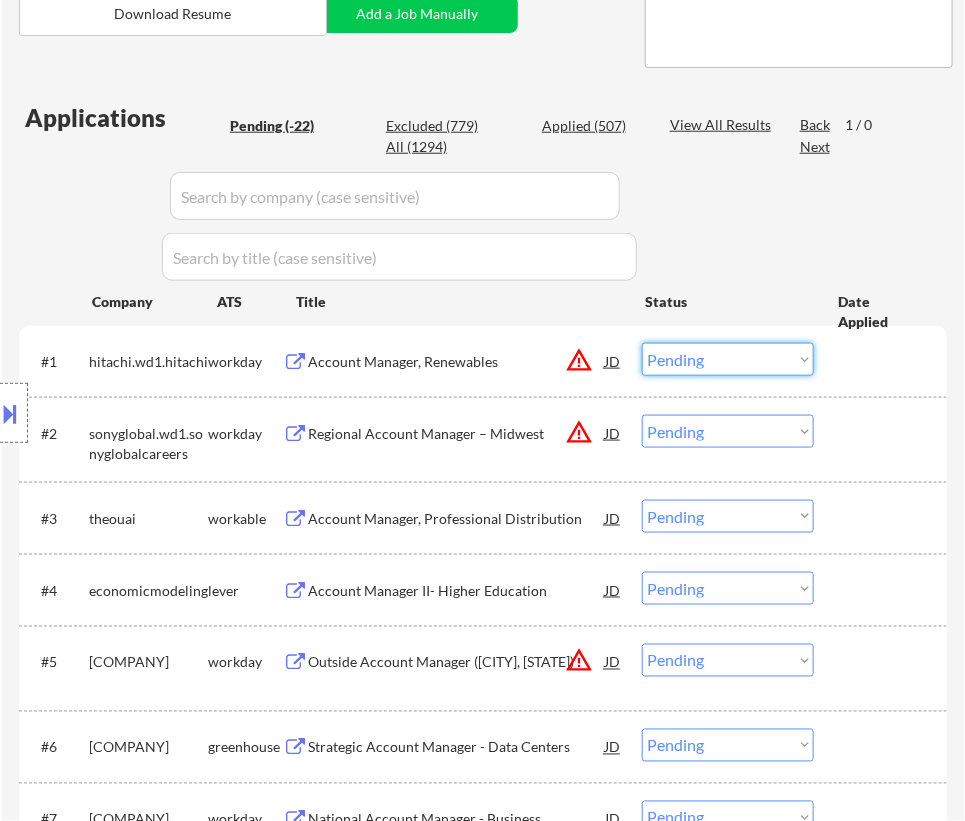 drag, startPoint x: 740, startPoint y: 350, endPoint x: 739, endPoint y: 368, distance: 18.027756 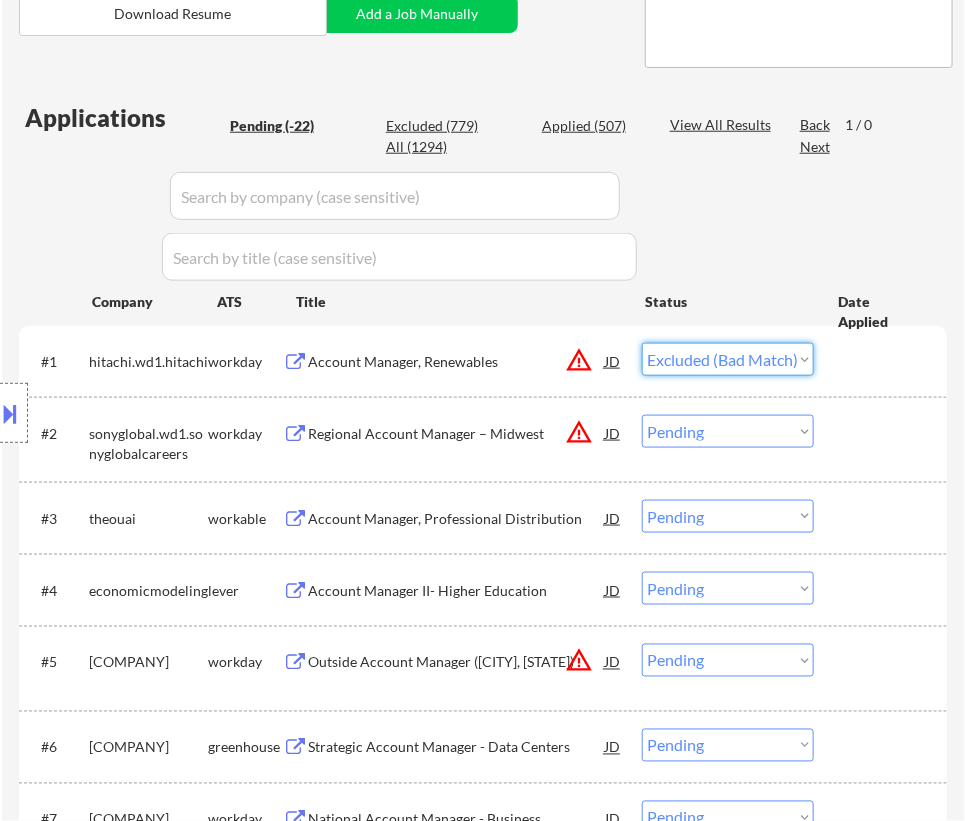 click on "Choose an option... Pending Applied Excluded (Questions) Excluded (Expired) Excluded (Location) Excluded (Bad Match) Excluded (Blocklist) Excluded (Salary) Excluded (Other)" at bounding box center (728, 359) 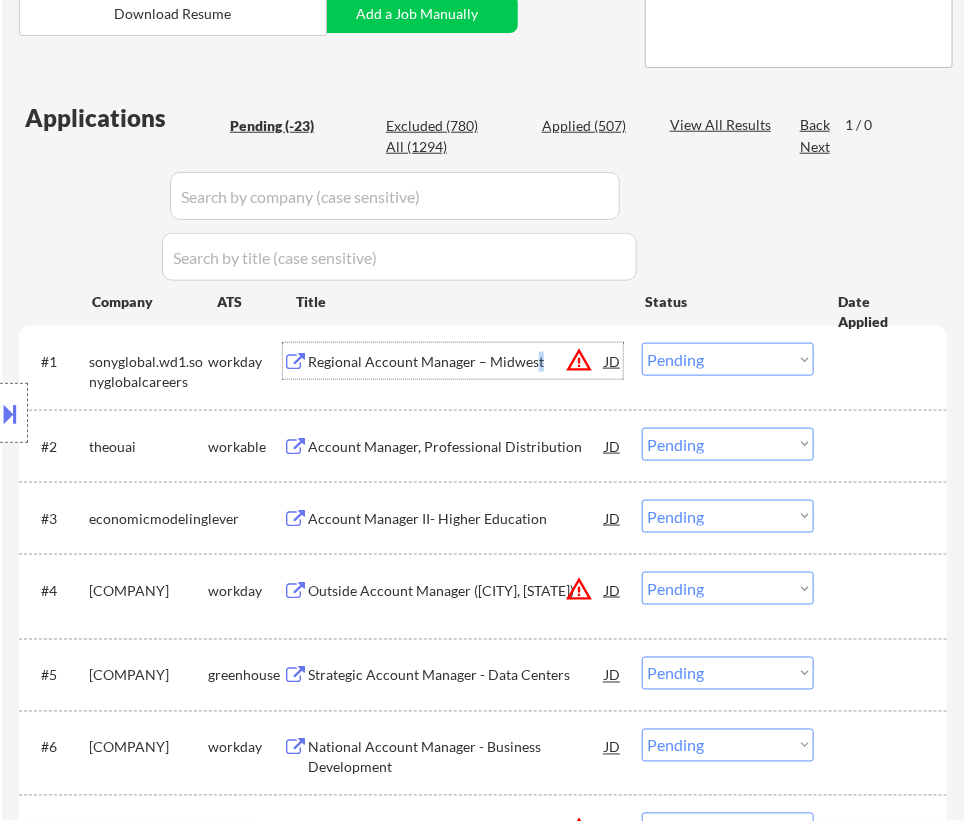 click on "Regional Account Manager – Midwest" at bounding box center (456, 362) 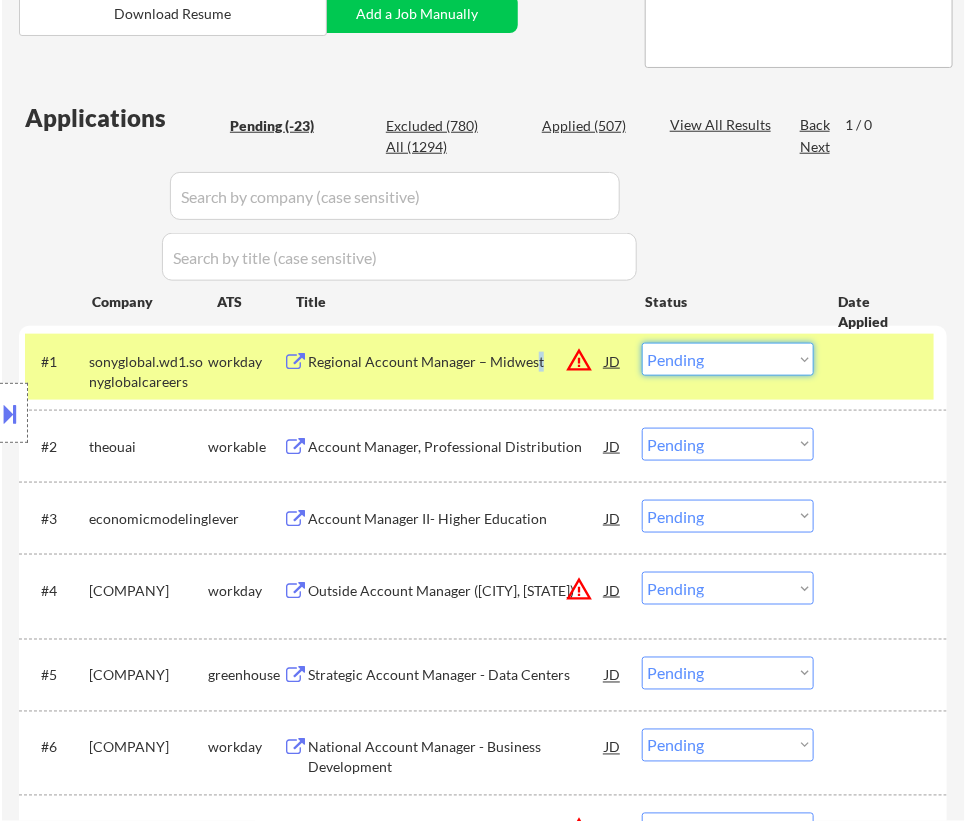 click on "Choose an option... Pending Applied Excluded (Questions) Excluded (Expired) Excluded (Location) Excluded (Bad Match) Excluded (Blocklist) Excluded (Salary) Excluded (Other)" at bounding box center (728, 359) 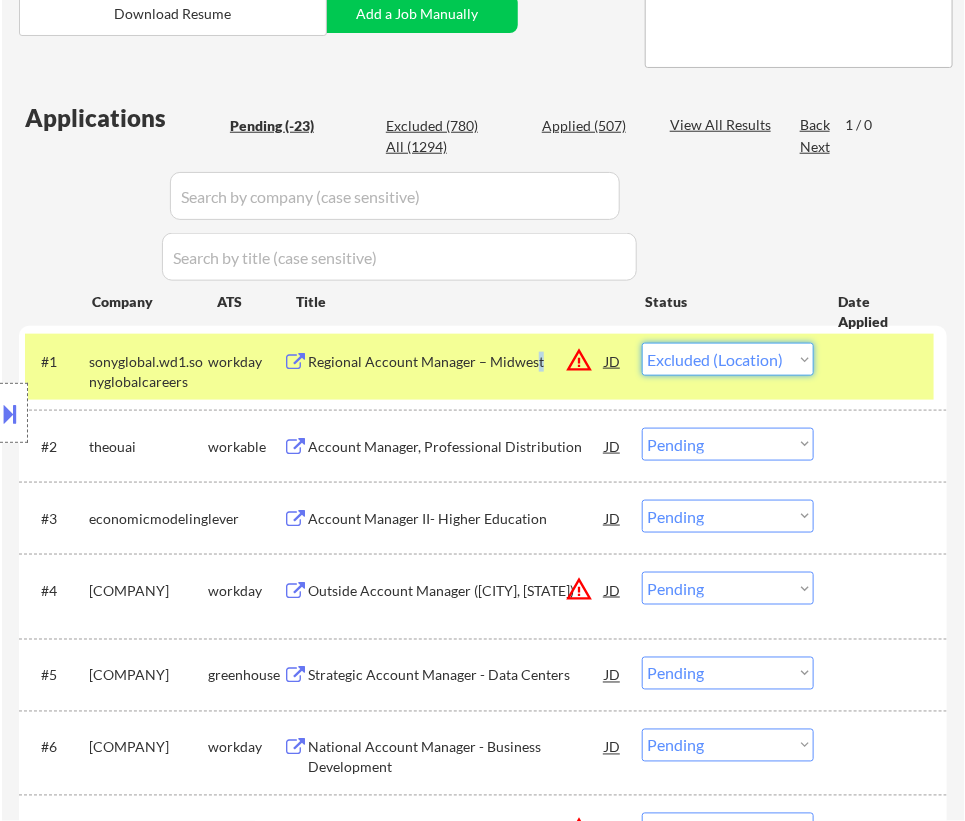 click on "Choose an option... Pending Applied Excluded (Questions) Excluded (Expired) Excluded (Location) Excluded (Bad Match) Excluded (Blocklist) Excluded (Salary) Excluded (Other)" at bounding box center (728, 359) 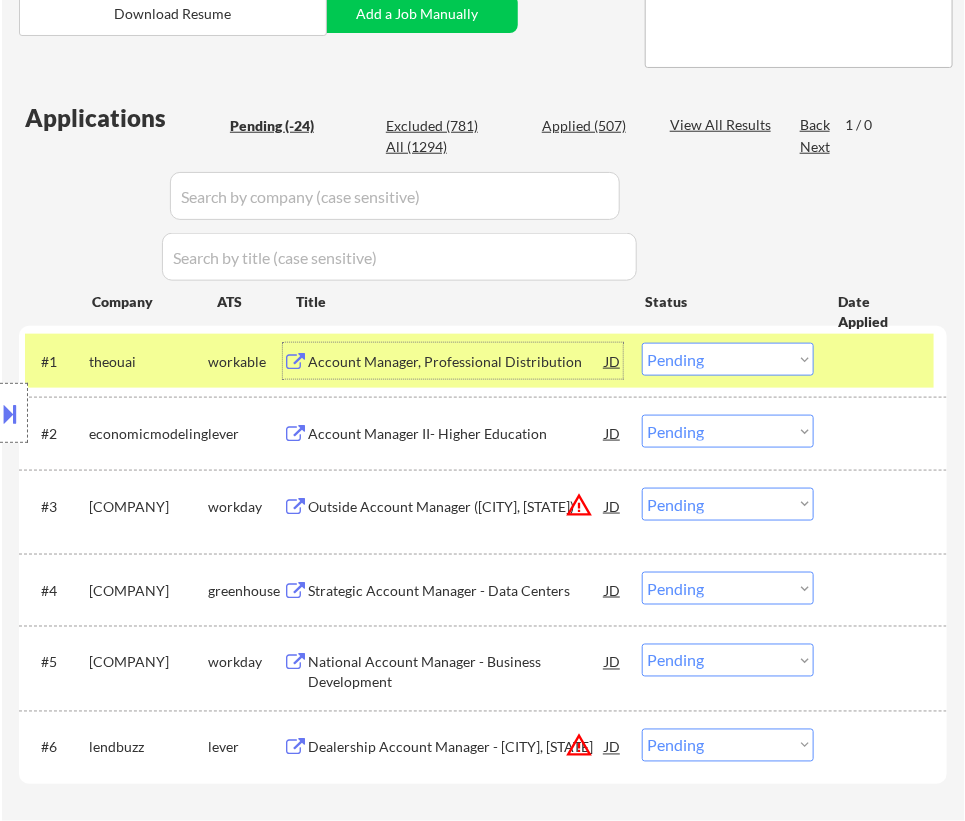 click on "Account Manager, Professional Distribution" at bounding box center (456, 362) 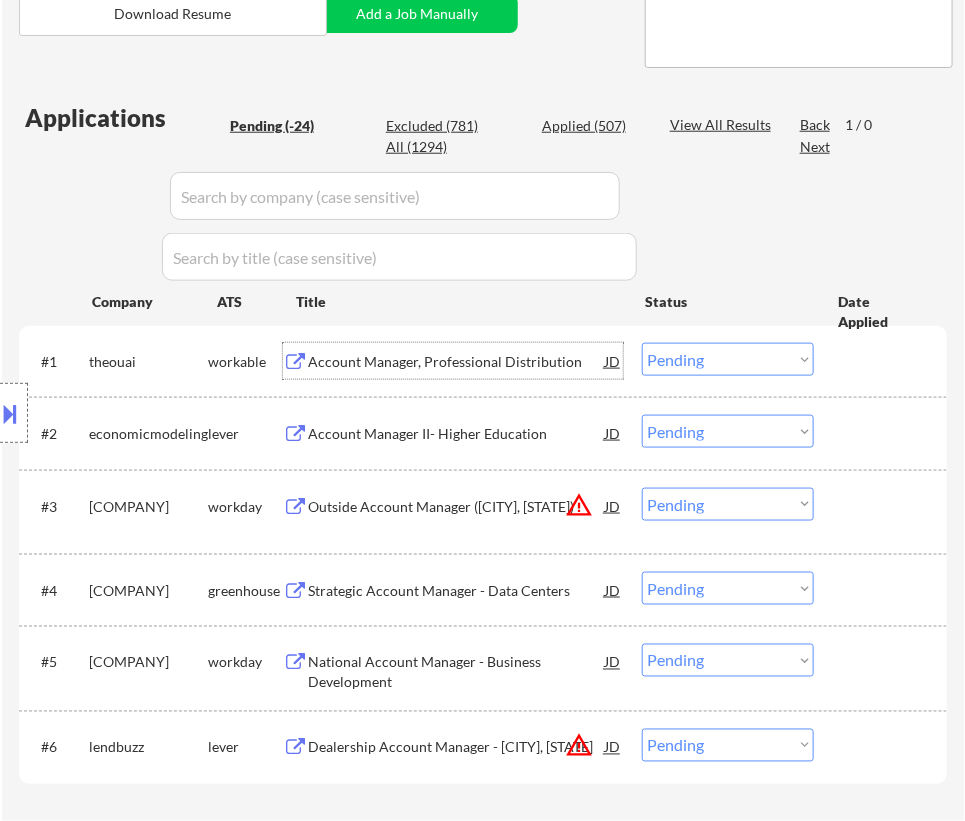 click at bounding box center (11, 413) 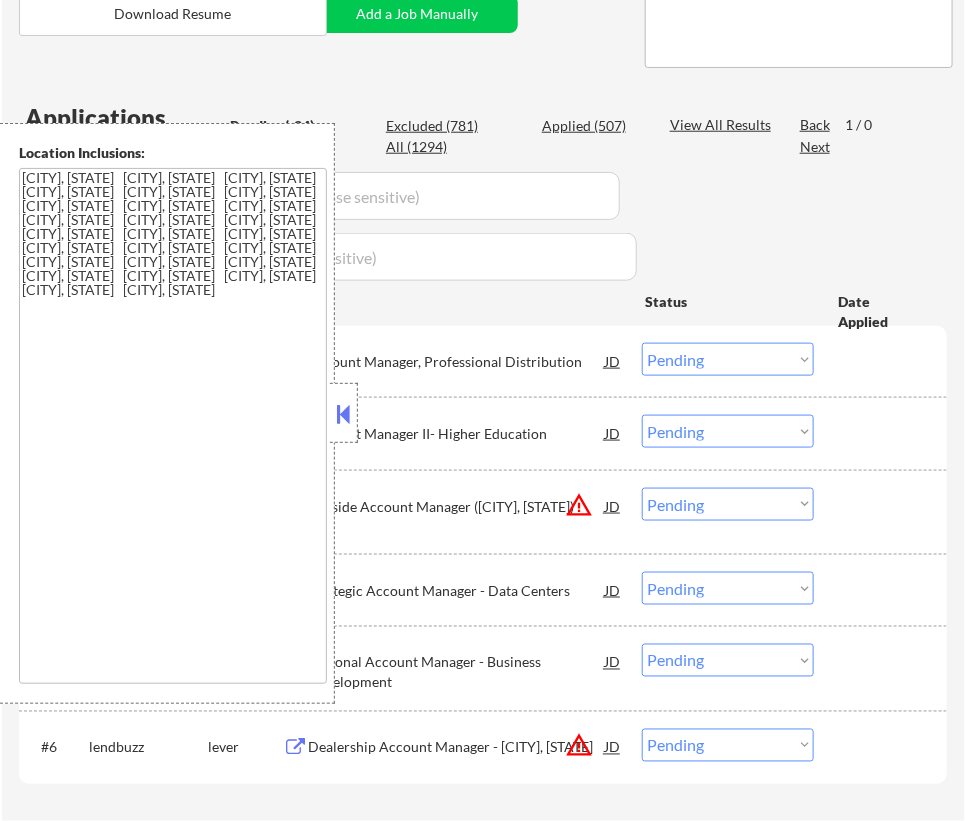 click at bounding box center (344, 414) 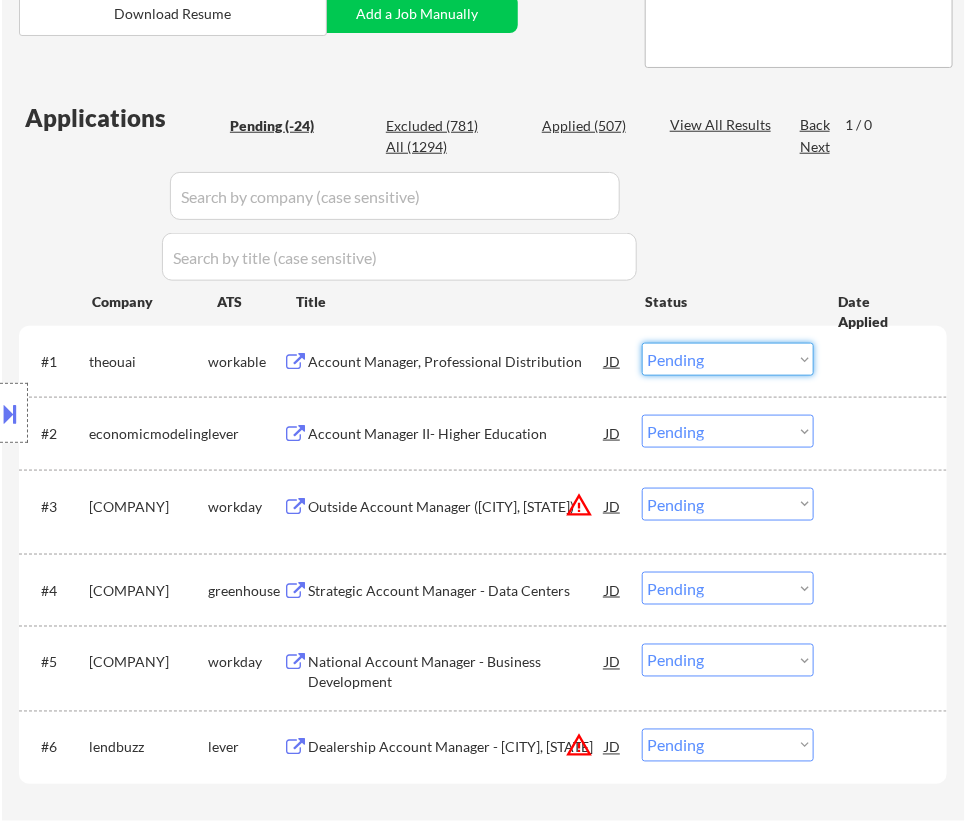 click on "Choose an option... Pending Applied Excluded (Questions) Excluded (Expired) Excluded (Location) Excluded (Bad Match) Excluded (Blocklist) Excluded (Salary) Excluded (Other)" at bounding box center [728, 359] 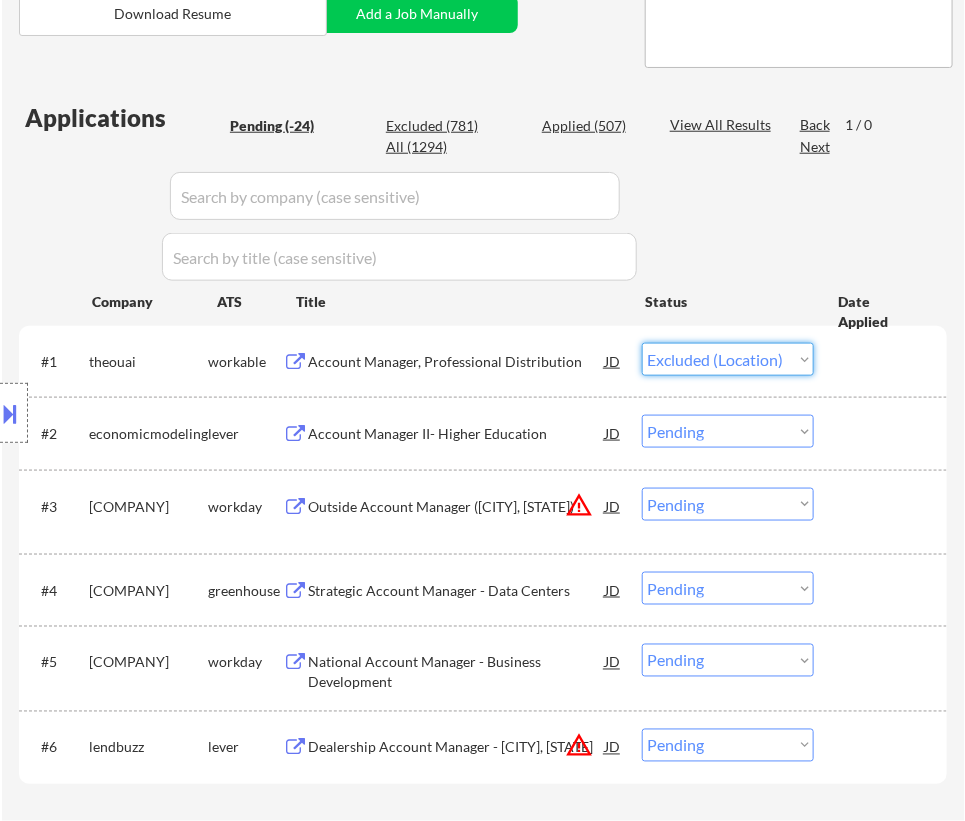 click on "Choose an option... Pending Applied Excluded (Questions) Excluded (Expired) Excluded (Location) Excluded (Bad Match) Excluded (Blocklist) Excluded (Salary) Excluded (Other)" at bounding box center (728, 359) 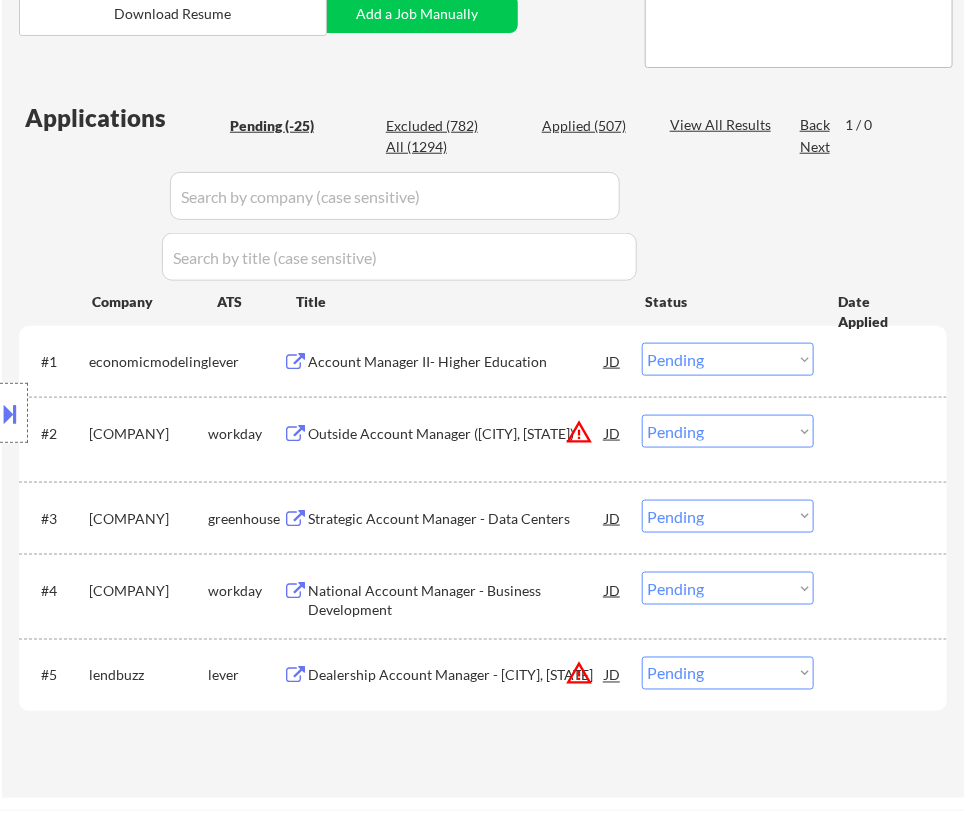 click on "Account Manager II- Higher Education" at bounding box center (456, 361) 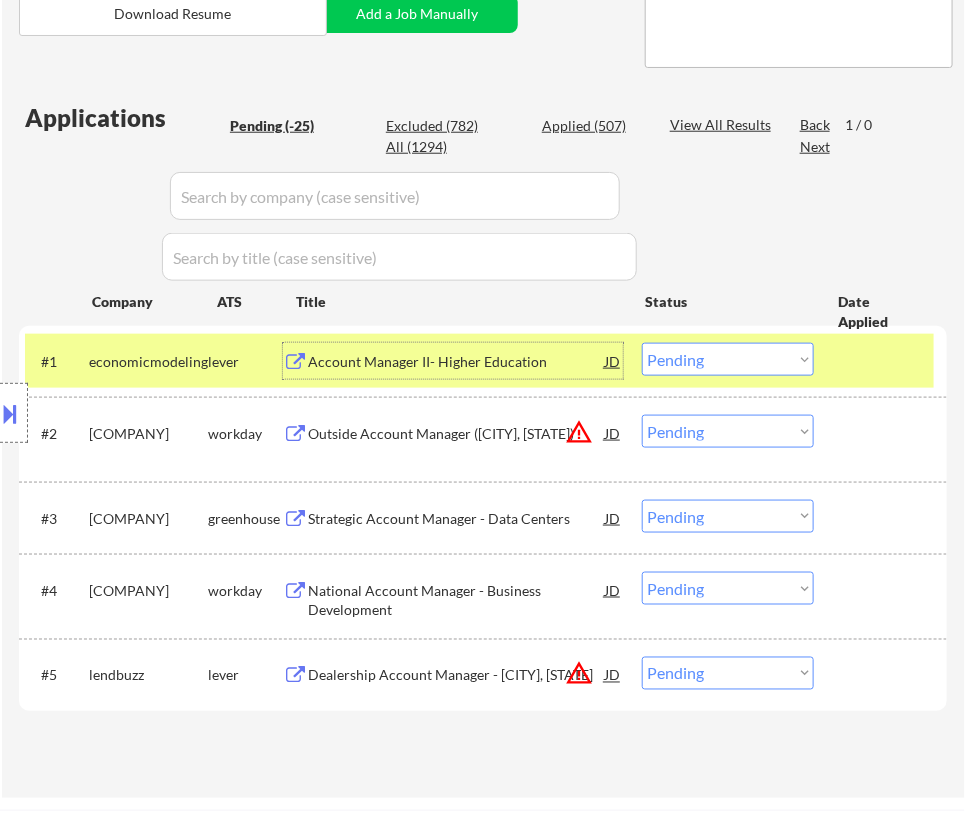 click on "Choose an option... Pending Applied Excluded (Questions) Excluded (Expired) Excluded (Location) Excluded (Bad Match) Excluded (Blocklist) Excluded (Salary) Excluded (Other)" at bounding box center (728, 359) 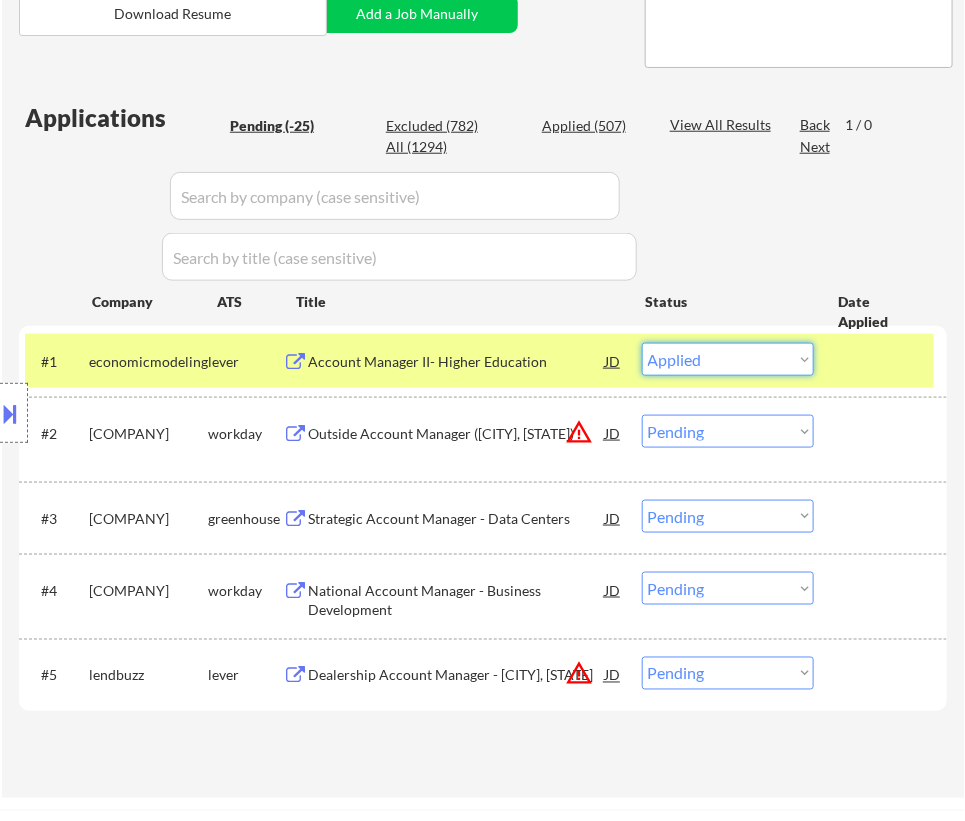 click on "Choose an option... Pending Applied Excluded (Questions) Excluded (Expired) Excluded (Location) Excluded (Bad Match) Excluded (Blocklist) Excluded (Salary) Excluded (Other)" at bounding box center [728, 359] 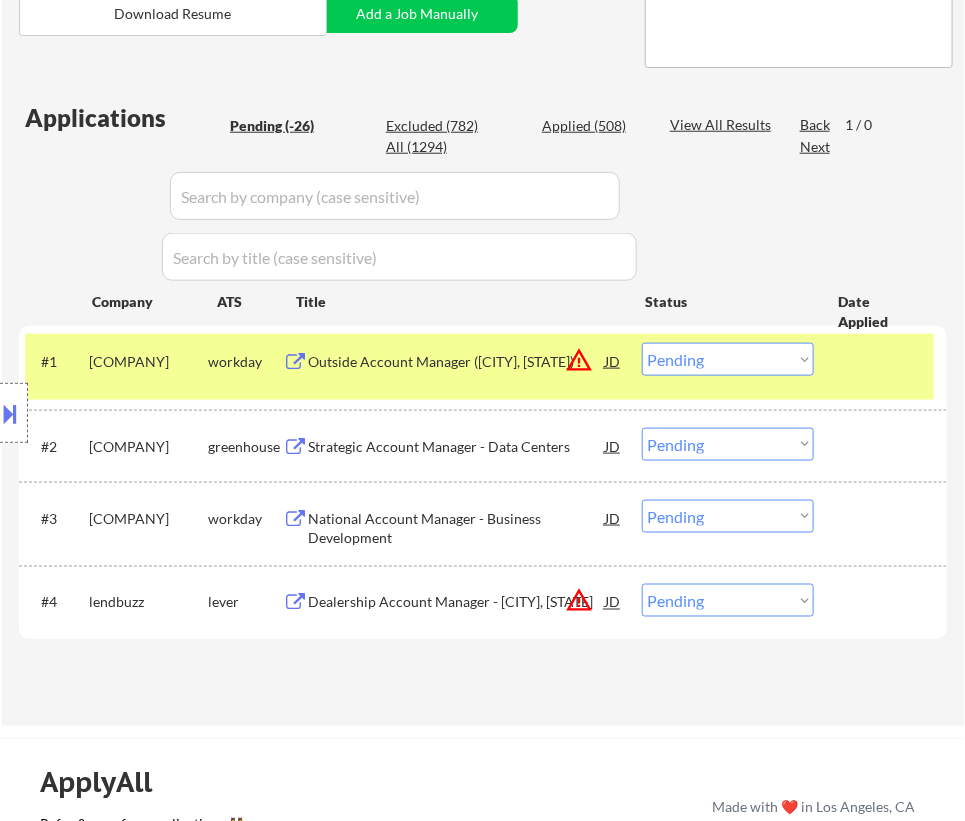click on "Outside Account Manager (Jacksonville, FL)" at bounding box center (456, 362) 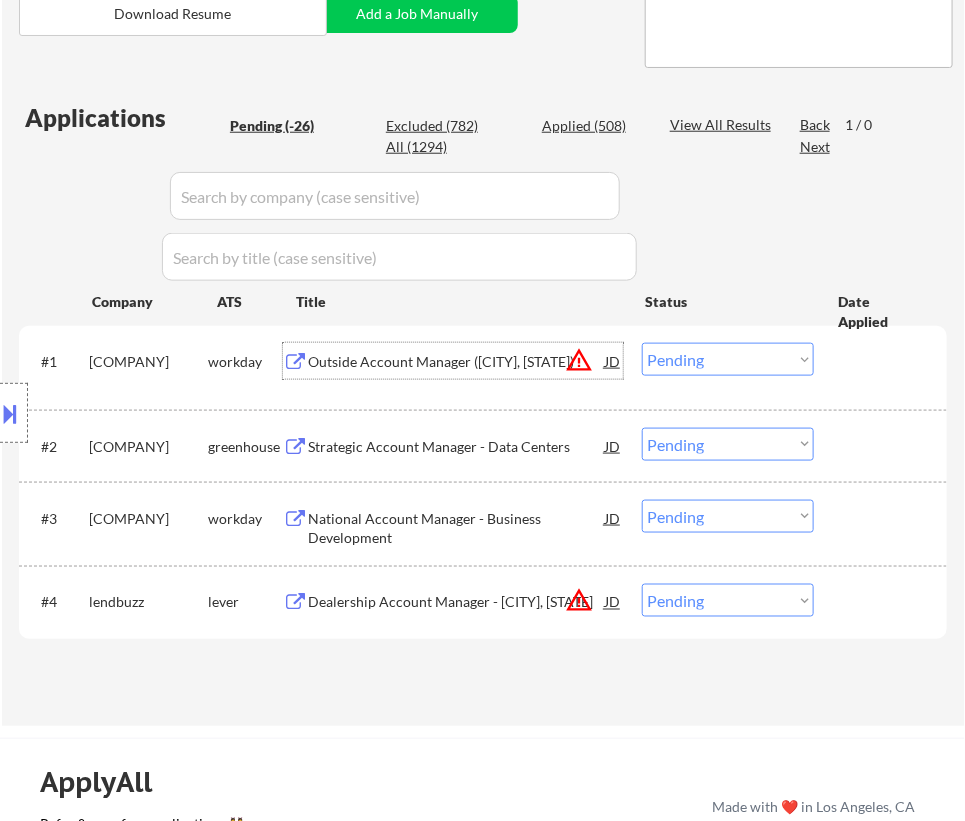 click on "Choose an option... Pending Applied Excluded (Questions) Excluded (Expired) Excluded (Location) Excluded (Bad Match) Excluded (Blocklist) Excluded (Salary) Excluded (Other)" at bounding box center (728, 359) 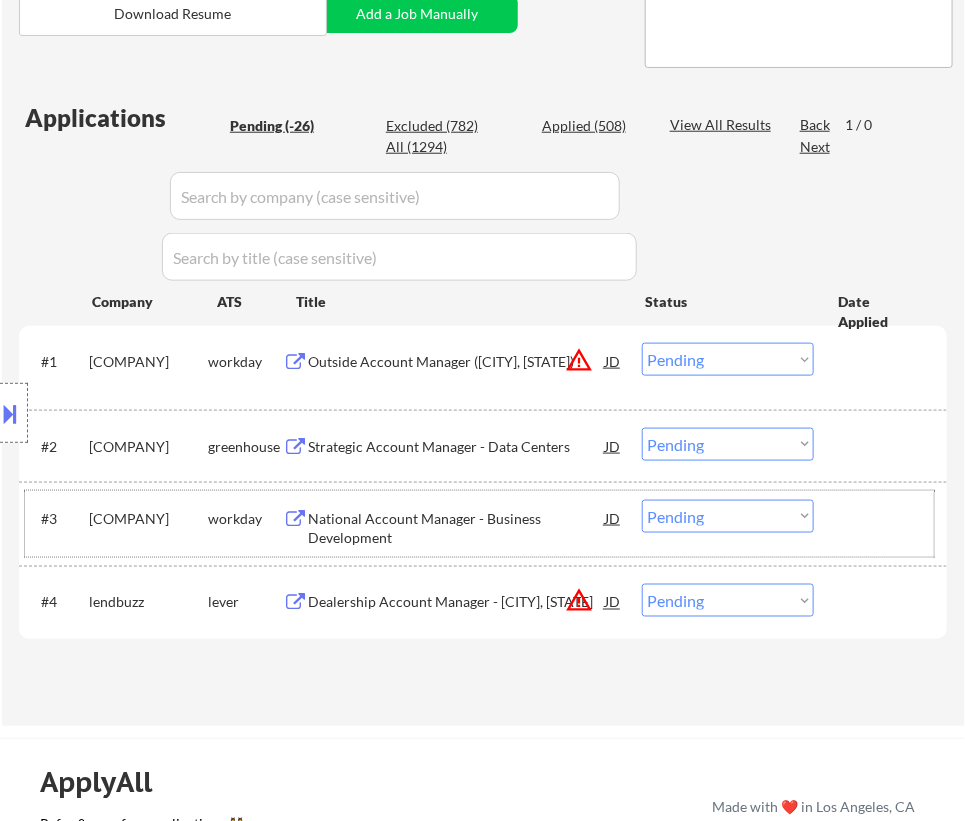 click on "#3 srsdistribution.wd1.srs workday National Account Manager - Business Development JD warning_amber Choose an option... Pending Applied Excluded (Questions) Excluded (Expired) Excluded (Location) Excluded (Bad Match) Excluded (Blocklist) Excluded (Salary) Excluded (Other)" at bounding box center (479, 524) 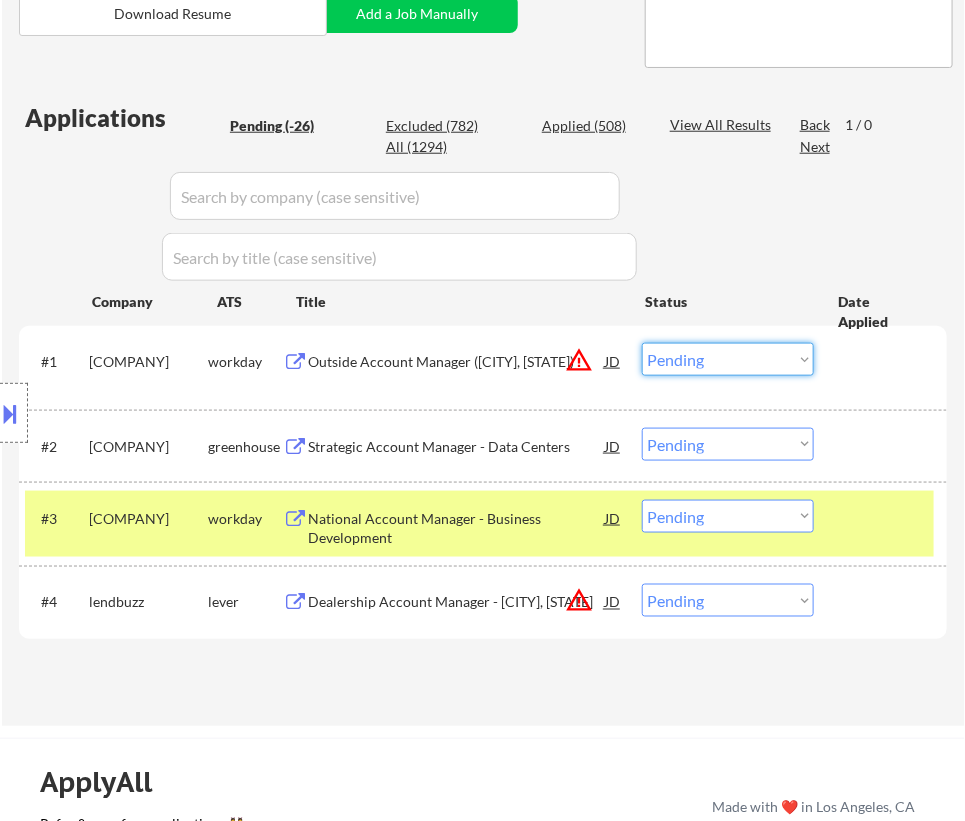 click on "Choose an option... Pending Applied Excluded (Questions) Excluded (Expired) Excluded (Location) Excluded (Bad Match) Excluded (Blocklist) Excluded (Salary) Excluded (Other)" at bounding box center [728, 359] 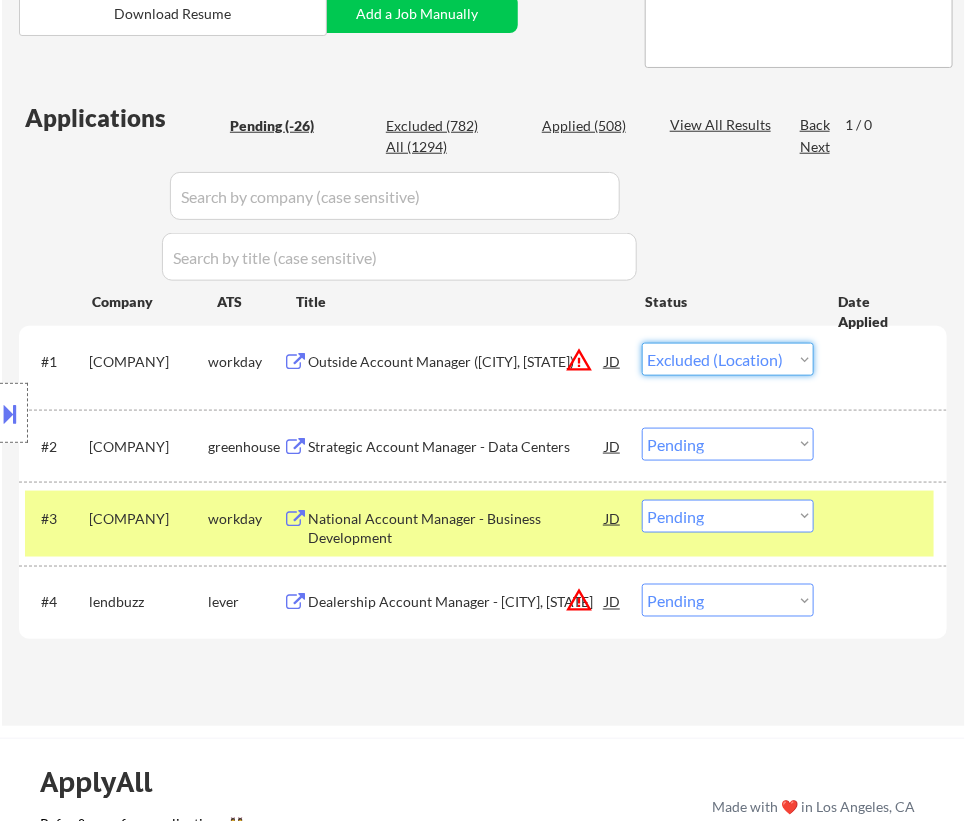 click on "Choose an option... Pending Applied Excluded (Questions) Excluded (Expired) Excluded (Location) Excluded (Bad Match) Excluded (Blocklist) Excluded (Salary) Excluded (Other)" at bounding box center (728, 359) 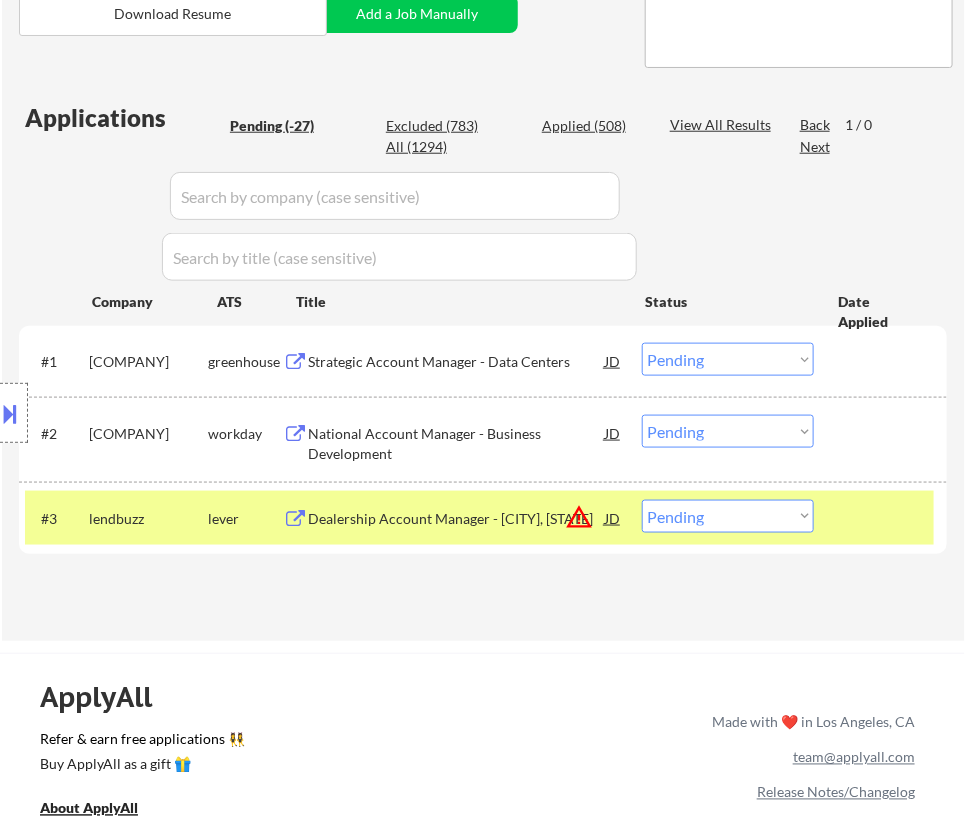 click on "Strategic Account Manager - Data Centers" at bounding box center (456, 362) 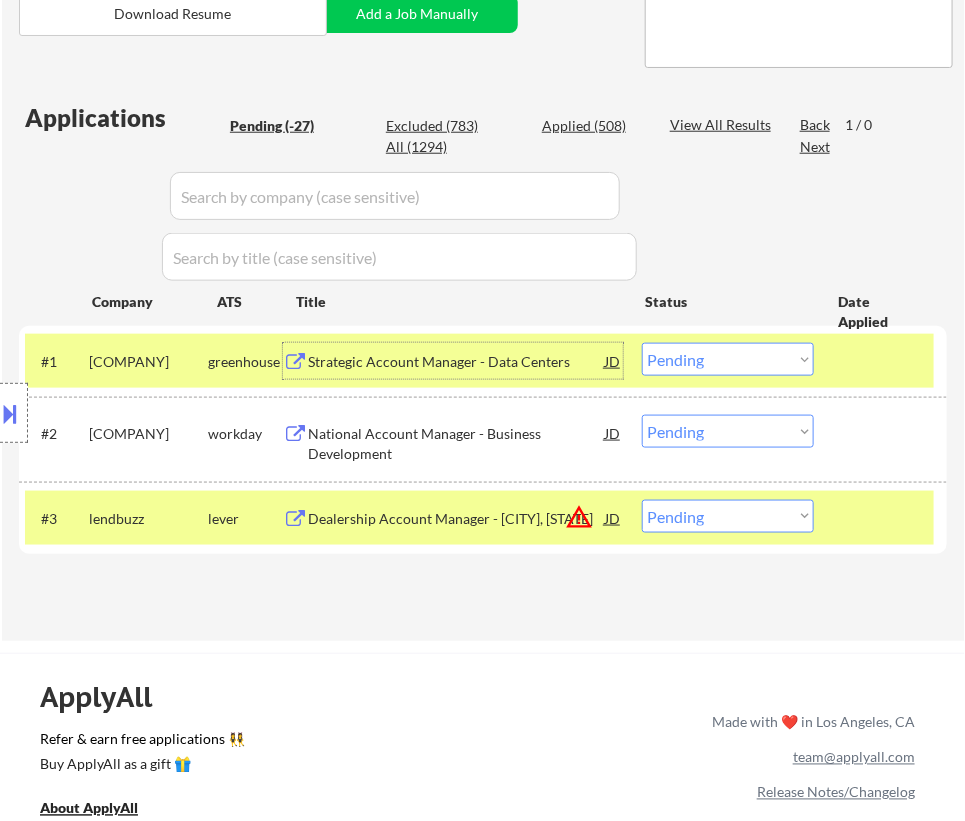 click on "Choose an option... Pending Applied Excluded (Questions) Excluded (Expired) Excluded (Location) Excluded (Bad Match) Excluded (Blocklist) Excluded (Salary) Excluded (Other)" at bounding box center [728, 359] 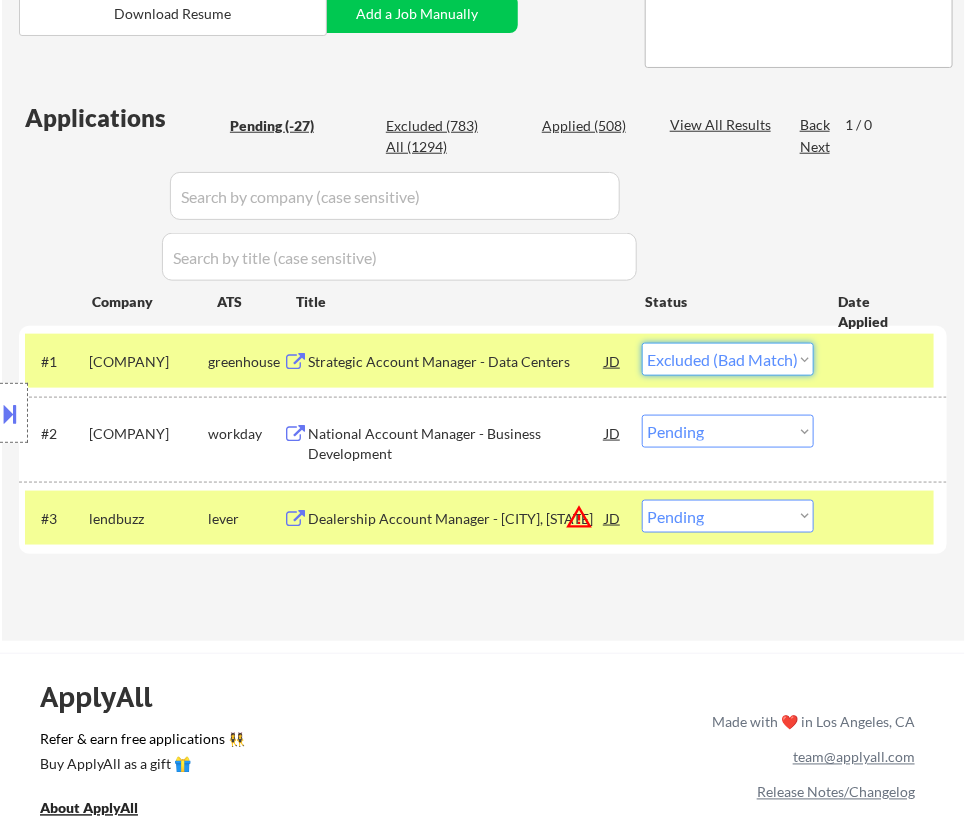 click on "Choose an option... Pending Applied Excluded (Questions) Excluded (Expired) Excluded (Location) Excluded (Bad Match) Excluded (Blocklist) Excluded (Salary) Excluded (Other)" at bounding box center (728, 359) 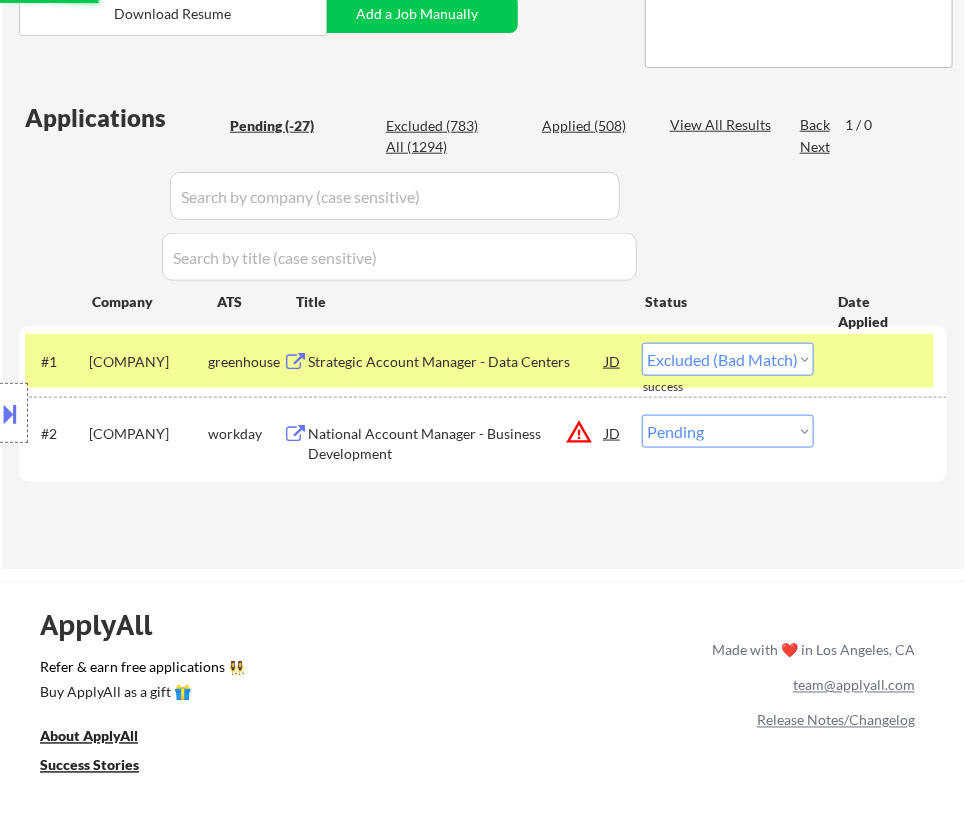 select on ""pending"" 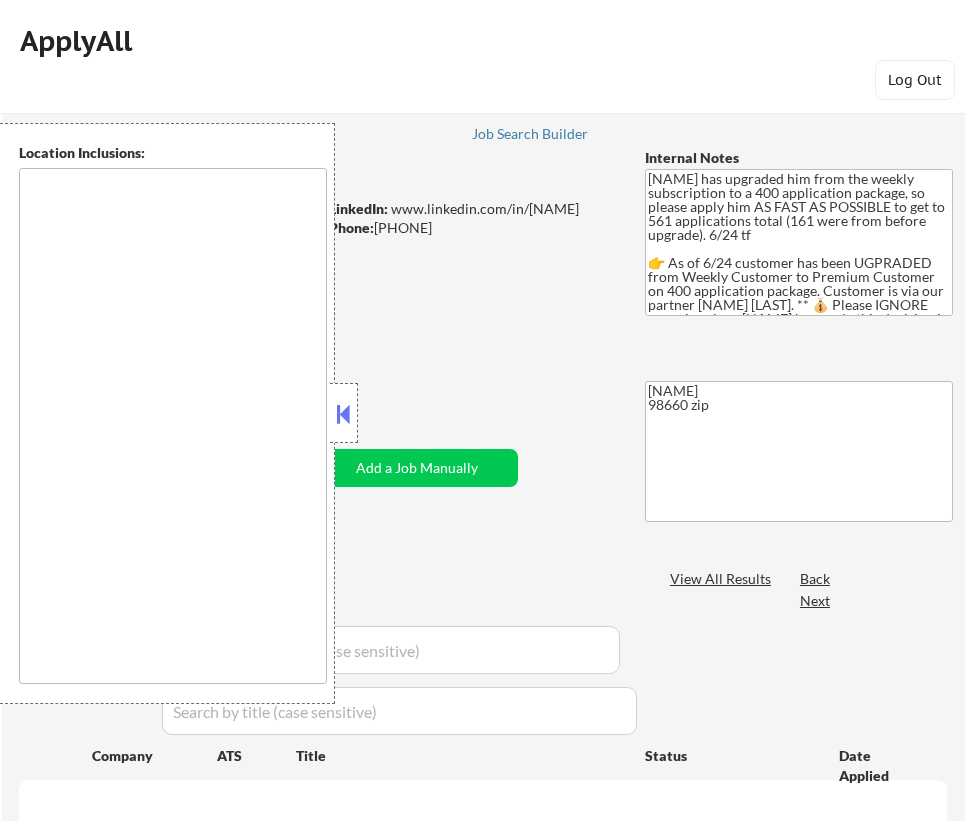 type on "[CITY], [STATE] [CITY], [STATE] [CITY], [STATE] [CITY], [STATE] [CITY], [STATE] [CITY], [STATE] [CITY], [STATE] [CITY], [STATE] [CITY], [STATE] [CITY], [STATE] [CITY], [STATE] [CITY], [STATE] [CITY], [STATE] [CITY], [STATE] [CITY], [STATE] [CITY], [STATE] [CITY], [STATE] [CITY], [STATE] [CITY], [STATE] [CITY], [STATE] [CITY], [STATE] [CITY], [STATE] [CITY], [STATE] [CITY], [STATE] [CITY], [STATE] [CITY], [STATE] [CITY], [STATE]" 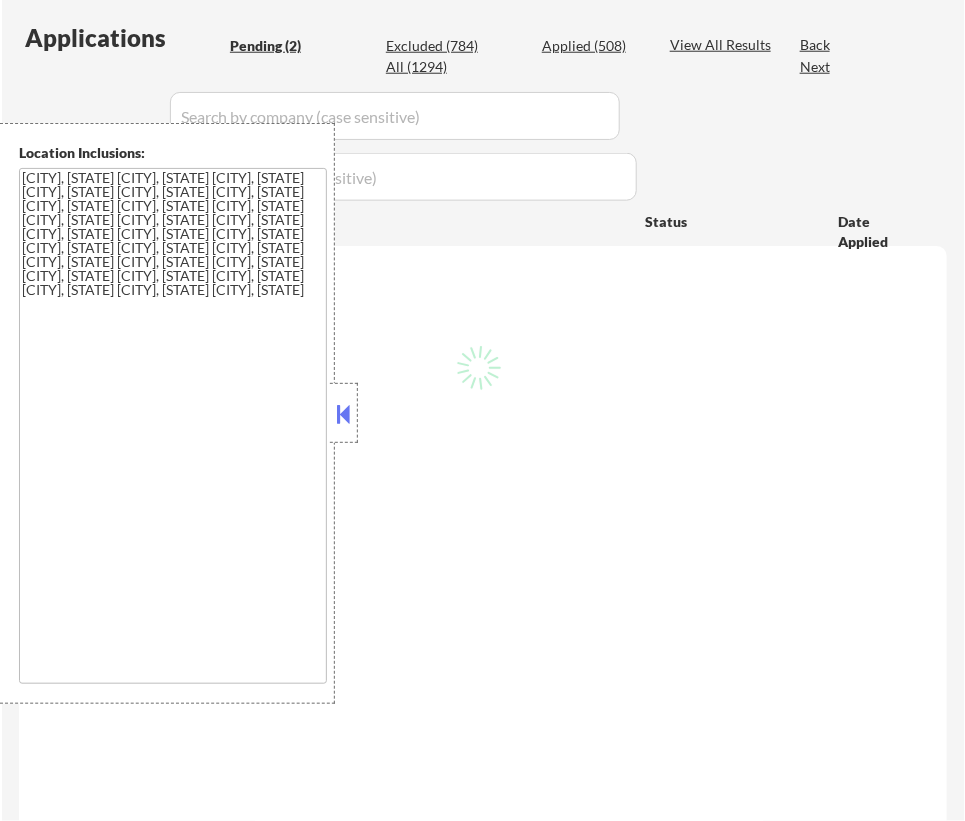 select on ""pending"" 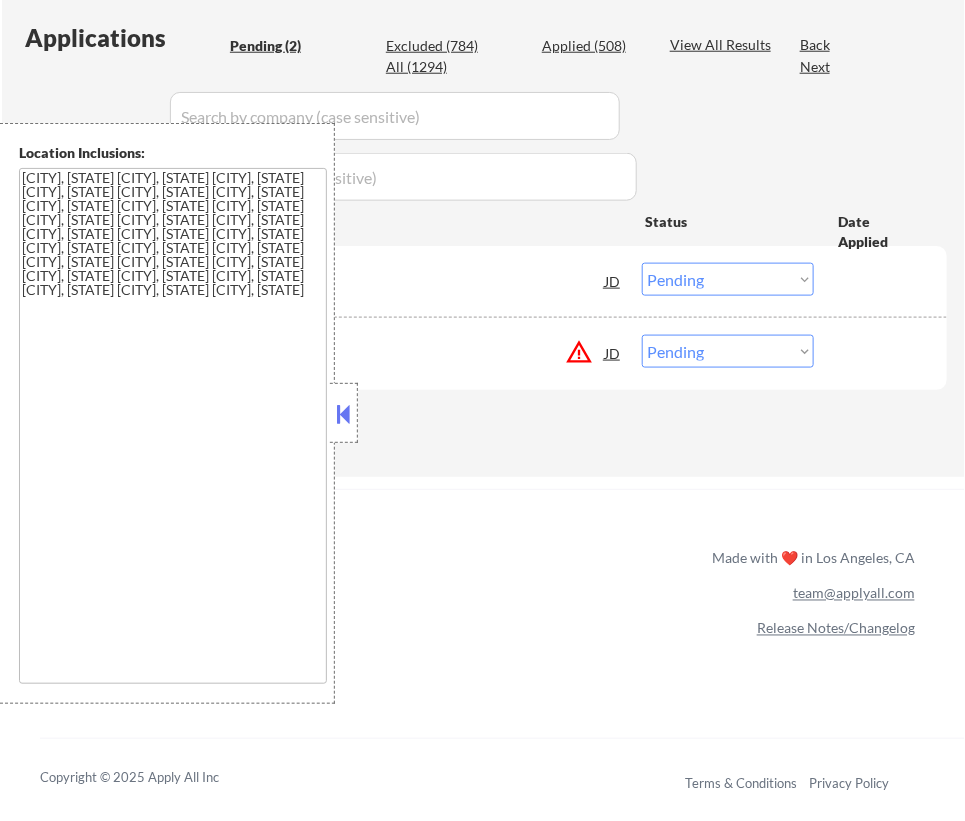 scroll, scrollTop: 454, scrollLeft: 0, axis: vertical 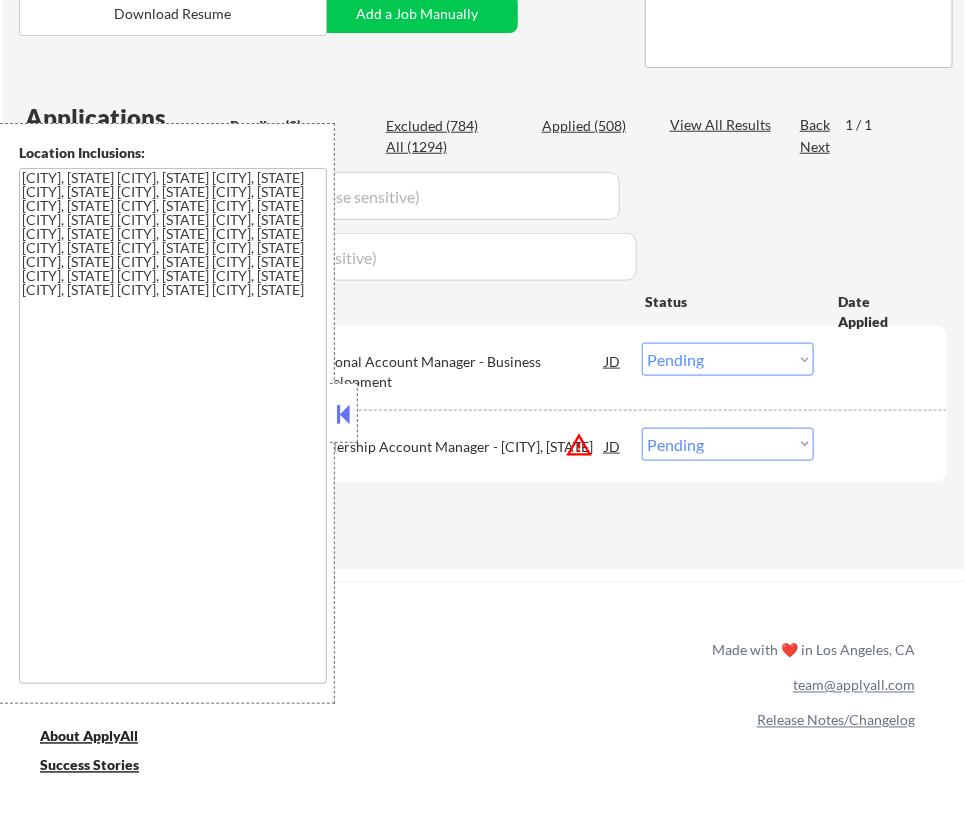 click on "All (1294) Excluded (786) ApplyAll Refer & earn free applications 👯‍♀️ Buy ApplyAll as a gift 🎁 About ApplyAll Success Stories Made with ❤️ in [CITY], [STATE] team@[DOMAIN].com Release Notes/Changelog Copyright © 2025 Apply All Inc Terms & Conditions Privacy Policy" at bounding box center [482, 753] 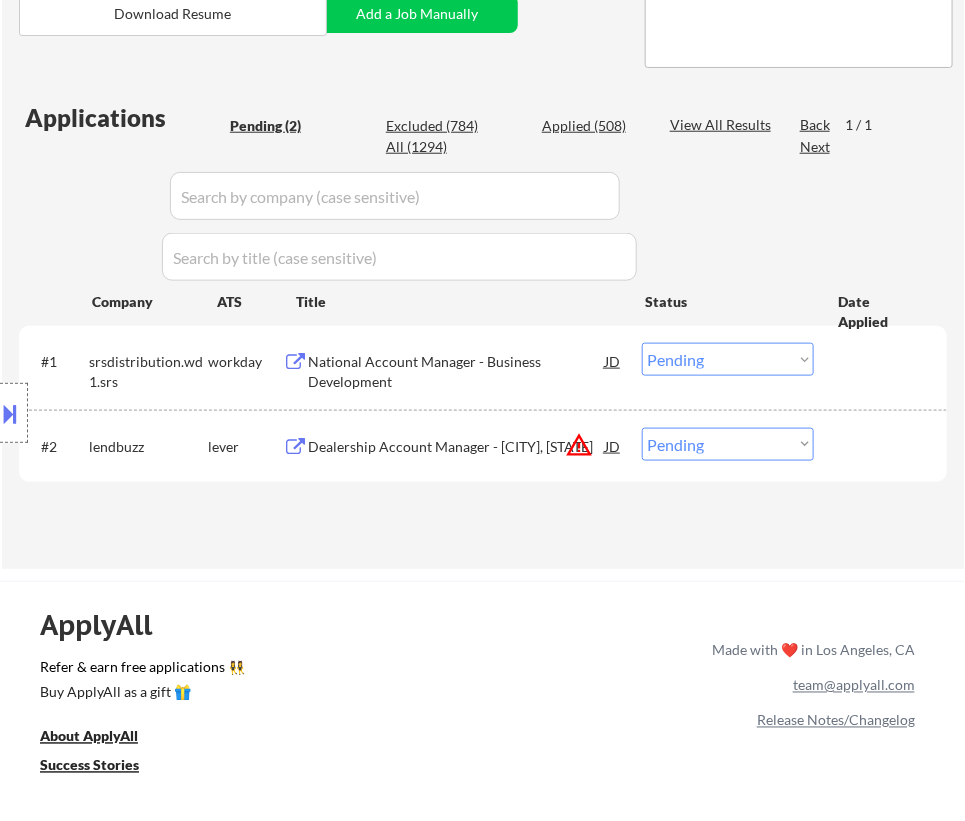 click on "National Account Manager - Business Development" at bounding box center [456, 371] 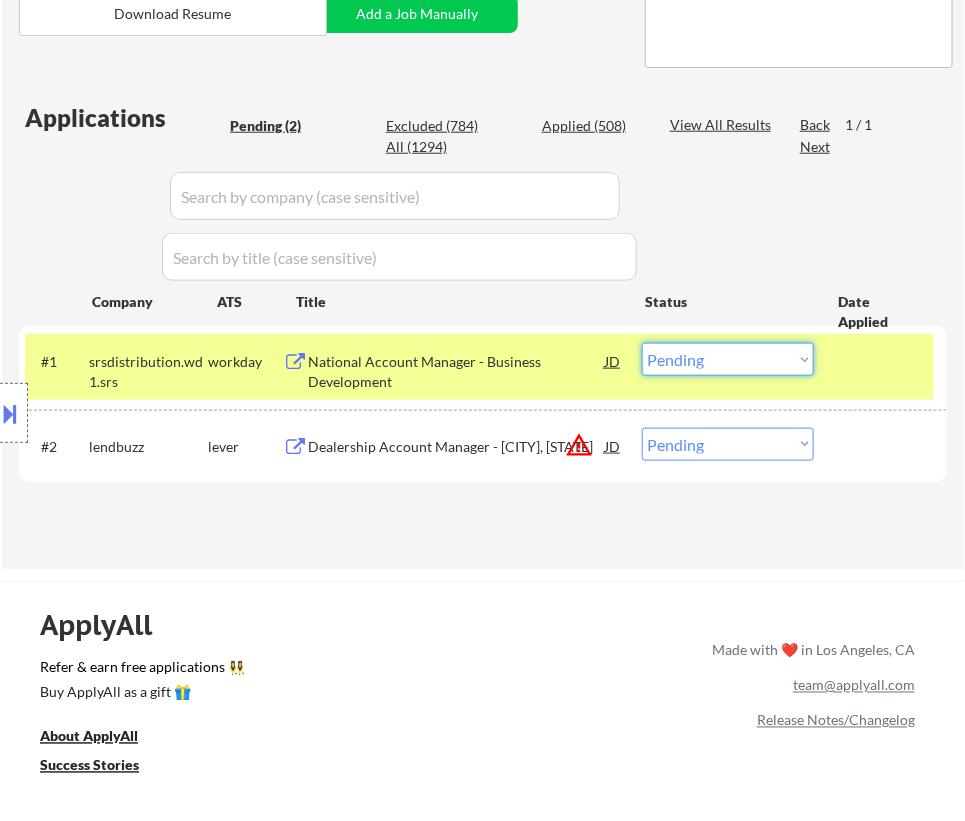 drag, startPoint x: 720, startPoint y: 360, endPoint x: 719, endPoint y: 373, distance: 13.038404 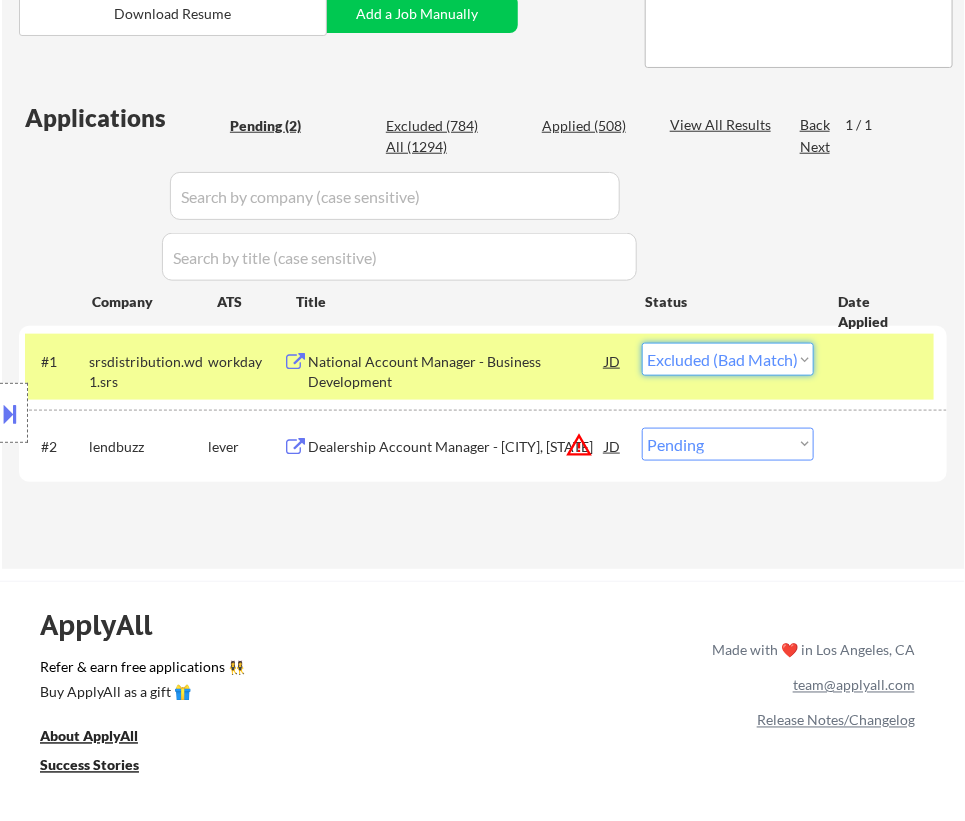 click on "Choose an option... Pending Applied Excluded (Questions) Excluded (Expired) Excluded (Location) Excluded (Bad Match) Excluded (Blocklist) Excluded (Salary) Excluded (Other)" at bounding box center [728, 359] 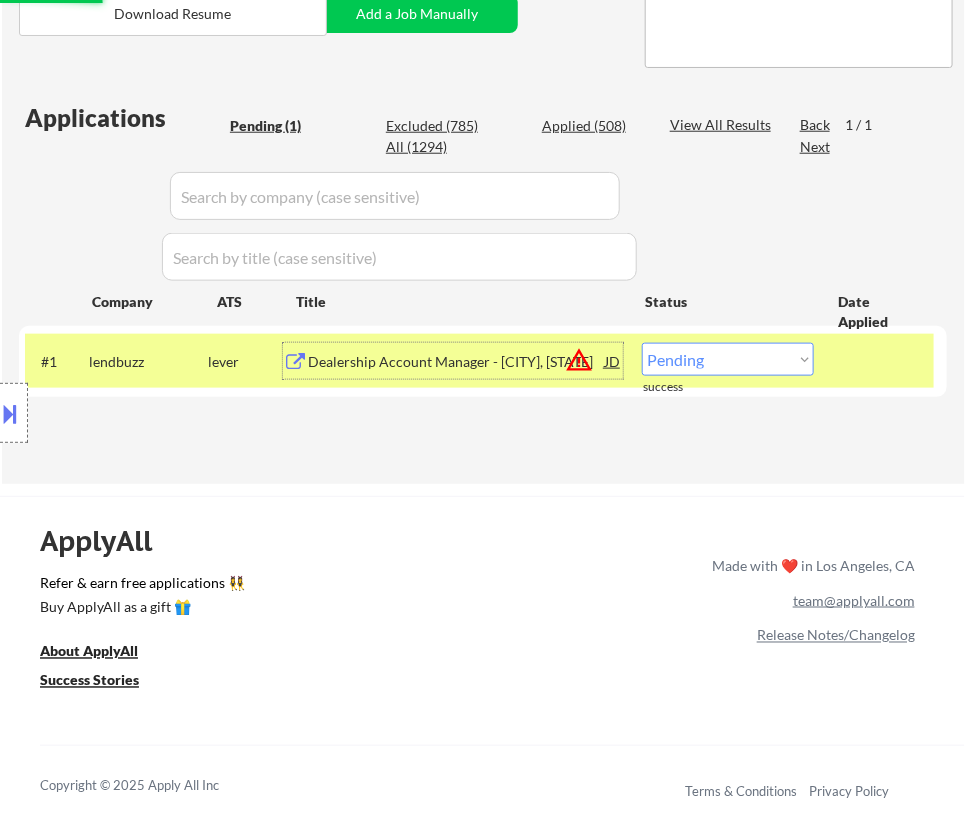 click on "Dealership Account Manager - [CITY], [STATE]" at bounding box center (456, 362) 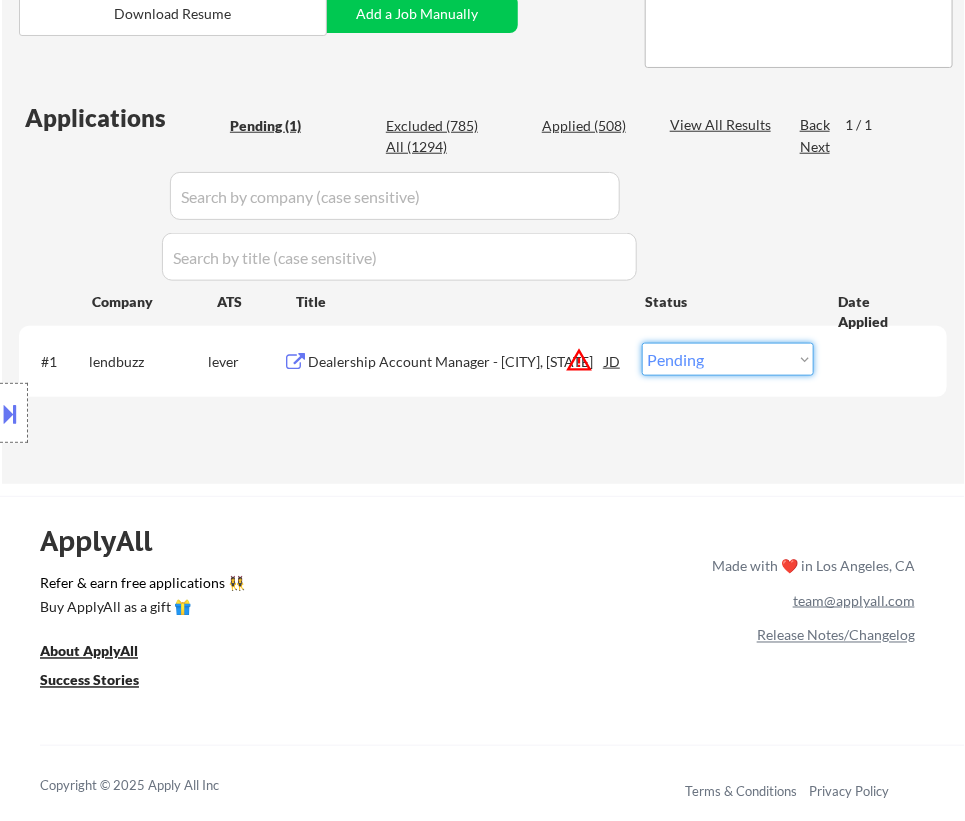 click on "Choose an option... Pending Applied Excluded (Questions) Excluded (Expired) Excluded (Location) Excluded (Bad Match) Excluded (Blocklist) Excluded (Salary) Excluded (Other)" at bounding box center [728, 359] 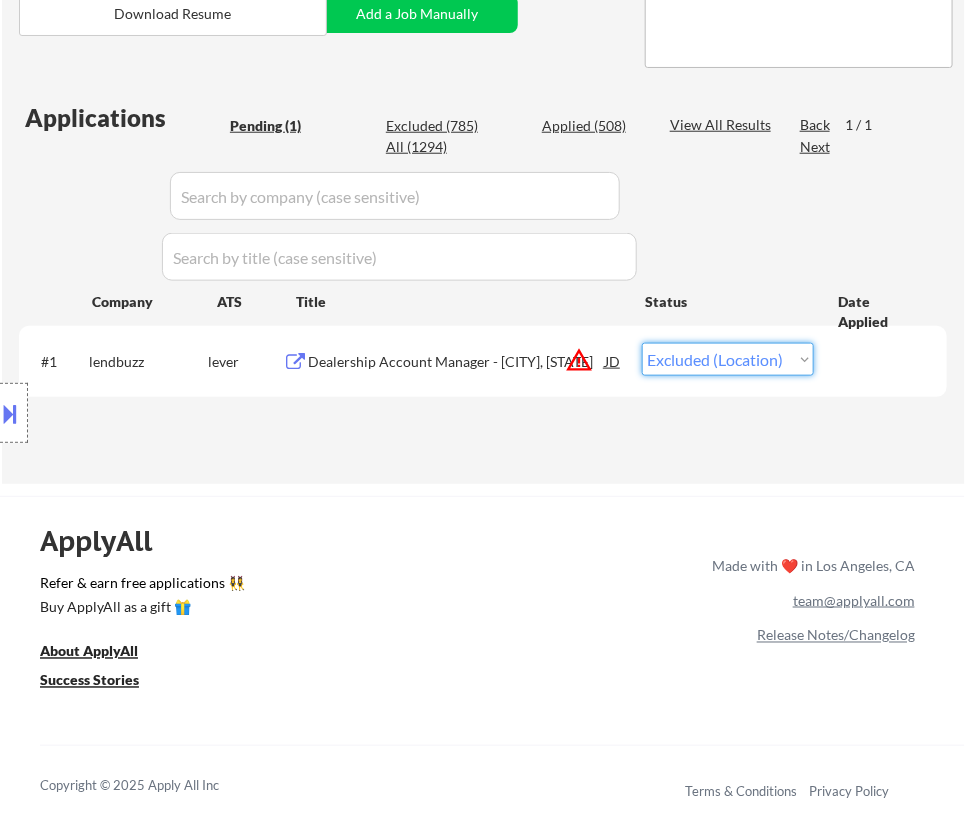 click on "Choose an option... Pending Applied Excluded (Questions) Excluded (Expired) Excluded (Location) Excluded (Bad Match) Excluded (Blocklist) Excluded (Salary) Excluded (Other)" at bounding box center (728, 359) 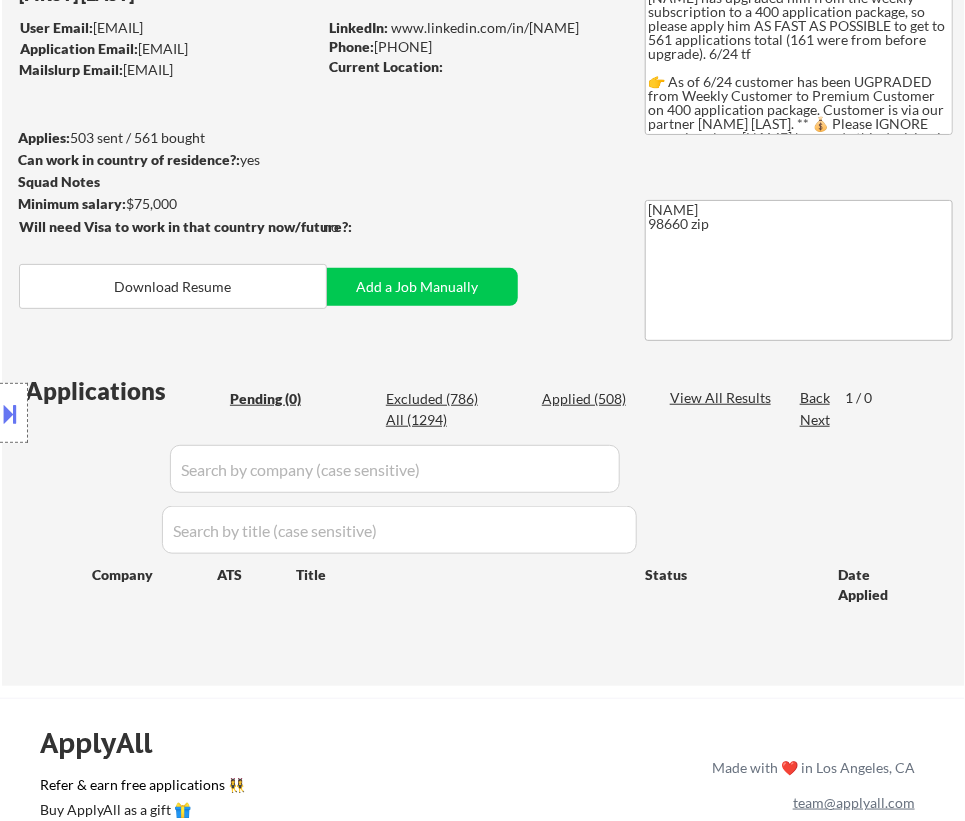 scroll, scrollTop: 90, scrollLeft: 0, axis: vertical 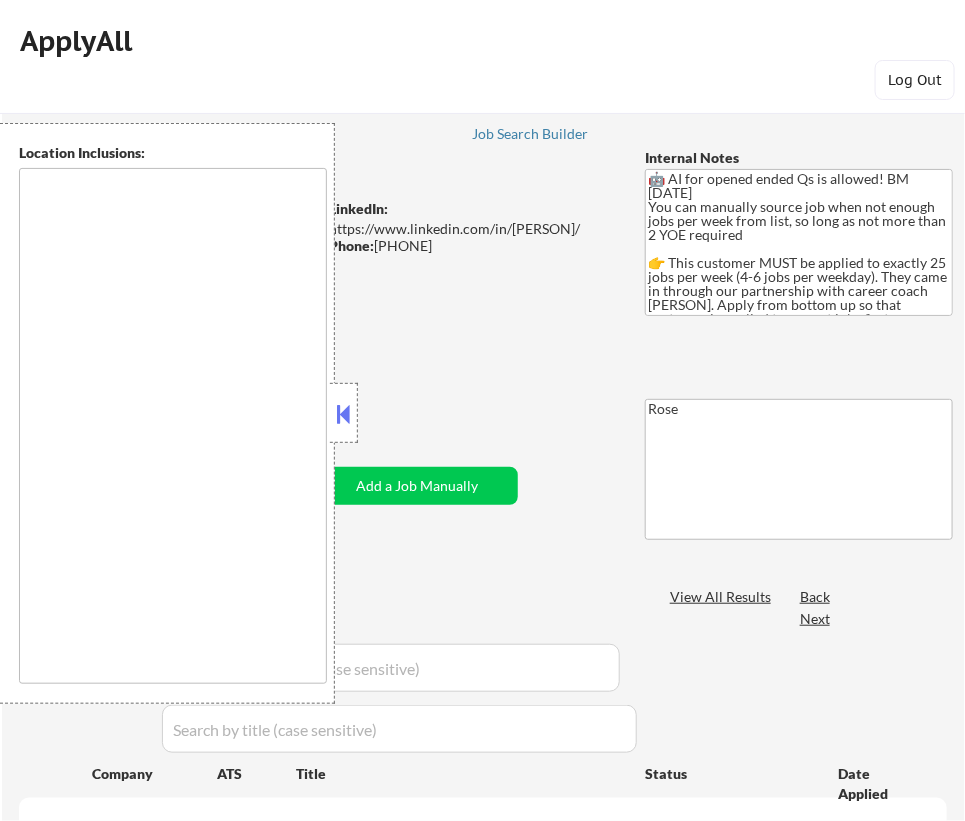 type on "Here is a list of metro areas, cities, and towns within approximately a 30-minute commuting distance from Pittsburgh, PA: Pittsburgh, PA Mount Lebanon, PA Bethel Park, PA Monroeville, PA Plum, PA West Mifflin, PA McKeesport, PA Upper St. Clair, PA Penn Hills, PA Baldwin, PA North Huntingdon, PA Cranberry Township, PA Moon Township, PA Ross Township, PA Shaler Township, PA Hampton Township, PA Robinson Township, PA South Fayette Township, PA Whitehall, PA Jefferson Hills, PA" 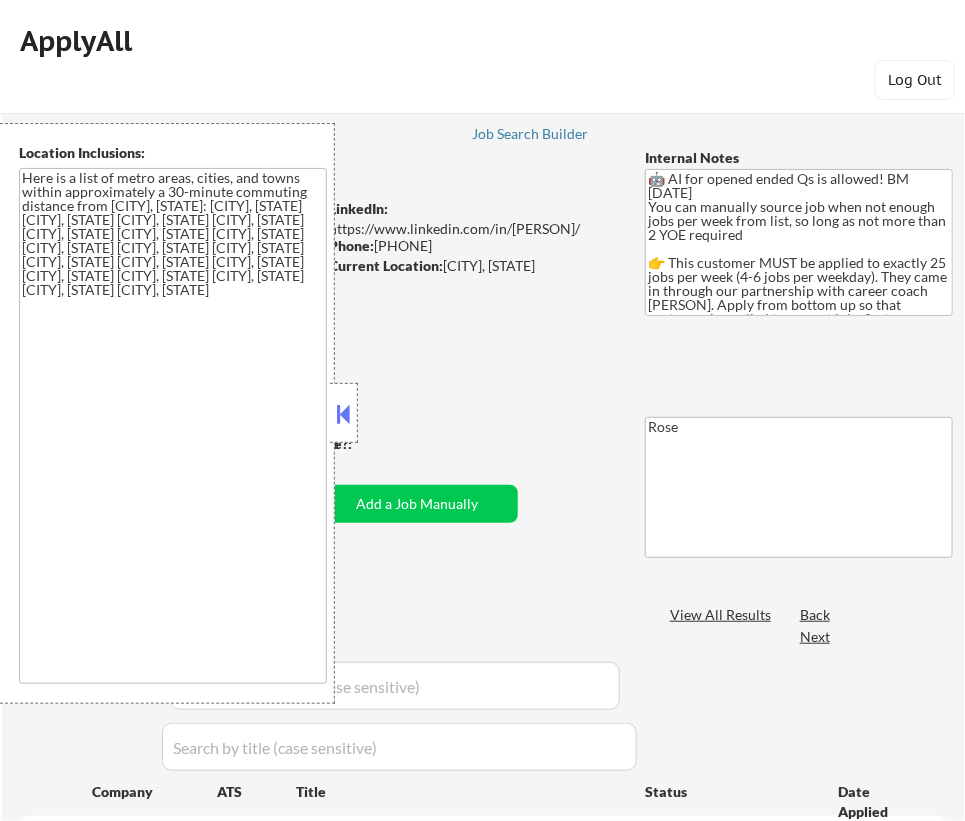 select on ""pending"" 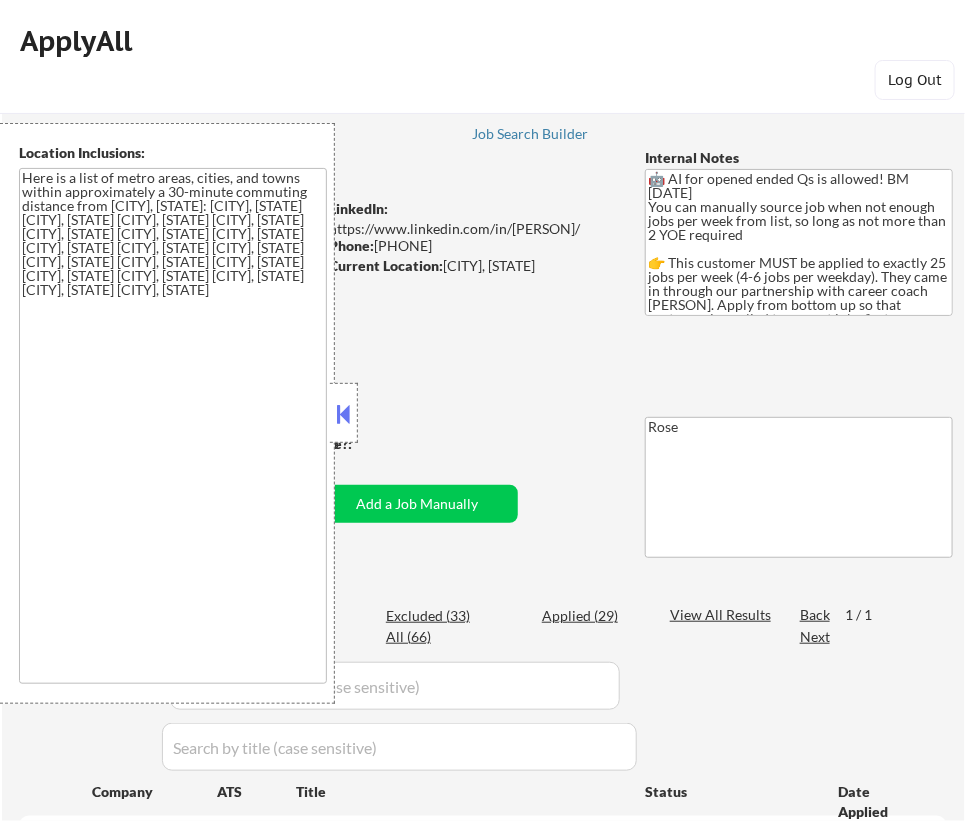 click at bounding box center [344, 414] 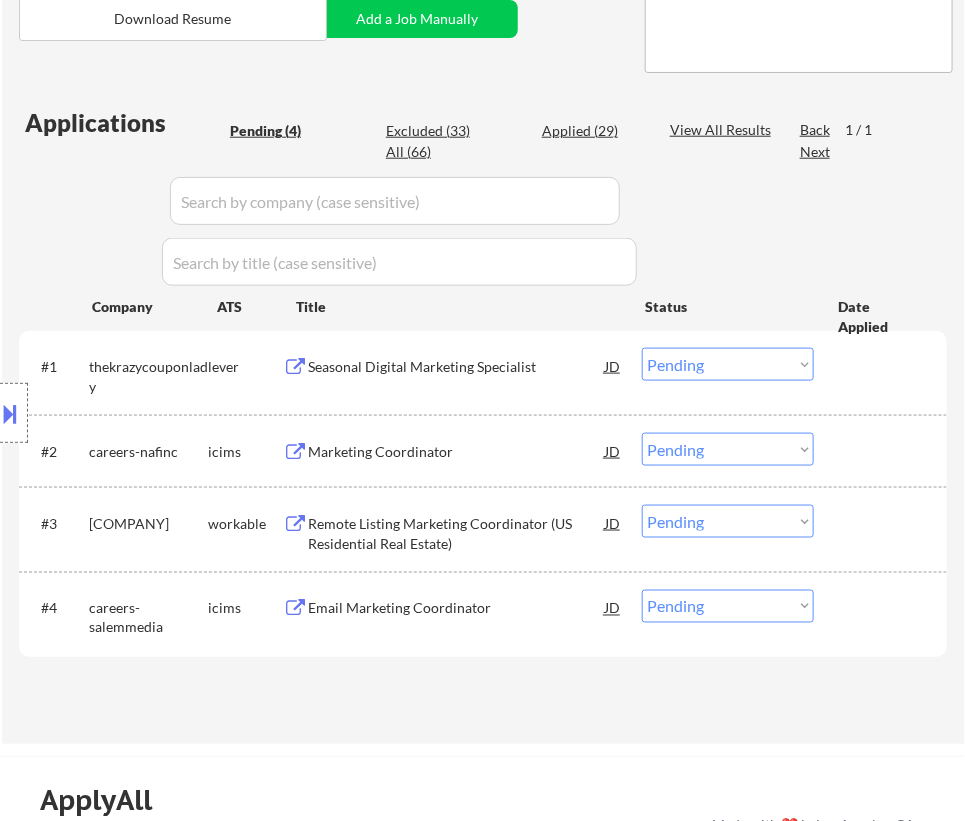 scroll, scrollTop: 454, scrollLeft: 0, axis: vertical 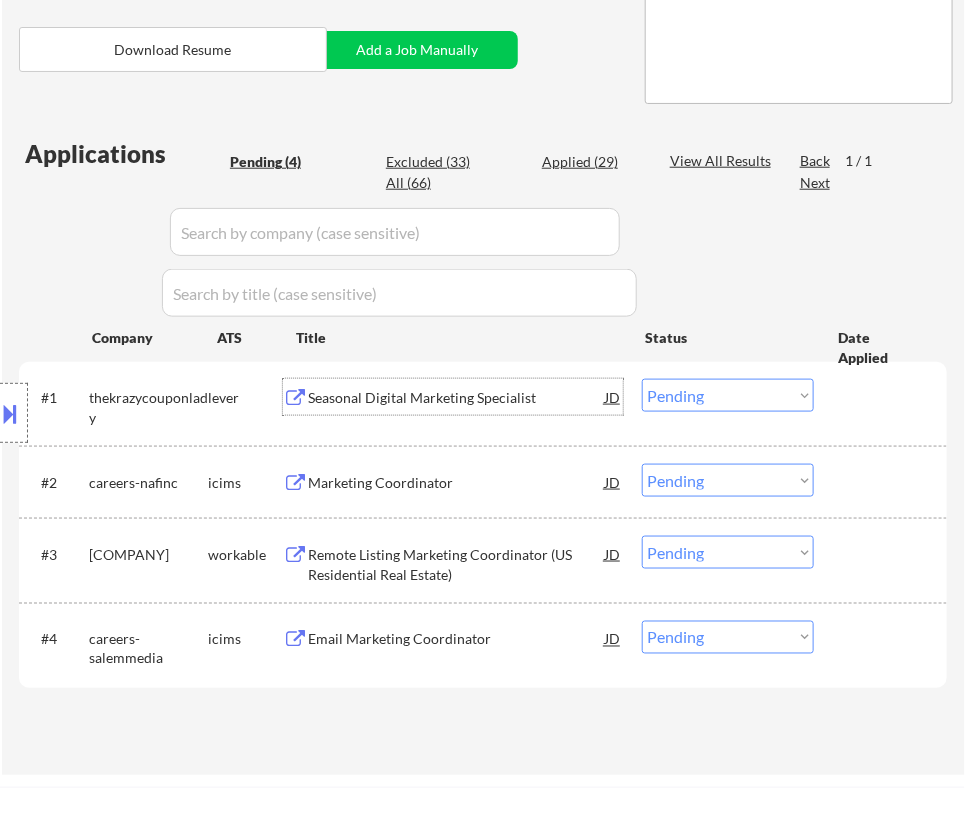 click on "Seasonal Digital Marketing Specialist" at bounding box center (456, 398) 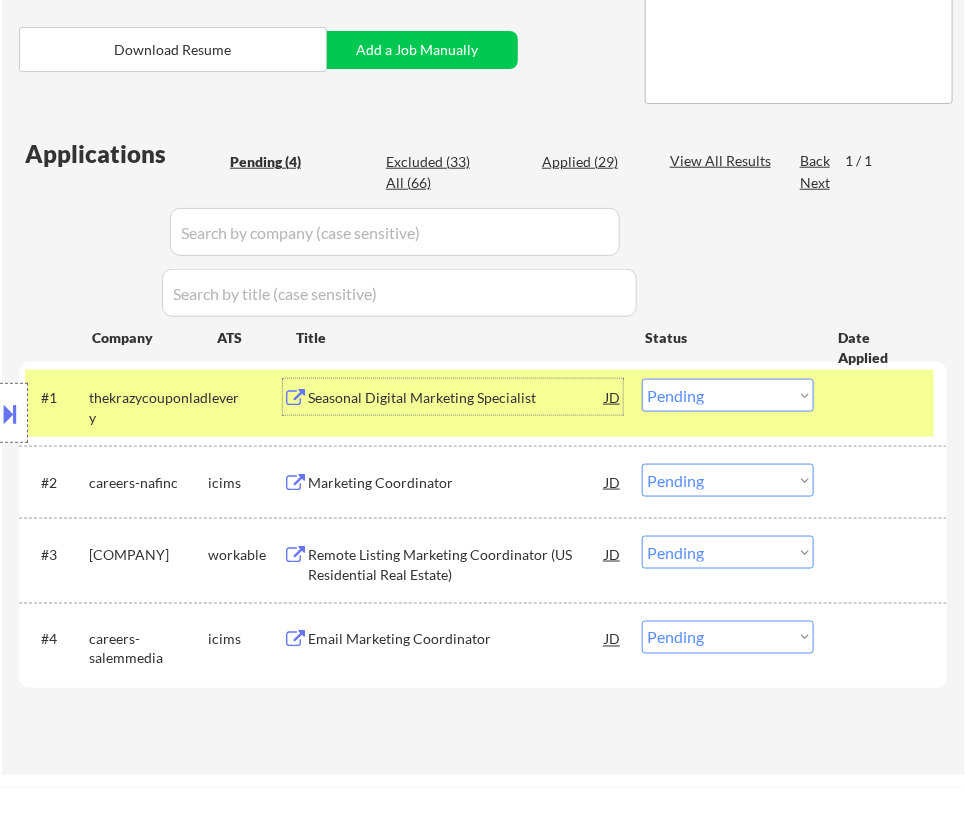 click on "Choose an option... Pending Applied Excluded (Questions) Excluded (Expired) Excluded (Location) Excluded (Bad Match) Excluded (Blocklist) Excluded (Salary) Excluded (Other)" at bounding box center (728, 395) 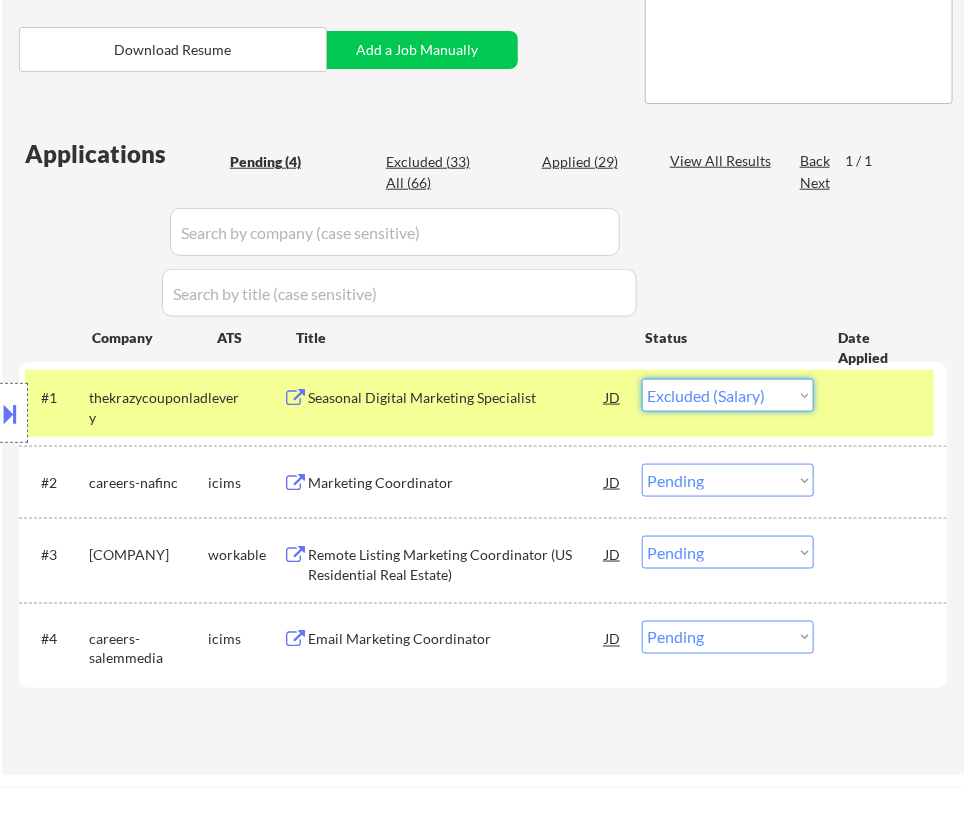 click on "Choose an option... Pending Applied Excluded (Questions) Excluded (Expired) Excluded (Location) Excluded (Bad Match) Excluded (Blocklist) Excluded (Salary) Excluded (Other)" at bounding box center (728, 395) 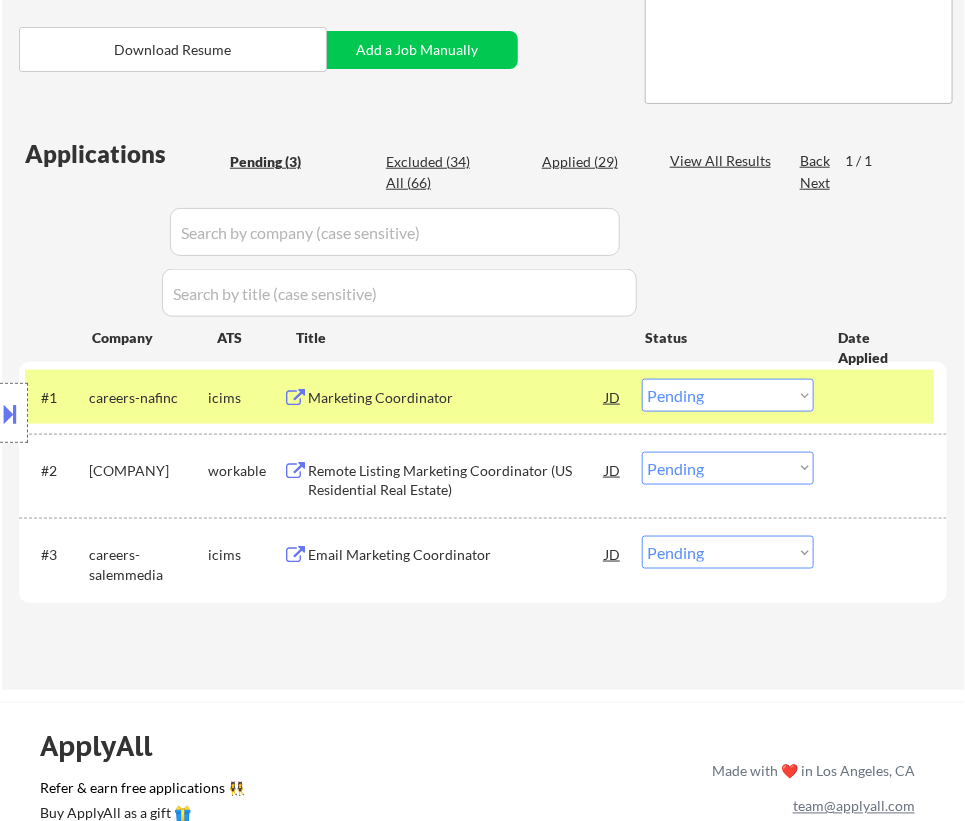 click on "Marketing Coordinator" at bounding box center [456, 397] 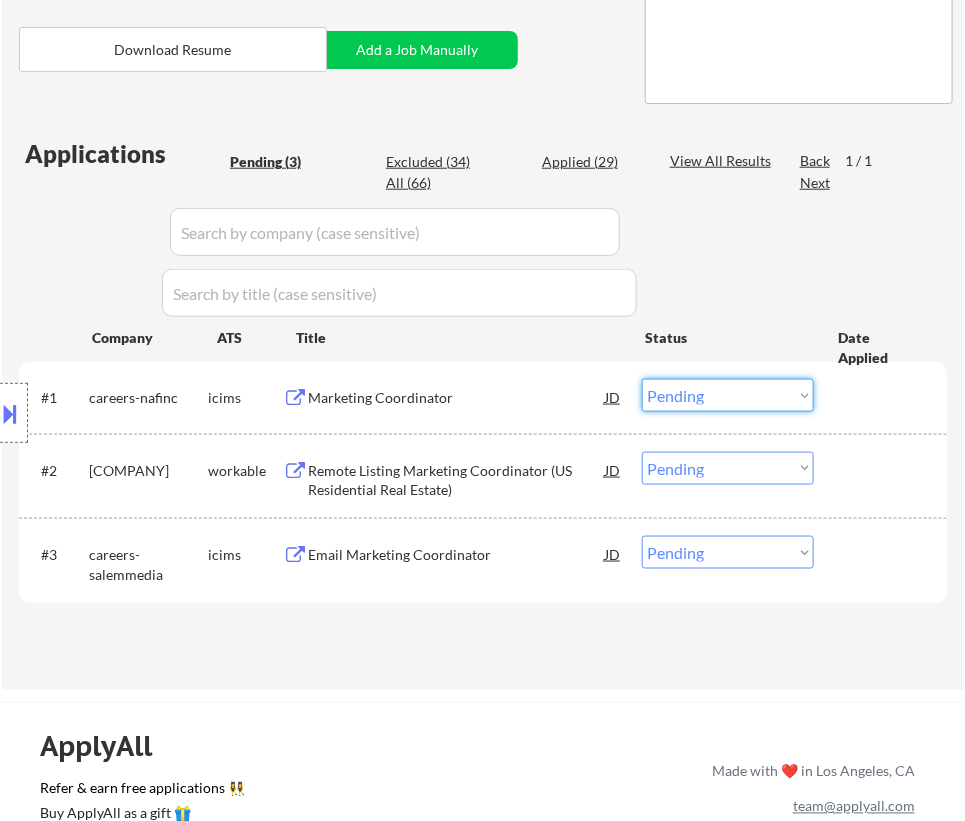 click on "Choose an option... Pending Applied Excluded (Questions) Excluded (Expired) Excluded (Location) Excluded (Bad Match) Excluded (Blocklist) Excluded (Salary) Excluded (Other)" at bounding box center [728, 395] 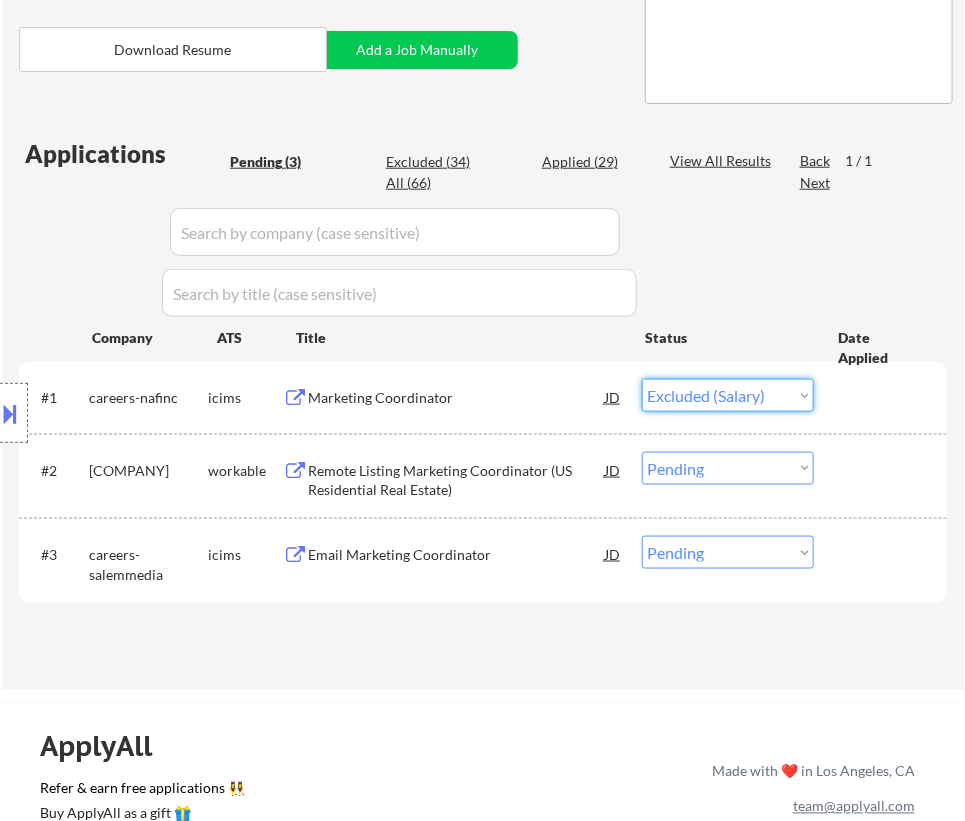 click on "Choose an option... Pending Applied Excluded (Questions) Excluded (Expired) Excluded (Location) Excluded (Bad Match) Excluded (Blocklist) Excluded (Salary) Excluded (Other)" at bounding box center [728, 395] 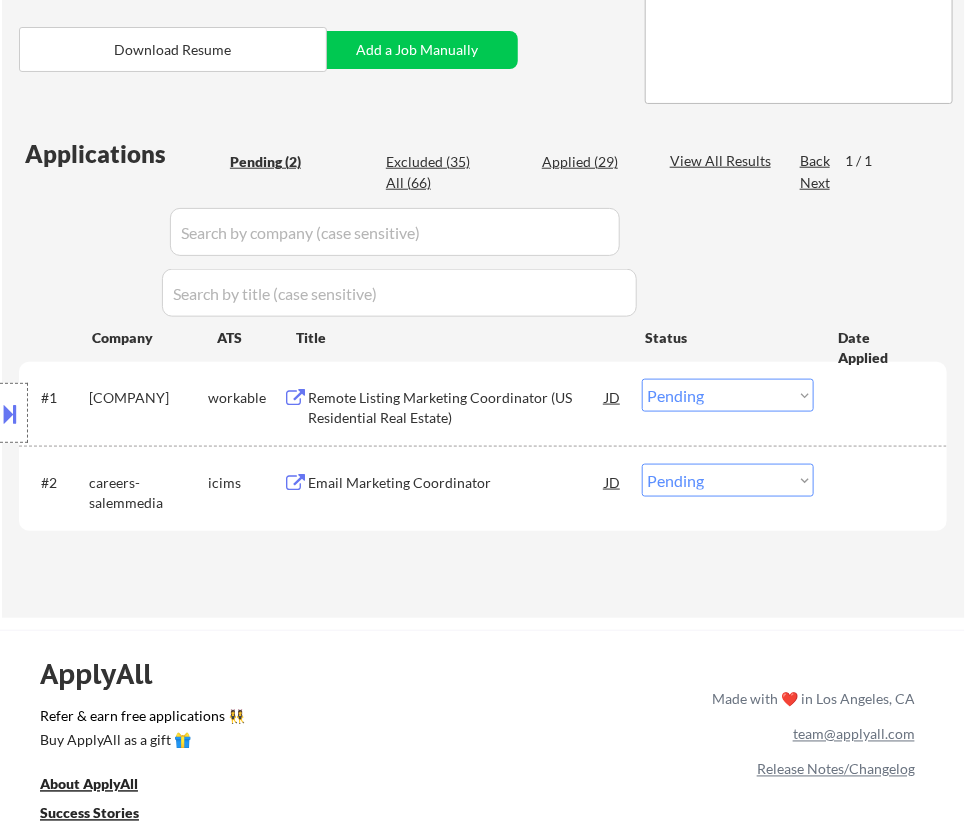 click on "Remote Listing Marketing Coordinator (US Residential Real Estate)" at bounding box center (456, 407) 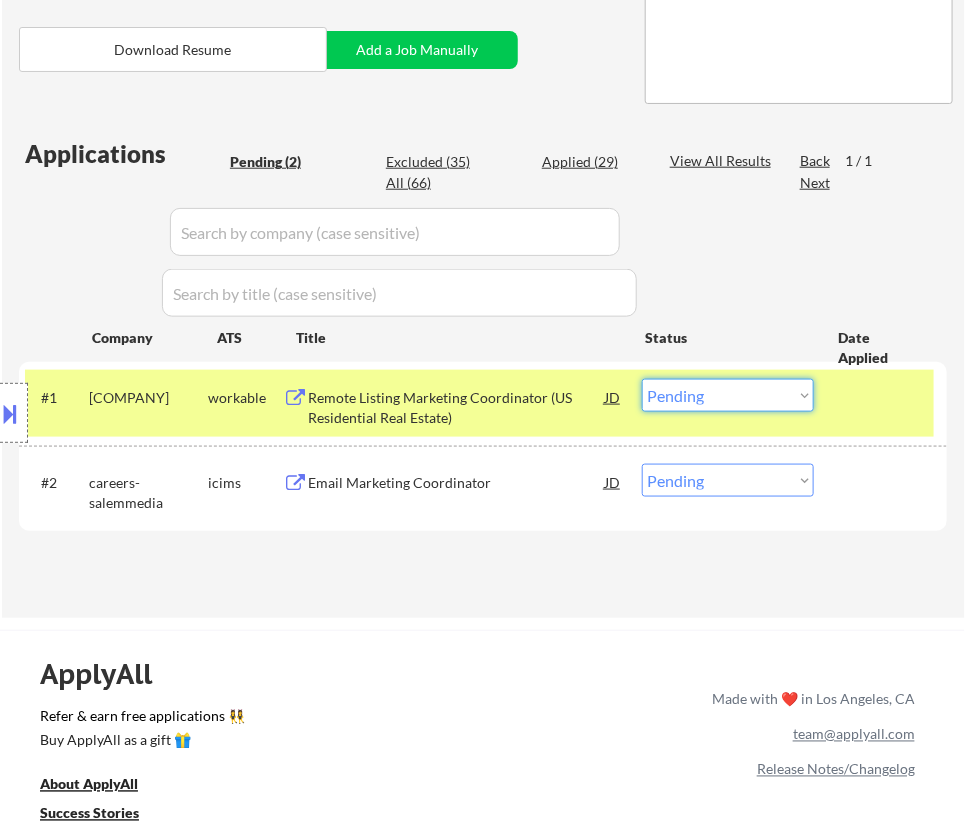 click on "Choose an option... Pending Applied Excluded (Questions) Excluded (Expired) Excluded (Location) Excluded (Bad Match) Excluded (Blocklist) Excluded (Salary) Excluded (Other)" at bounding box center (728, 395) 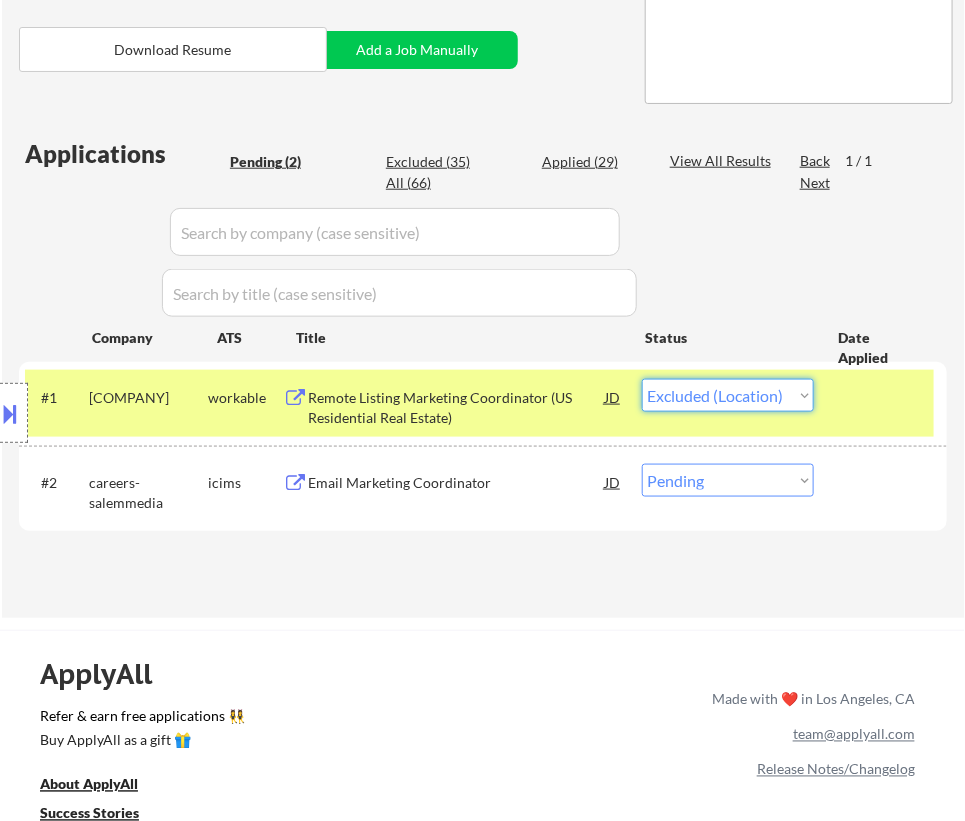 click on "Choose an option... Pending Applied Excluded (Questions) Excluded (Expired) Excluded (Location) Excluded (Bad Match) Excluded (Blocklist) Excluded (Salary) Excluded (Other)" at bounding box center (728, 395) 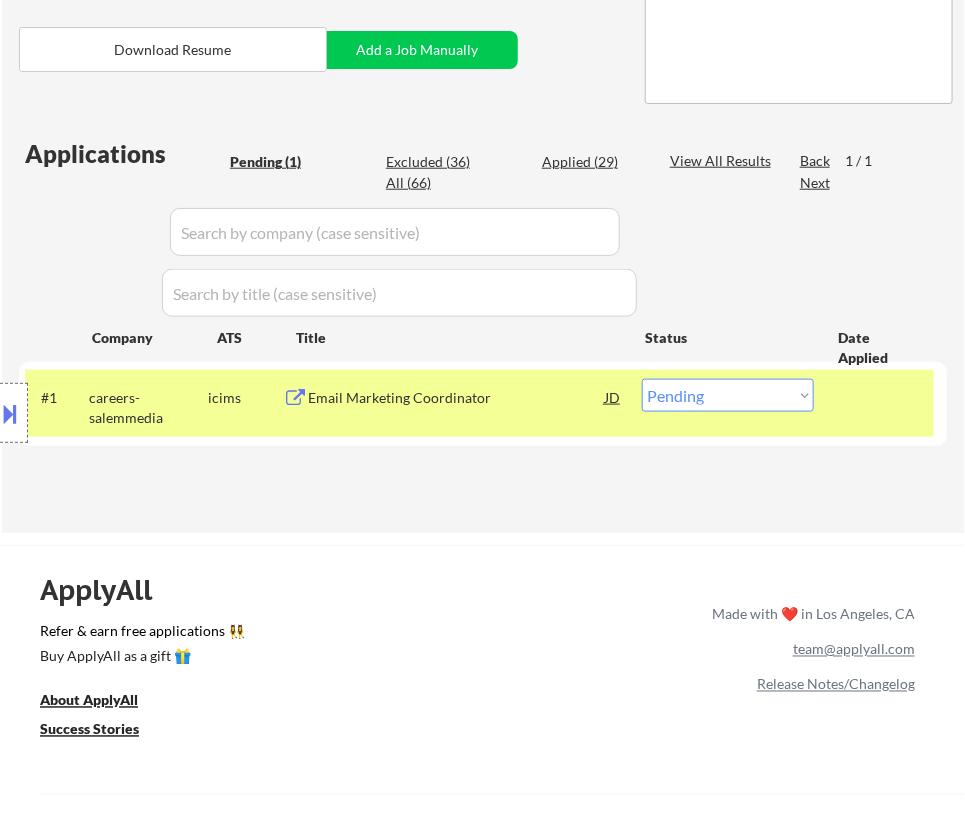 click on "Email Marketing Coordinator" at bounding box center [456, 397] 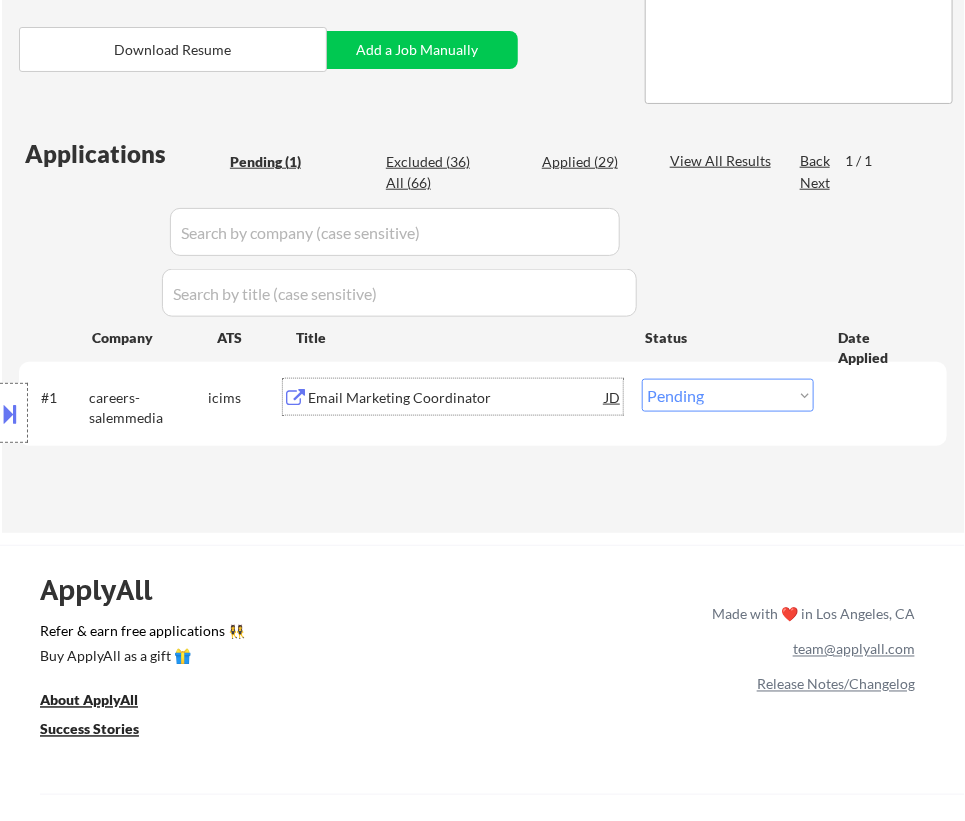 click on "Email Marketing Coordinator" at bounding box center (456, 398) 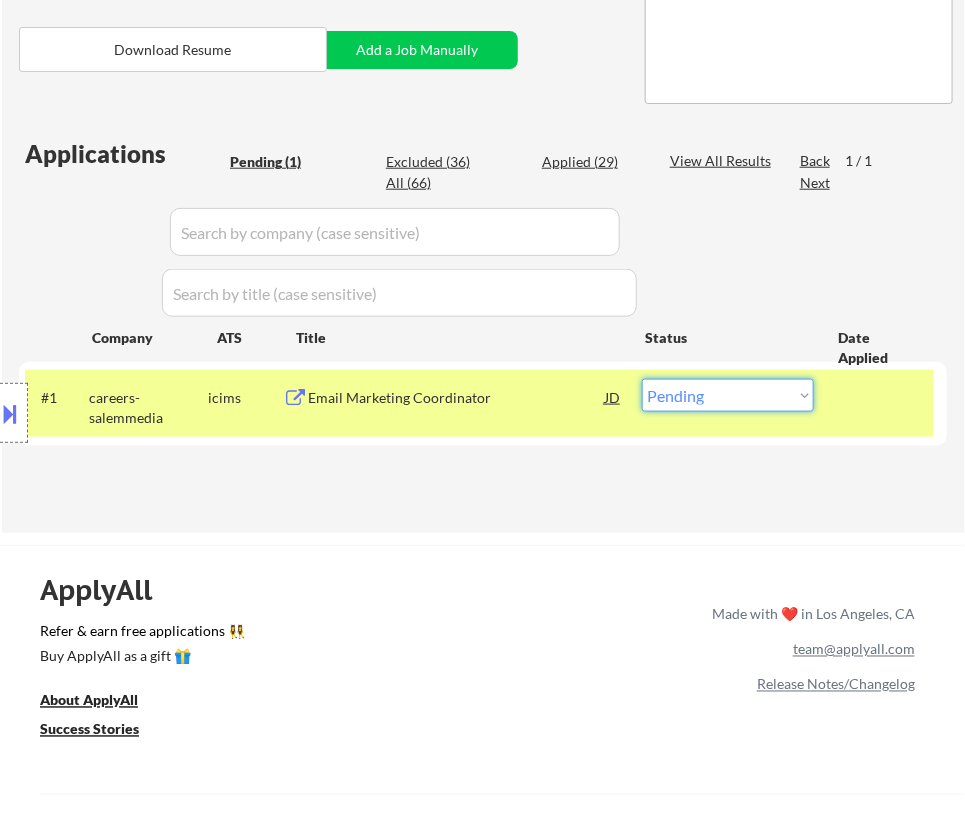 click on "Choose an option... Pending Applied Excluded (Questions) Excluded (Expired) Excluded (Location) Excluded (Bad Match) Excluded (Blocklist) Excluded (Salary) Excluded (Other)" at bounding box center [728, 395] 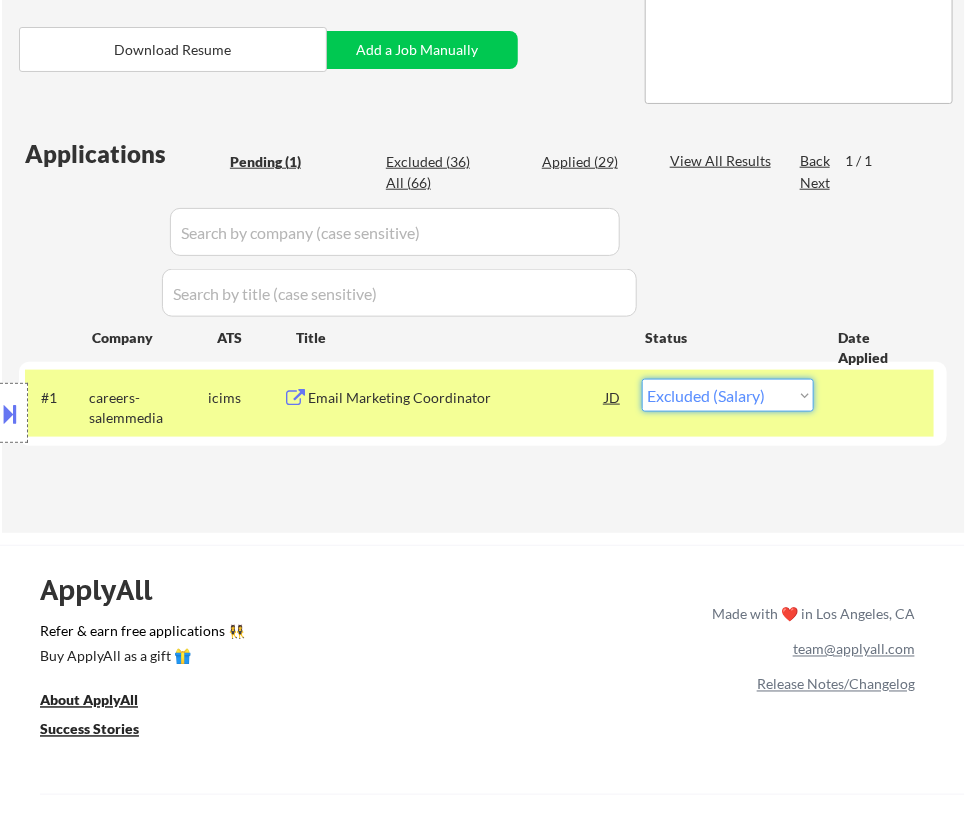 click on "Choose an option... Pending Applied Excluded (Questions) Excluded (Expired) Excluded (Location) Excluded (Bad Match) Excluded (Blocklist) Excluded (Salary) Excluded (Other)" at bounding box center (728, 395) 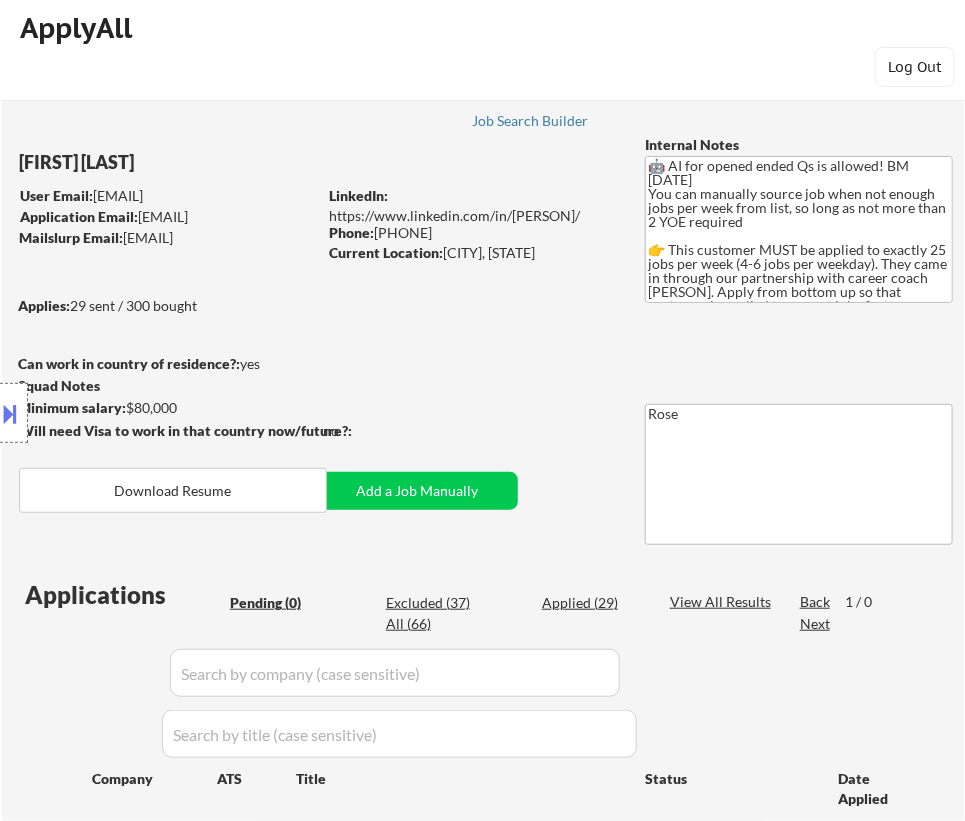 scroll, scrollTop: 0, scrollLeft: 0, axis: both 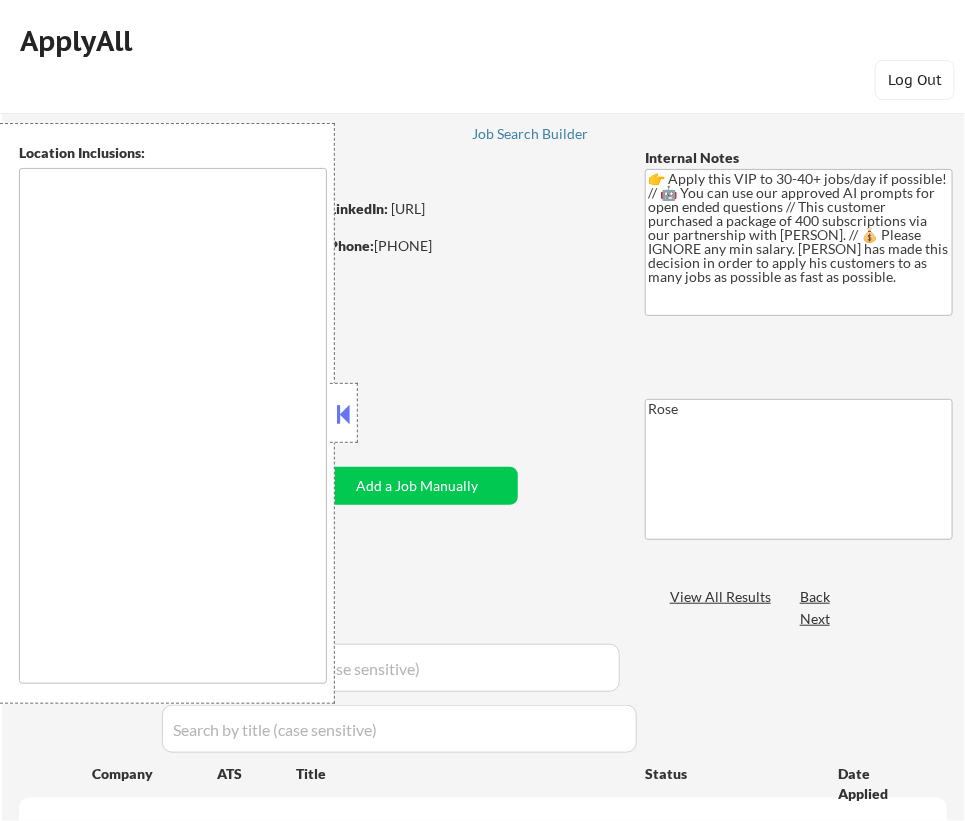 type on "remote" 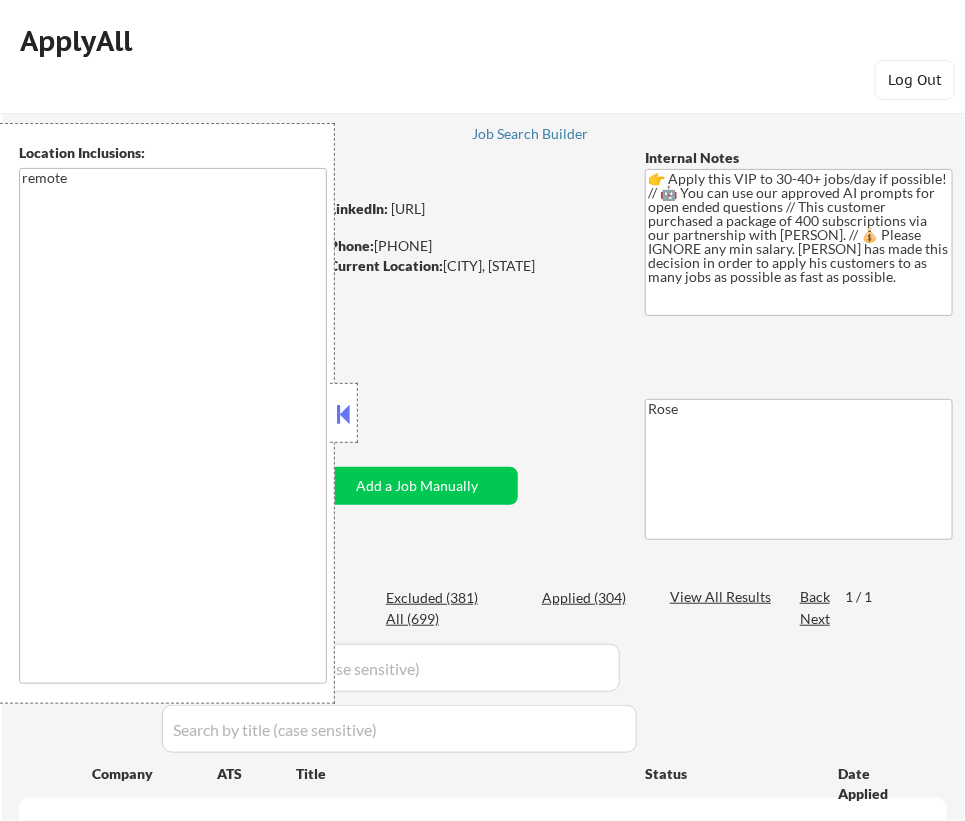 select on ""pending"" 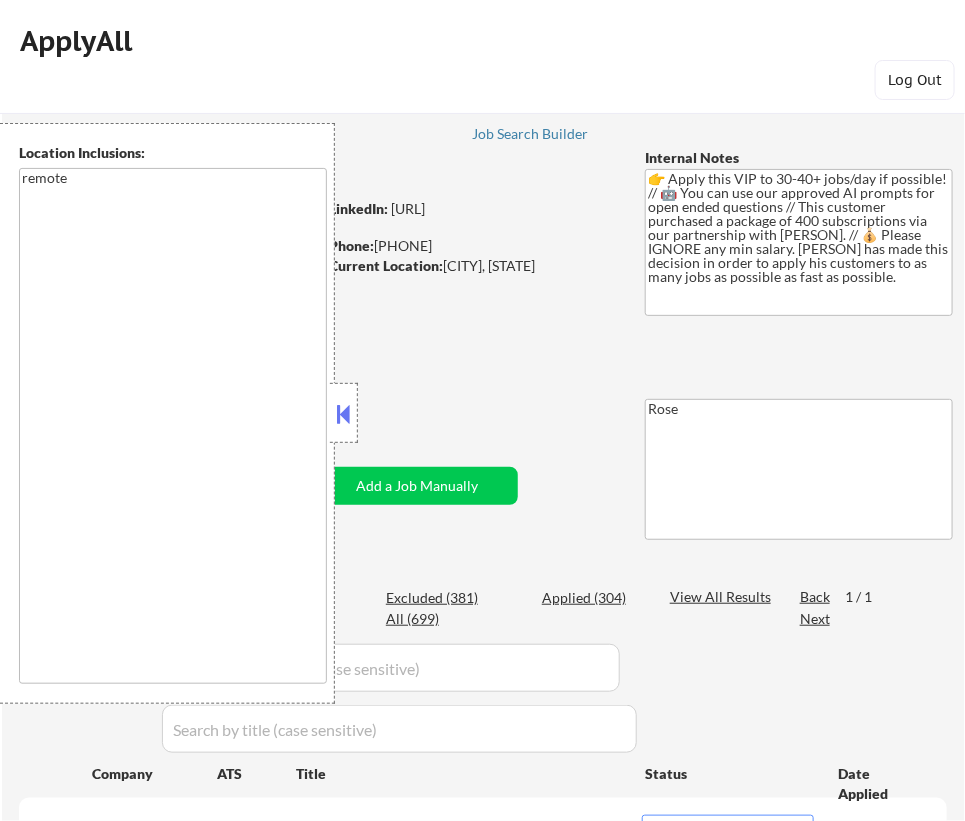 click at bounding box center (344, 414) 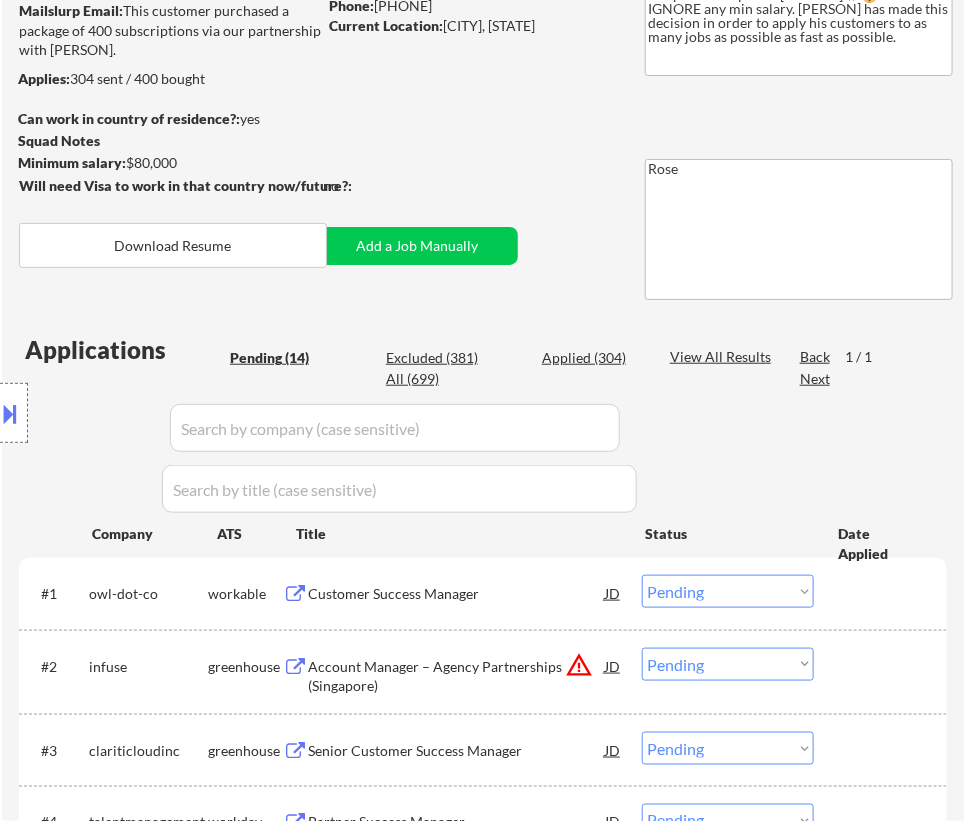 scroll, scrollTop: 272, scrollLeft: 0, axis: vertical 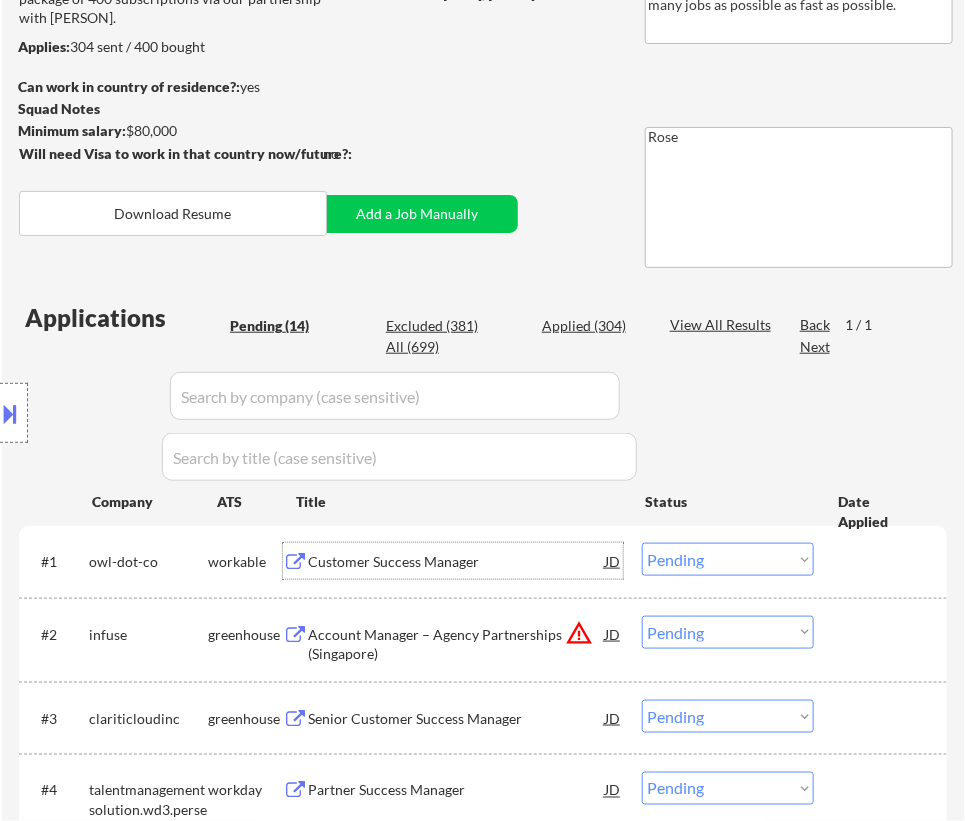 click on "Customer Success Manager" at bounding box center [456, 561] 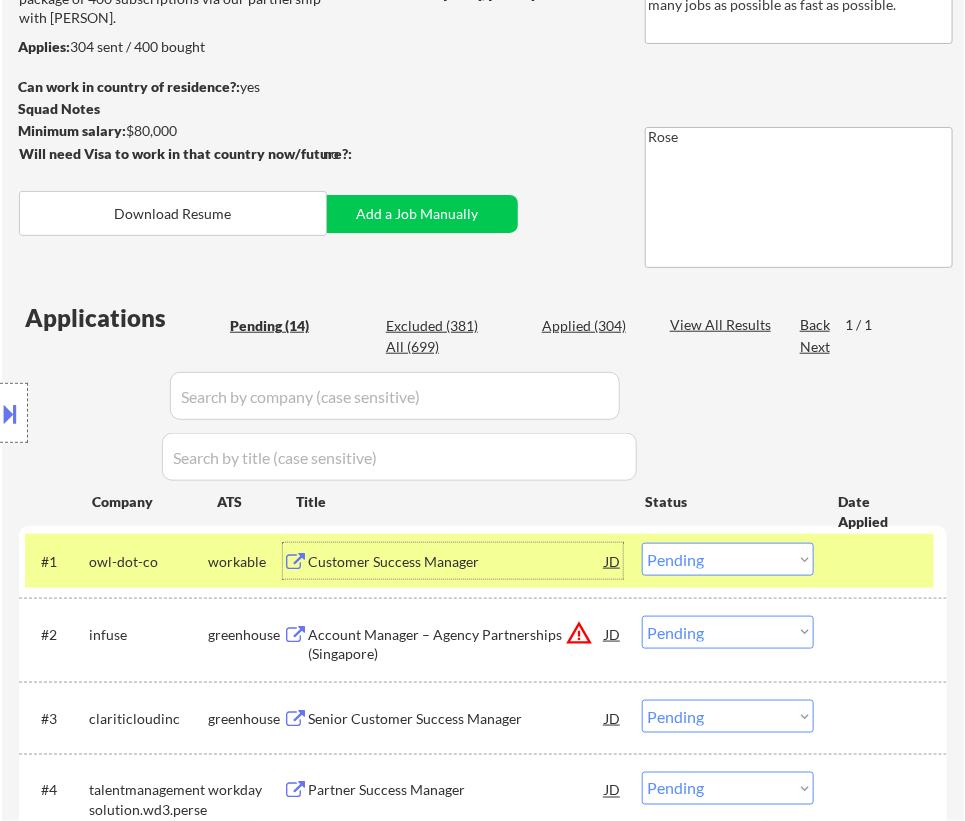 click on "Choose an option... Pending Applied Excluded (Questions) Excluded (Expired) Excluded (Location) Excluded (Bad Match) Excluded (Blocklist) Excluded (Salary) Excluded (Other)" at bounding box center (728, 559) 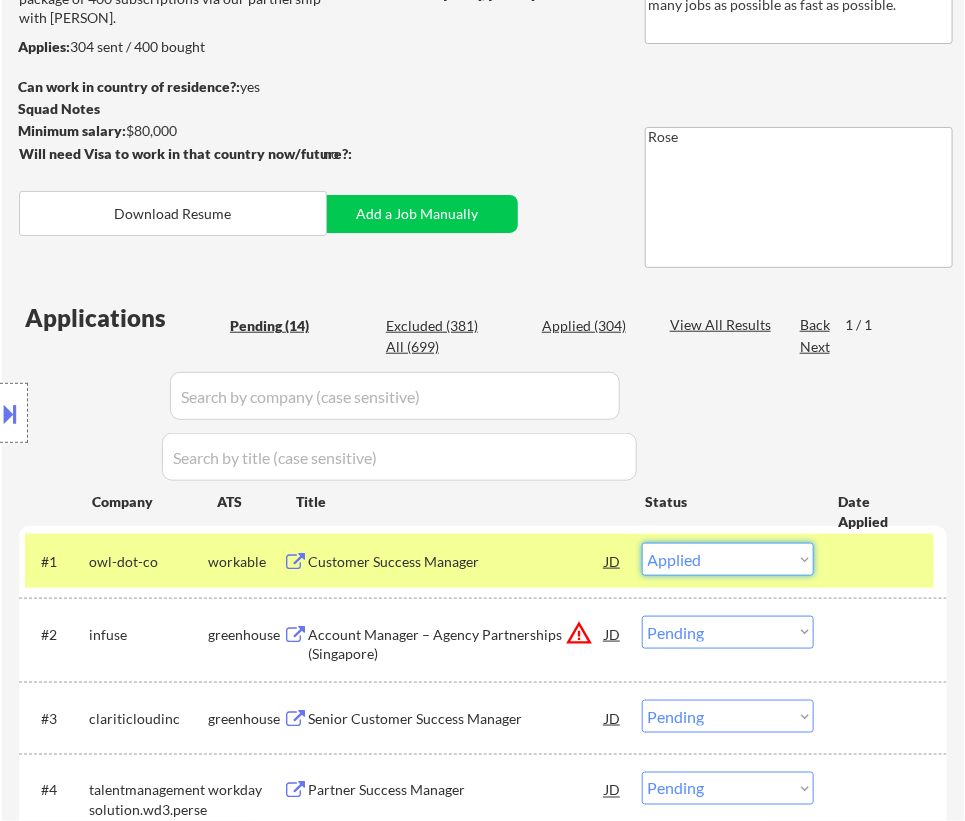 click on "Choose an option... Pending Applied Excluded (Questions) Excluded (Expired) Excluded (Location) Excluded (Bad Match) Excluded (Blocklist) Excluded (Salary) Excluded (Other)" at bounding box center (728, 559) 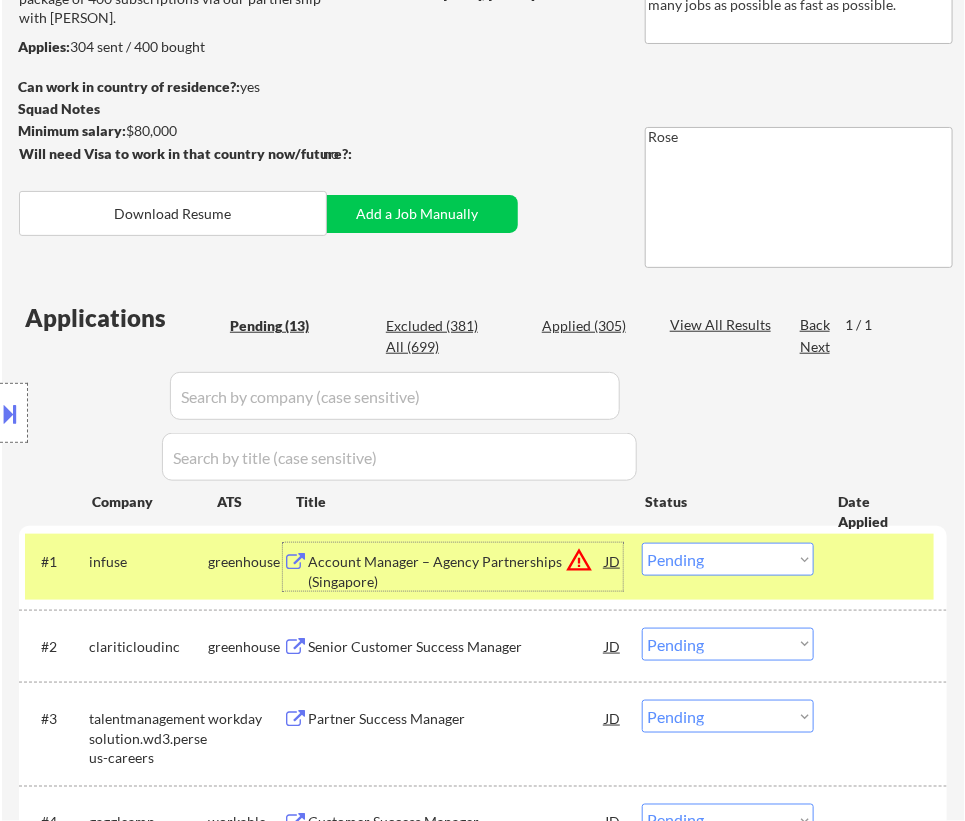 click on "Account Manager – Agency Partnerships (Singapore)" at bounding box center (456, 571) 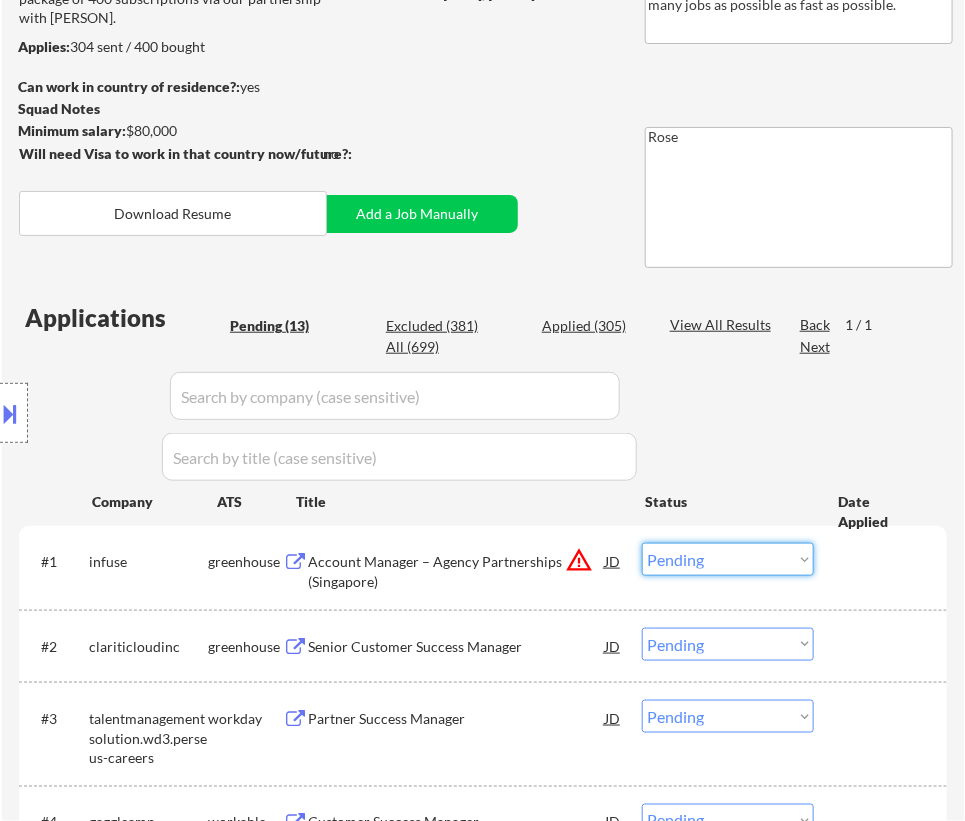 click on "Choose an option... Pending Applied Excluded (Questions) Excluded (Expired) Excluded (Location) Excluded (Bad Match) Excluded (Blocklist) Excluded (Salary) Excluded (Other)" at bounding box center [728, 559] 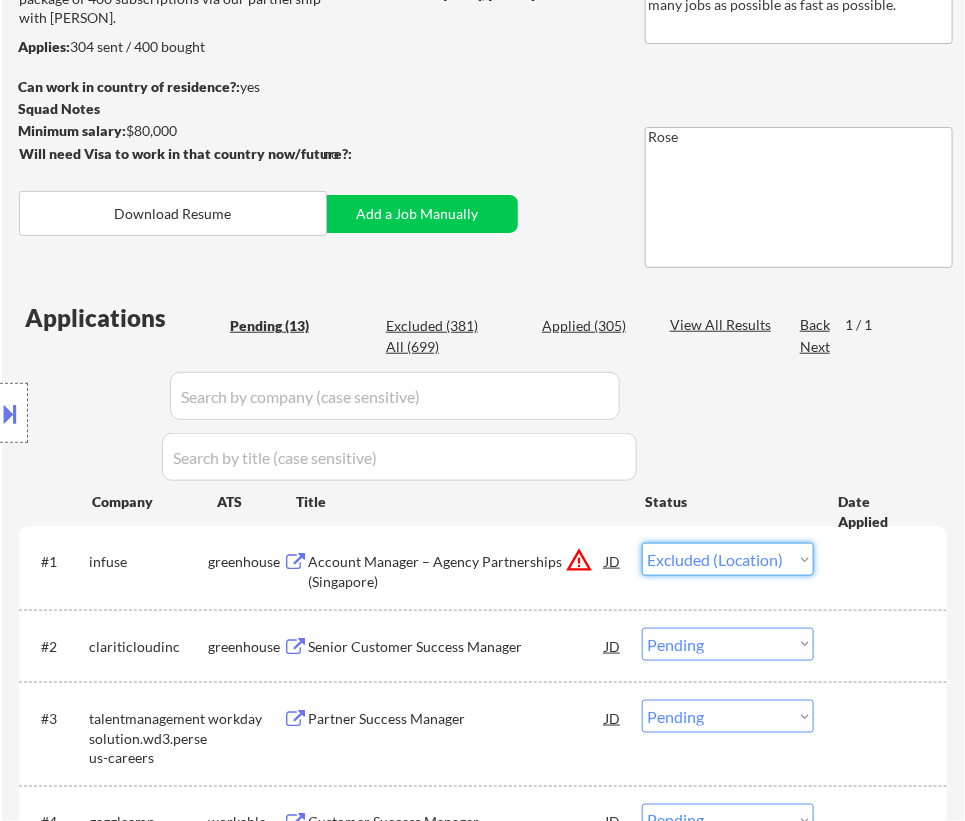 click on "Choose an option... Pending Applied Excluded (Questions) Excluded (Expired) Excluded (Location) Excluded (Bad Match) Excluded (Blocklist) Excluded (Salary) Excluded (Other)" at bounding box center (728, 559) 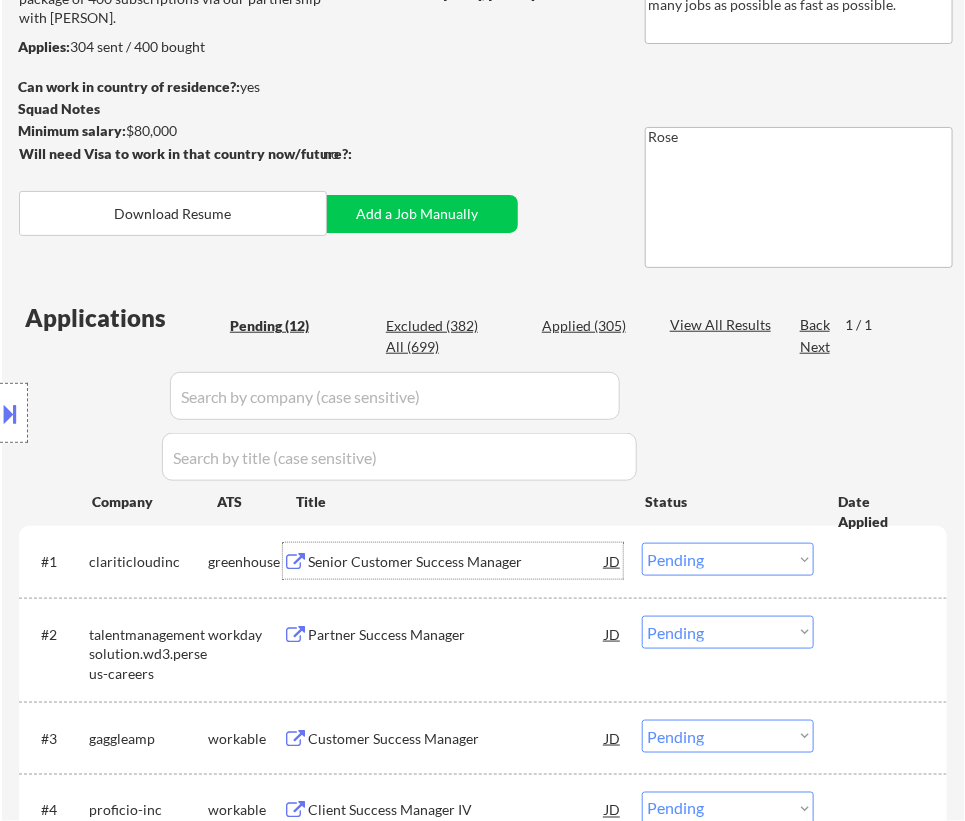 click on "Senior Customer Success Manager" at bounding box center (456, 562) 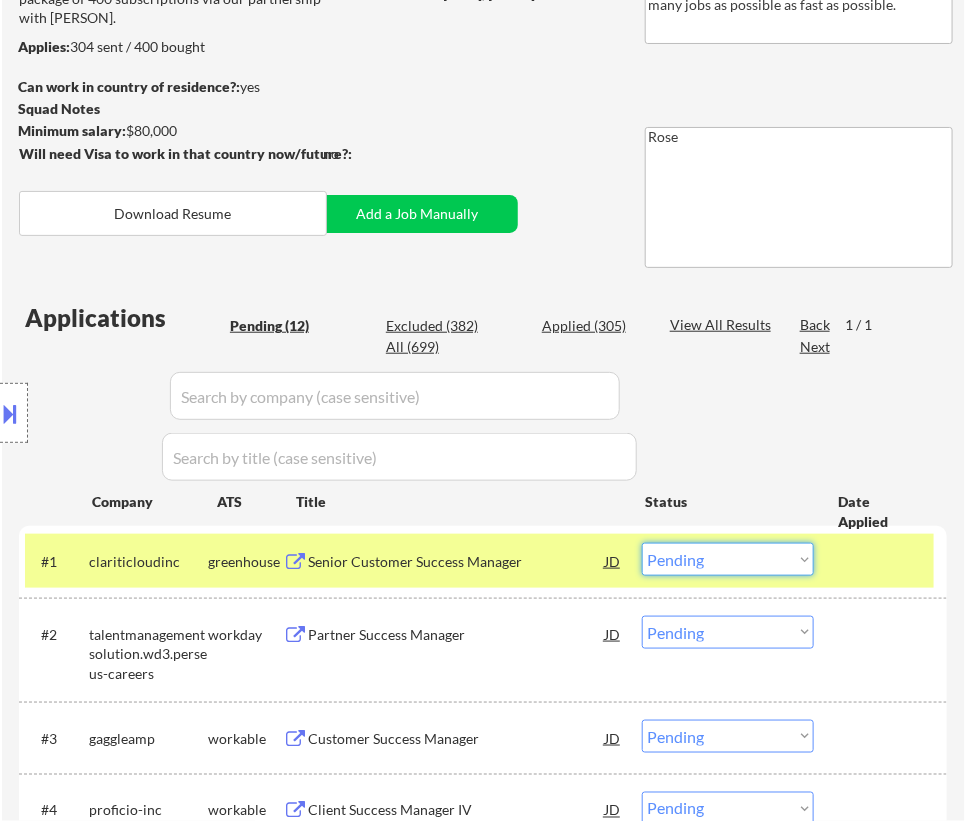click on "Choose an option... Pending Applied Excluded (Questions) Excluded (Expired) Excluded (Location) Excluded (Bad Match) Excluded (Blocklist) Excluded (Salary) Excluded (Other)" at bounding box center [728, 559] 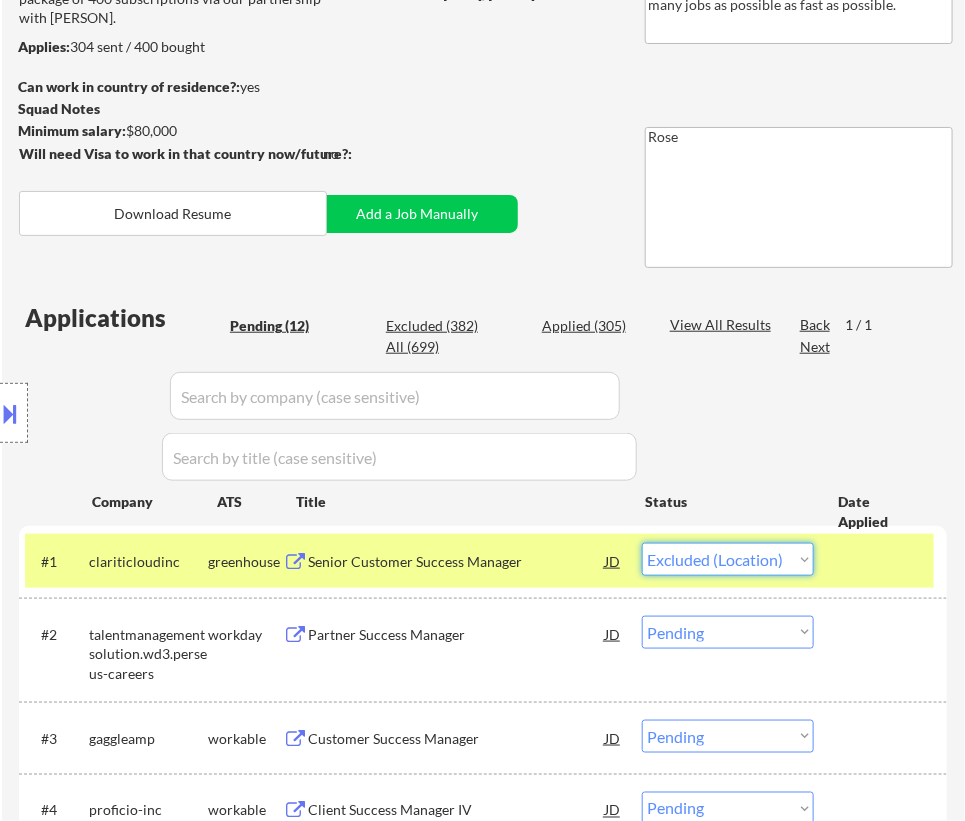 click on "Choose an option... Pending Applied Excluded (Questions) Excluded (Expired) Excluded (Location) Excluded (Bad Match) Excluded (Blocklist) Excluded (Salary) Excluded (Other)" at bounding box center (728, 559) 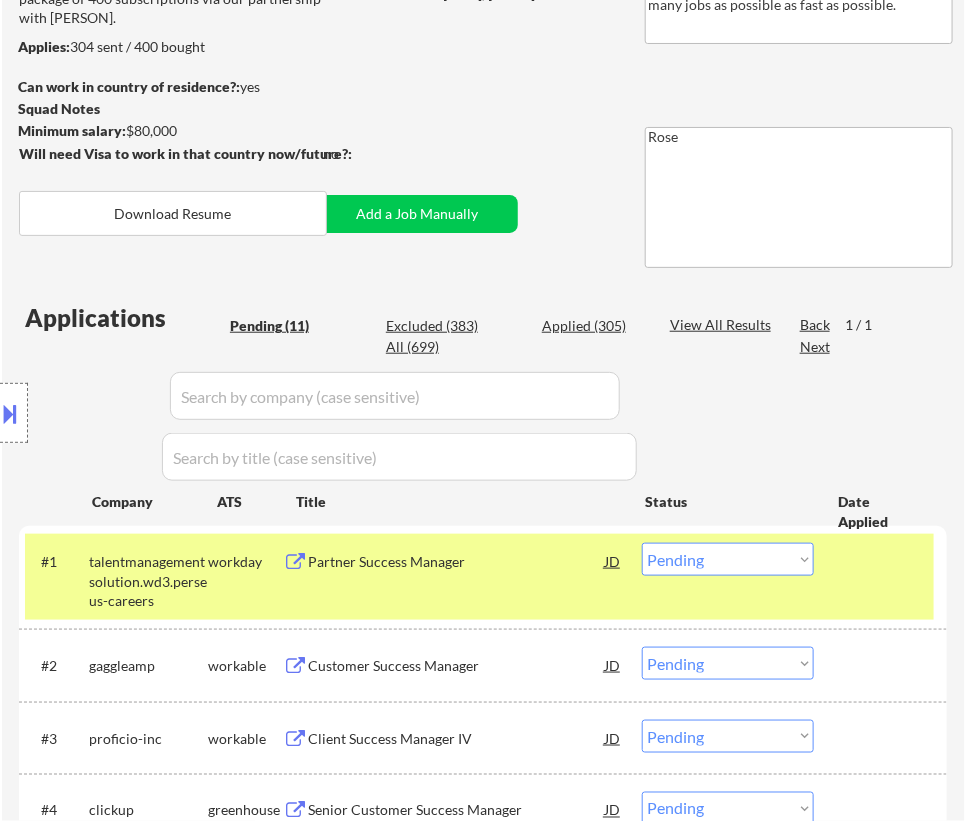 click on "Partner Success Manager" at bounding box center [456, 562] 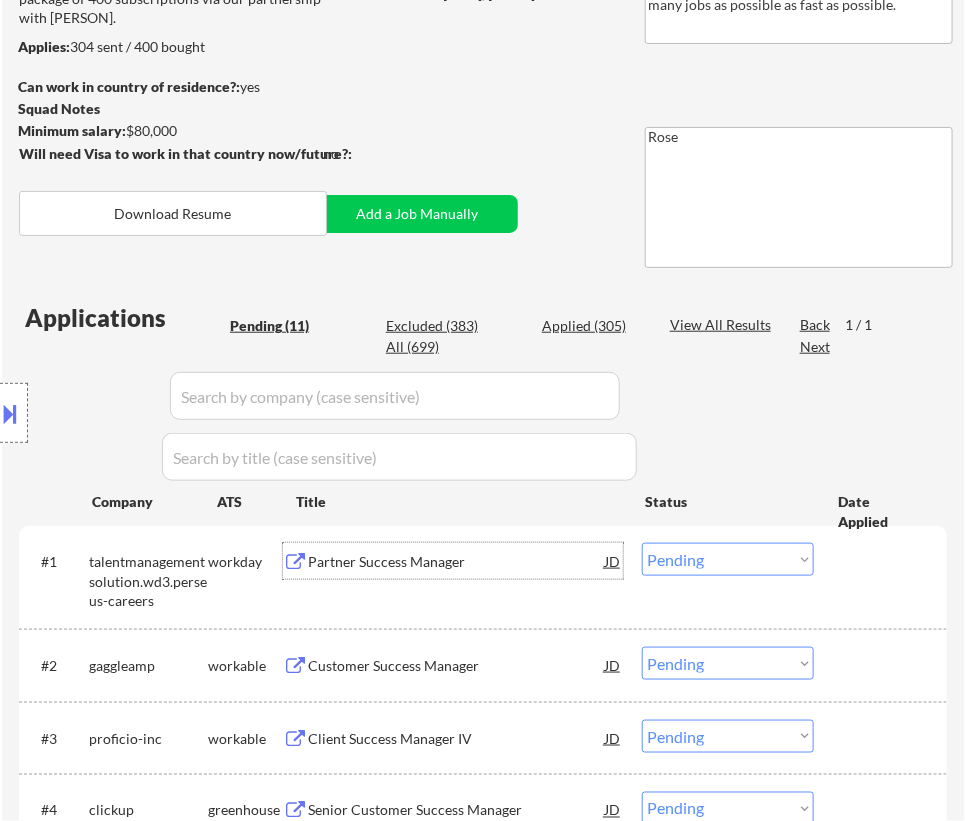 click on "Choose an option... Pending Applied Excluded (Questions) Excluded (Expired) Excluded (Location) Excluded (Bad Match) Excluded (Blocklist) Excluded (Salary) Excluded (Other)" at bounding box center [728, 559] 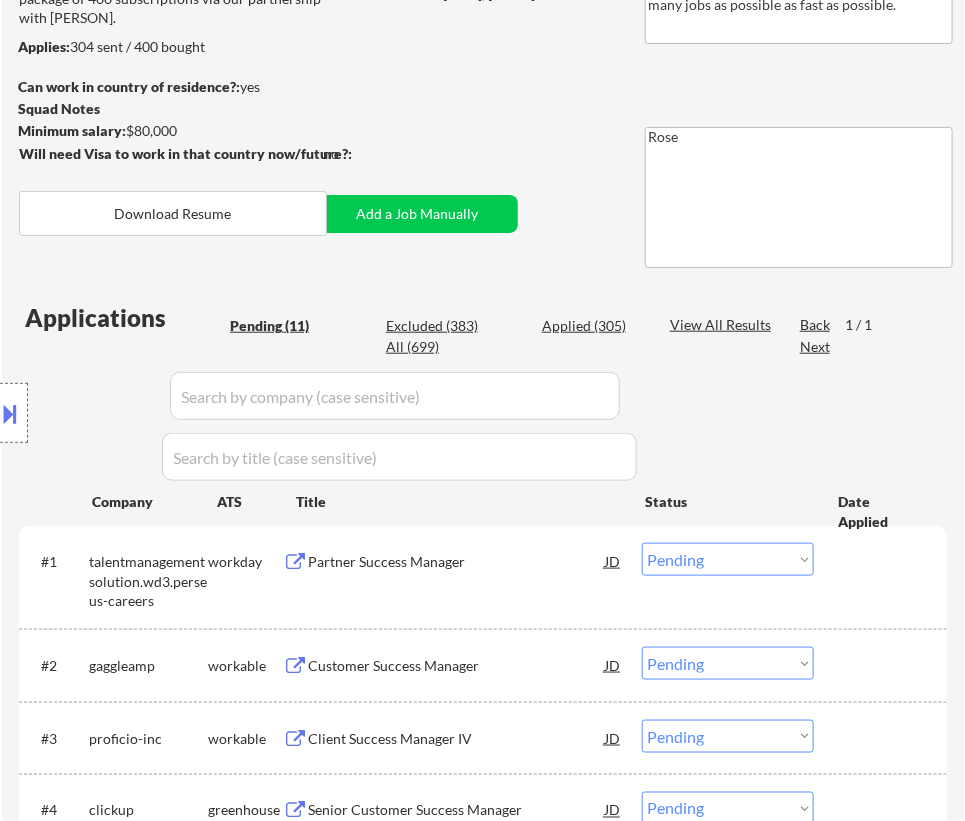 click on "← Return to /applysquad Mailslurp Inbox Job Search Builder Aleksandra Langdon User Email:  aleks.langdon@gmail.com Application Email:  aleks.langdon@gmail.com Mailslurp Email:  aleksandra.langdon@mailflux.com LinkedIn:   www.linkedin.com/in/aleksandra-marta-langdon
Phone:  917-767-4383 Current Location:  Clarkston, Michigan Applies:  304 sent / 400 bought Internal Notes 👉 Apply this VIP to 30-40+ jobs/day if possible!  // 🤖 You can use our approved AI prompts for open ended questions // This customer purchased a package of 400 subscriptions via our partnership with Noah Little. // 💰 Please IGNORE any min salary. Noah has made this decision in order to apply his customers to as many jobs as possible as fast as possible. Can work in country of residence?:  yes Squad Notes Minimum salary:  $80,000 Will need Visa to work in that country now/future?:   no Download Resume Add a Job Manually Rose Applications Pending (11) Excluded (383) Applied (305) All (699) View All Results Back 1 / 1
Next Company" at bounding box center (483, 634) 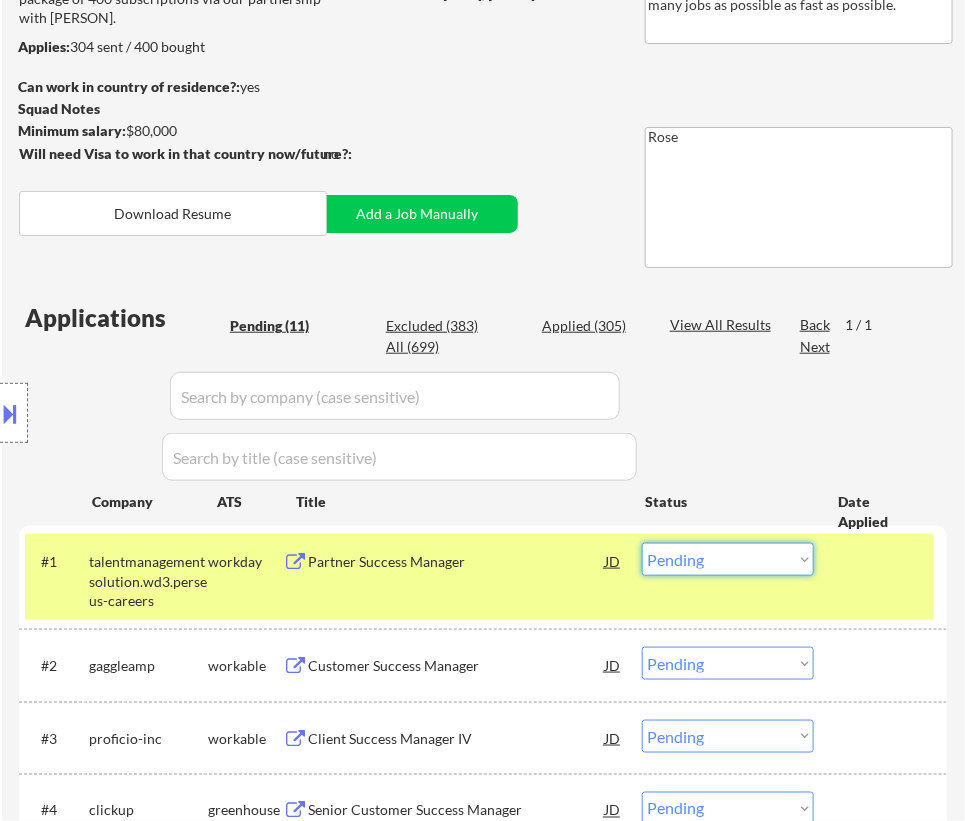 click on "Choose an option... Pending Applied Excluded (Questions) Excluded (Expired) Excluded (Location) Excluded (Bad Match) Excluded (Blocklist) Excluded (Salary) Excluded (Other)" at bounding box center [728, 559] 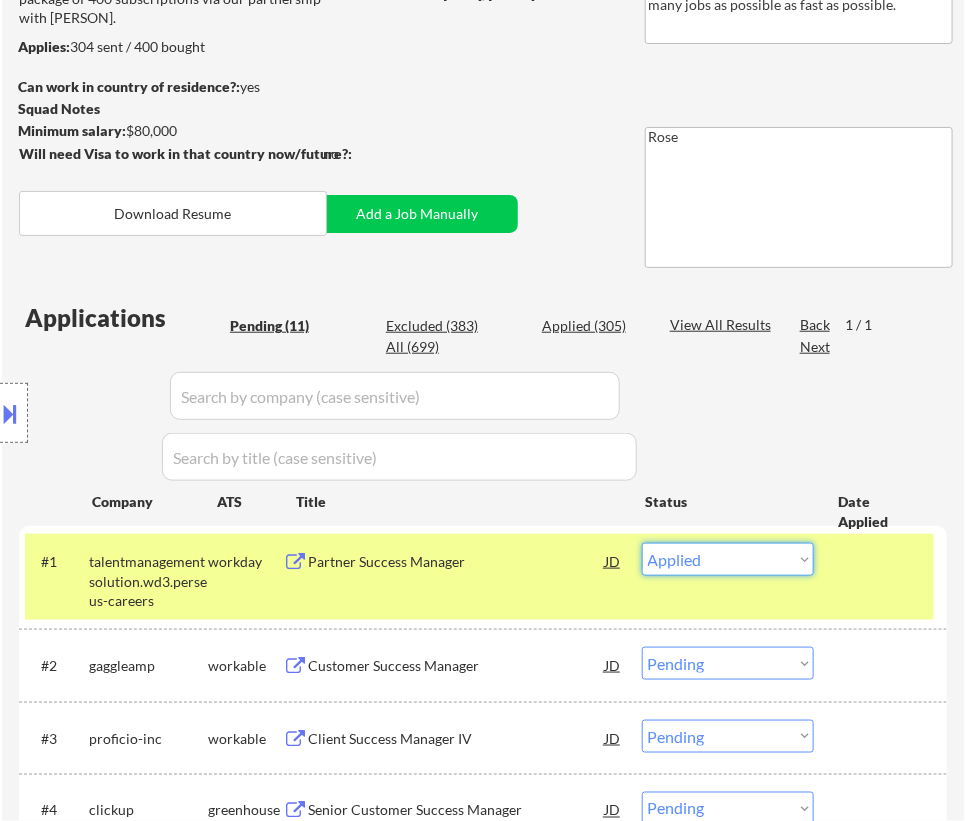 click on "Choose an option... Pending Applied Excluded (Questions) Excluded (Expired) Excluded (Location) Excluded (Bad Match) Excluded (Blocklist) Excluded (Salary) Excluded (Other)" at bounding box center (728, 559) 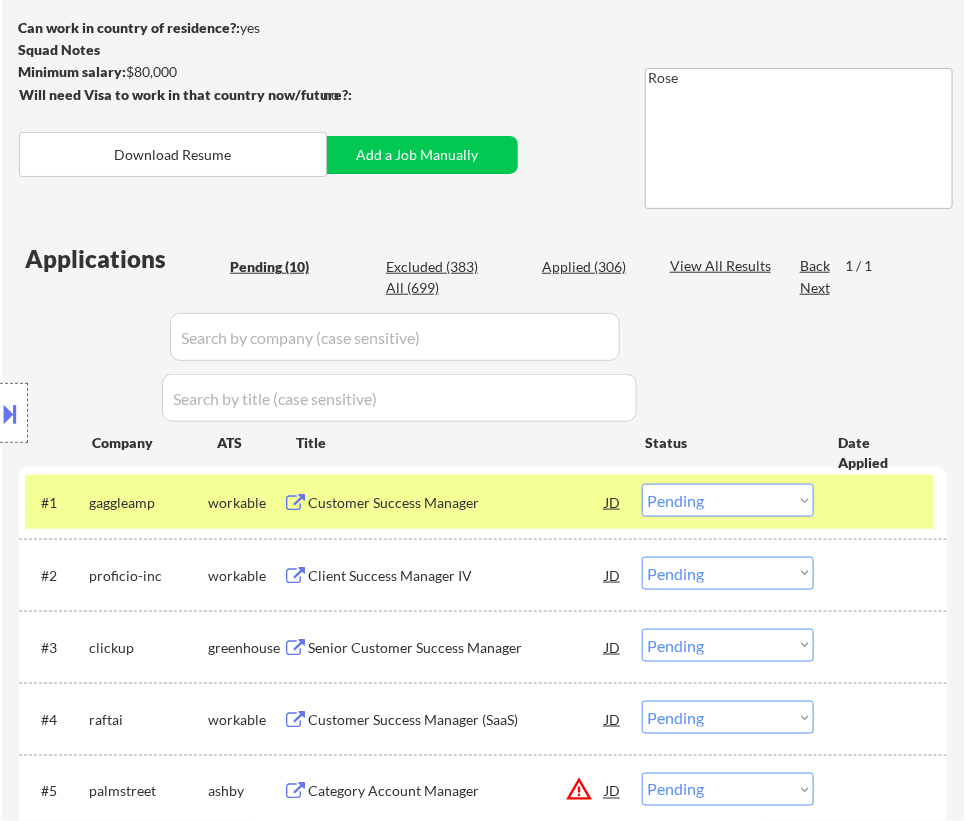 scroll, scrollTop: 363, scrollLeft: 0, axis: vertical 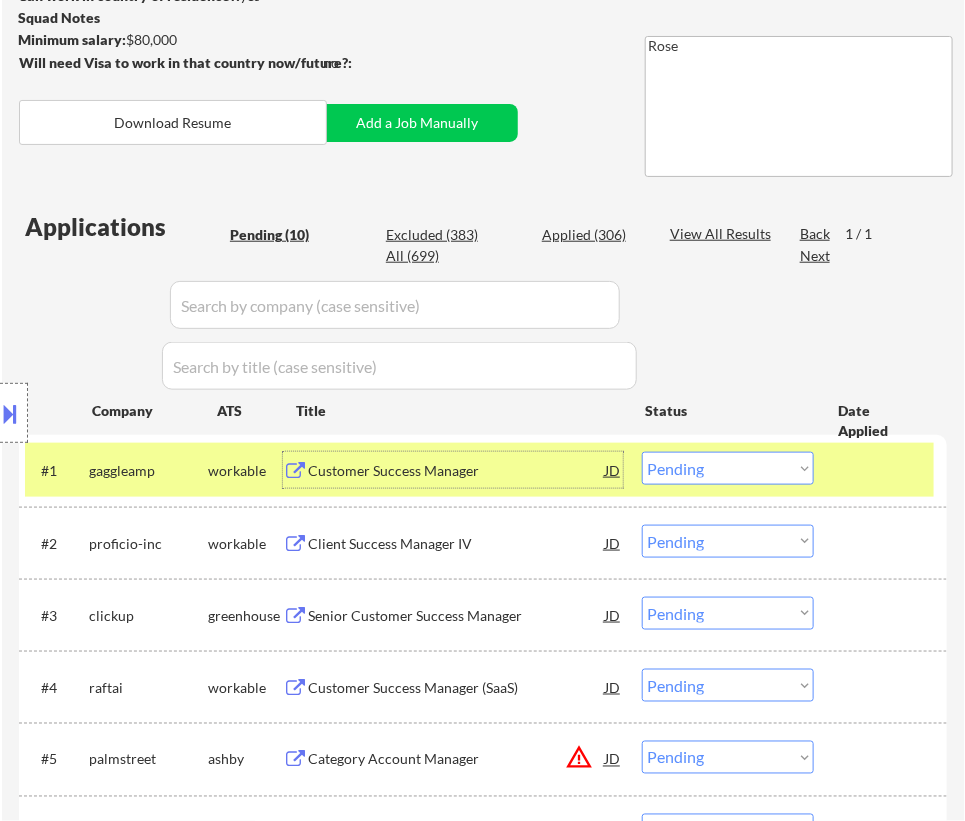 click on "Customer Success Manager" at bounding box center (456, 470) 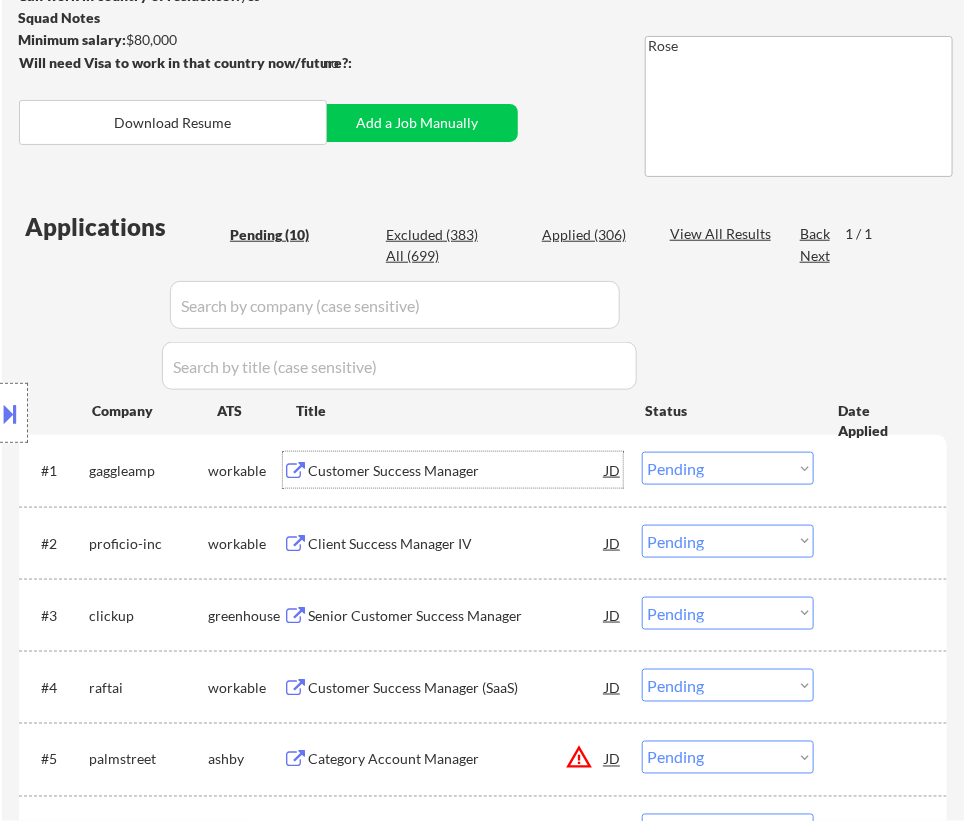 click on "Choose an option... Pending Applied Excluded (Questions) Excluded (Expired) Excluded (Location) Excluded (Bad Match) Excluded (Blocklist) Excluded (Salary) Excluded (Other)" at bounding box center (728, 468) 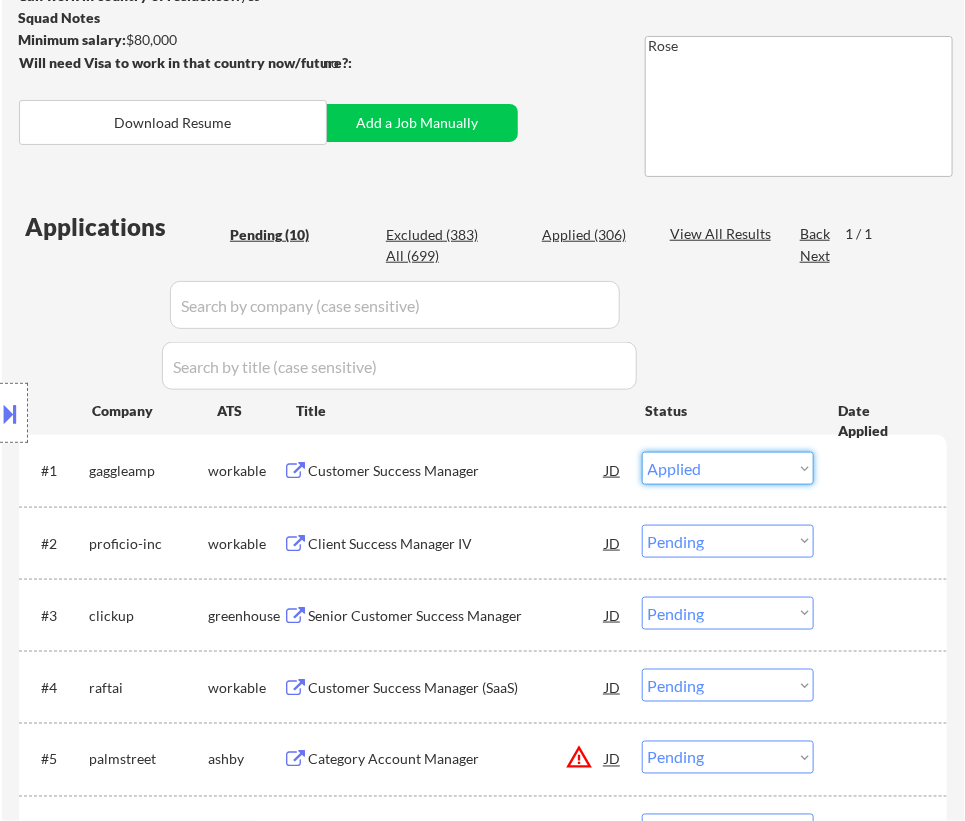 click on "Choose an option... Pending Applied Excluded (Questions) Excluded (Expired) Excluded (Location) Excluded (Bad Match) Excluded (Blocklist) Excluded (Salary) Excluded (Other)" at bounding box center [728, 468] 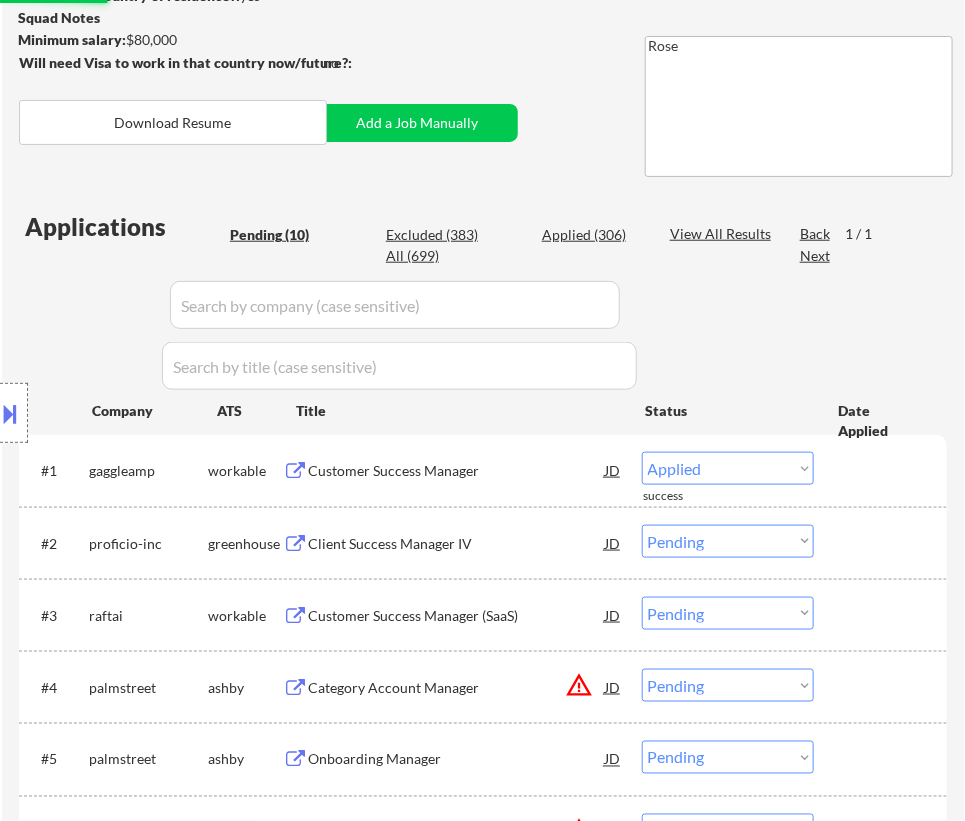 select on ""pending"" 